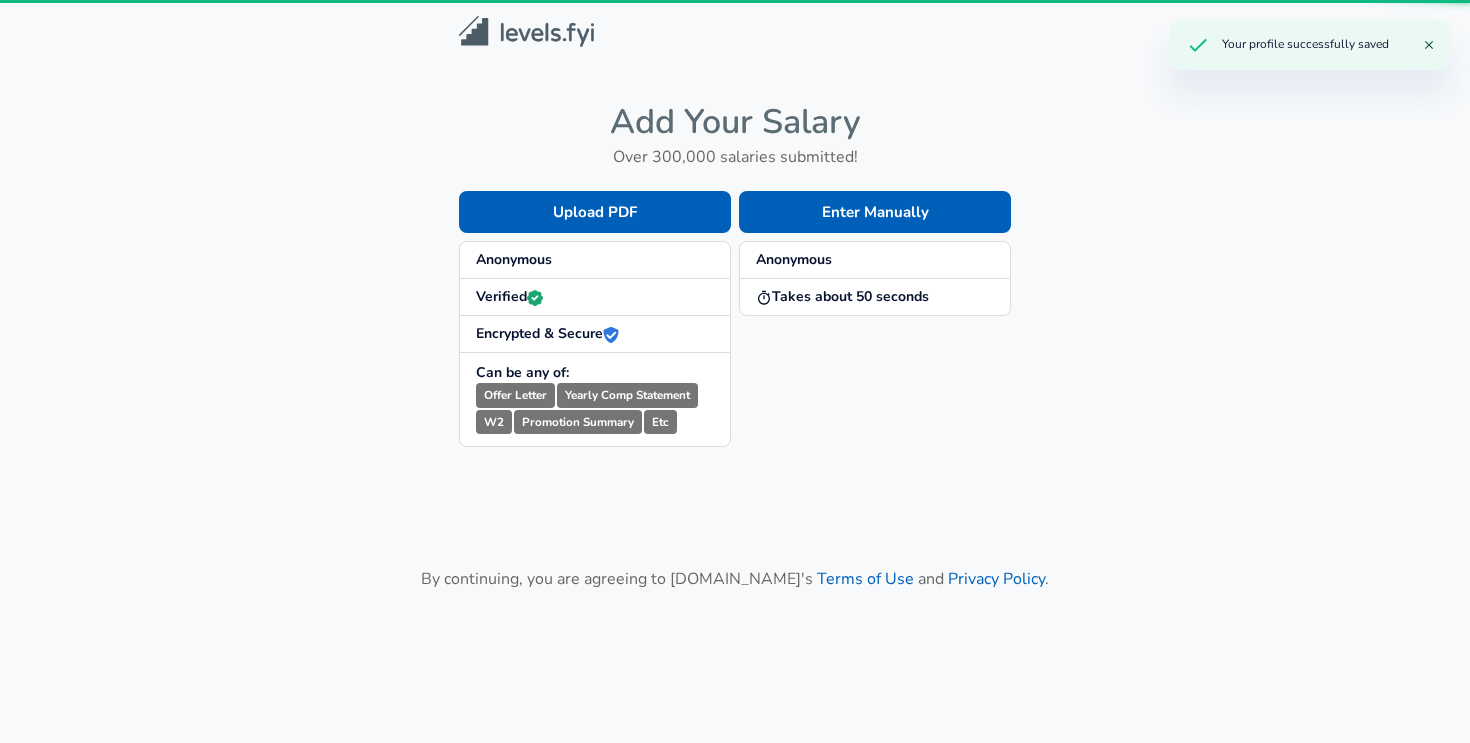 scroll, scrollTop: 0, scrollLeft: 0, axis: both 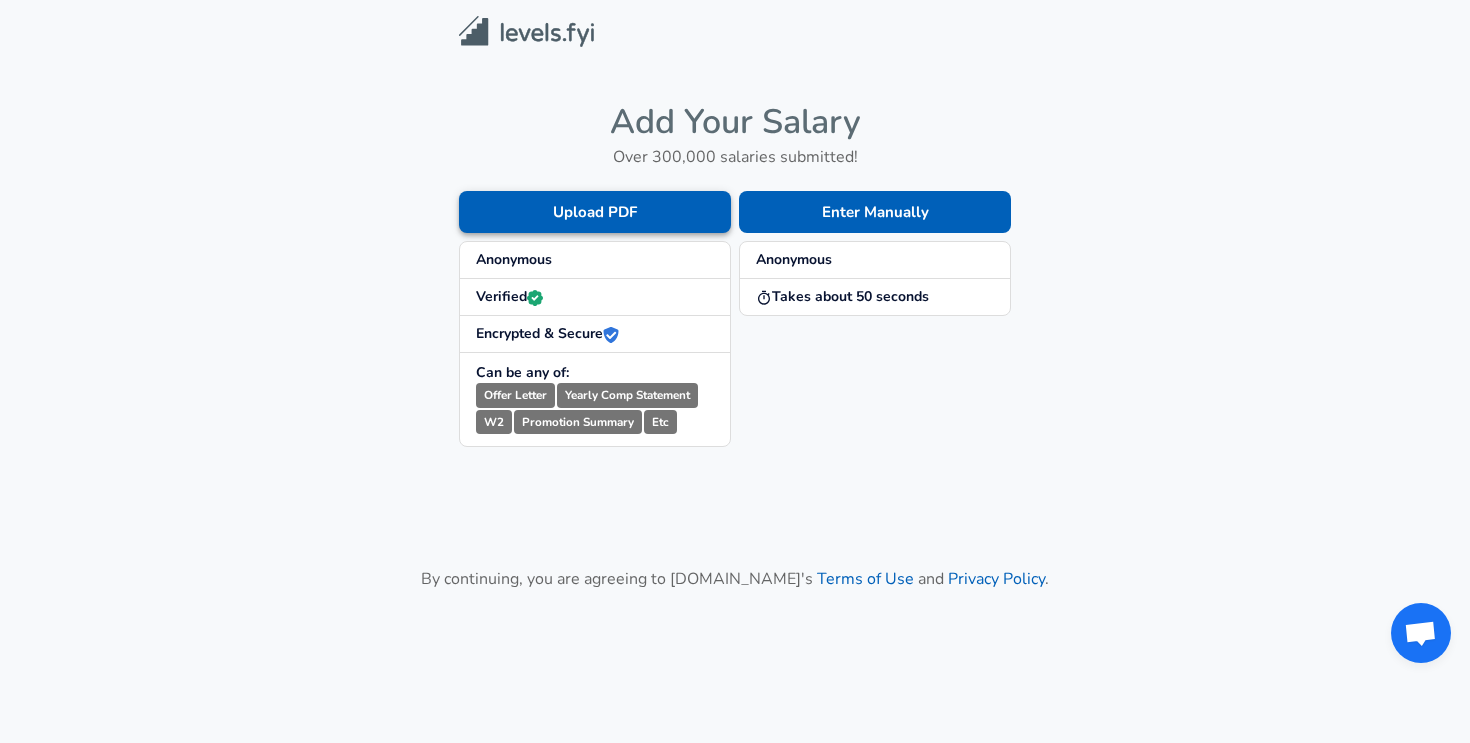 click on "Upload PDF" at bounding box center (595, 212) 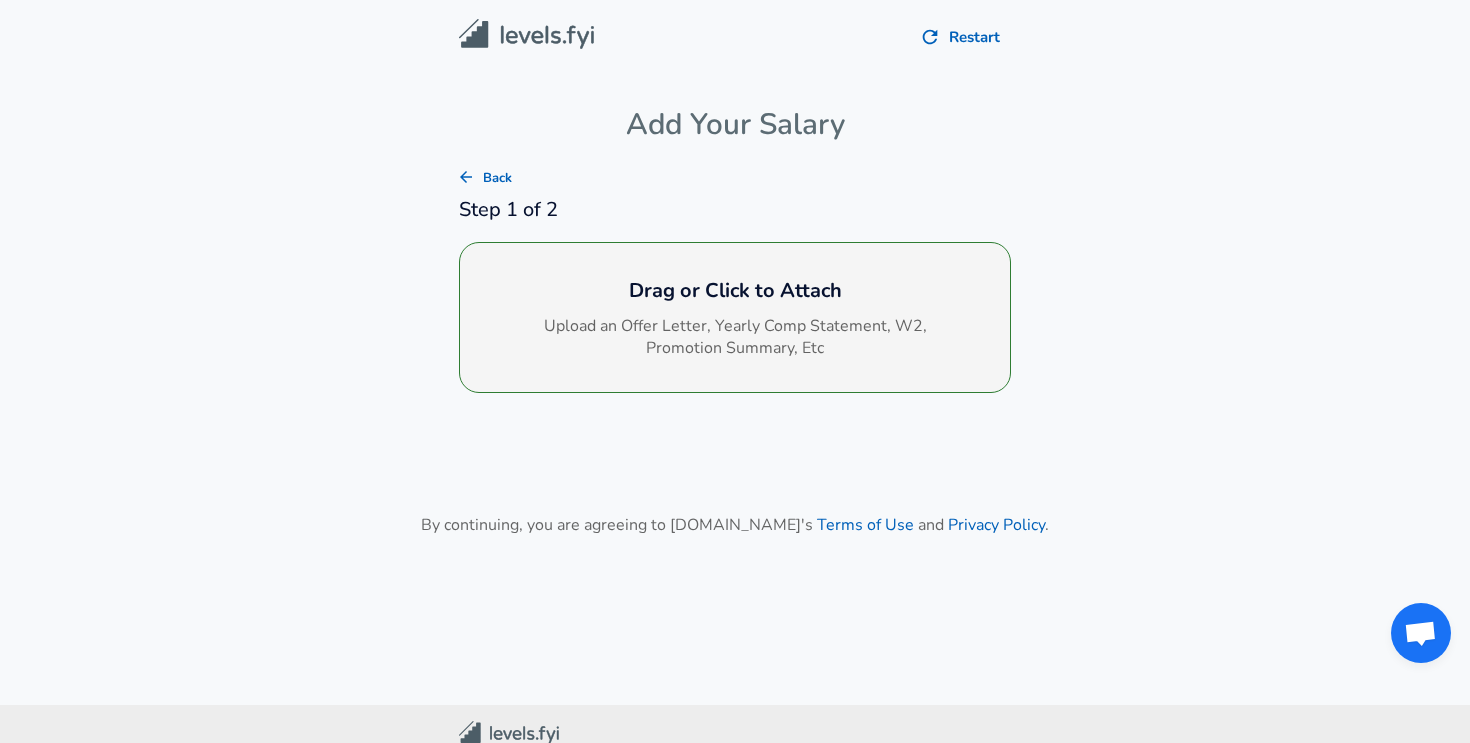 click on "Drag or Click to Attach Upload an Offer Letter, Yearly Comp Statement, W2, Promotion Summary, Etc" at bounding box center (735, 318) 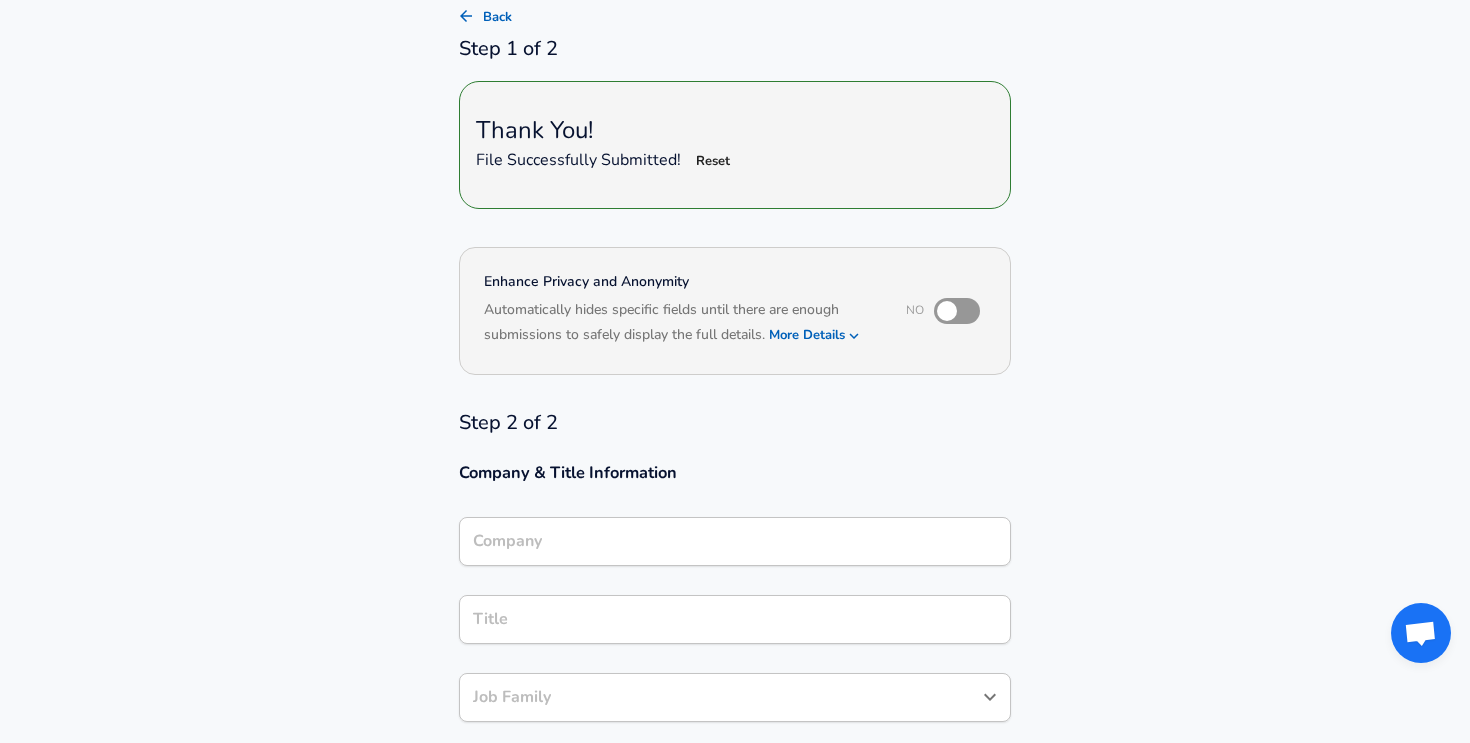 scroll, scrollTop: 156, scrollLeft: 0, axis: vertical 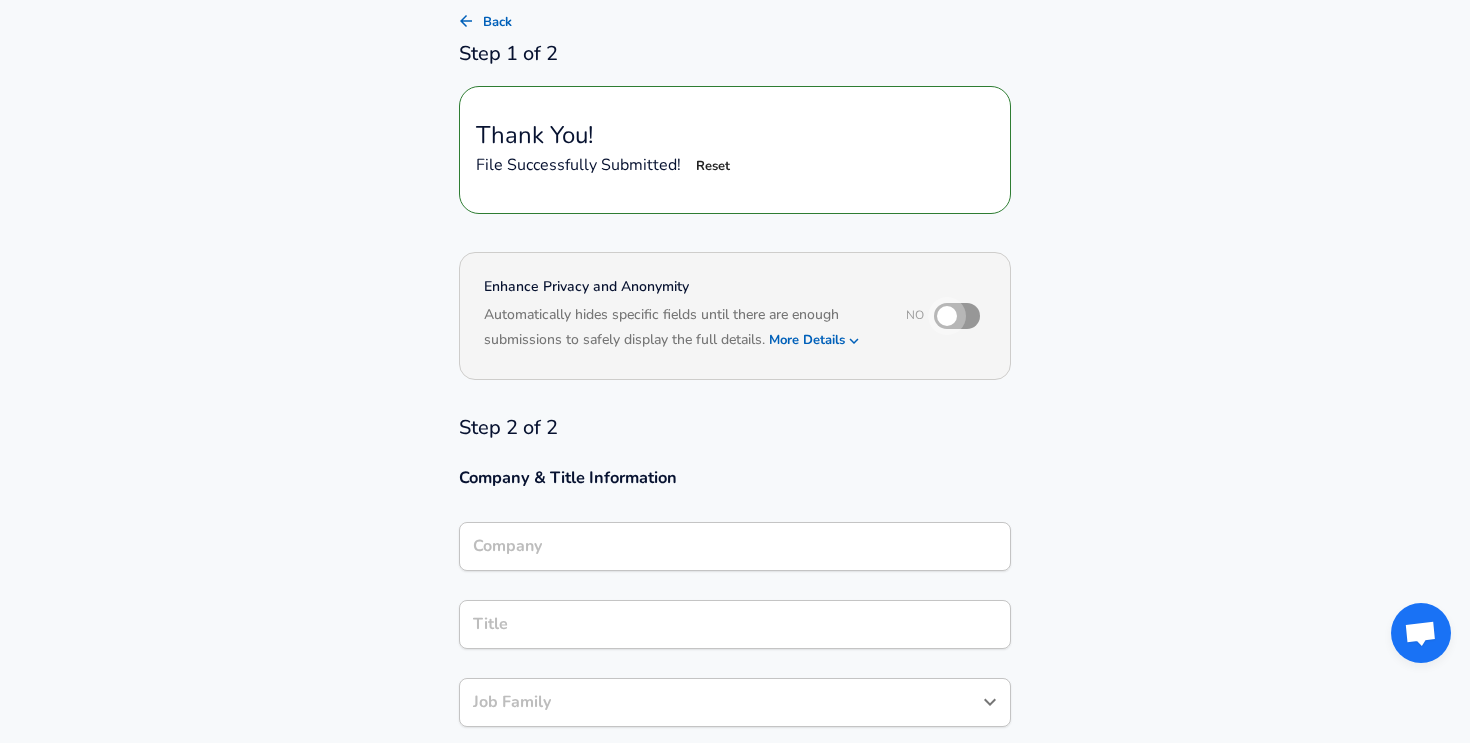 click at bounding box center [947, 316] 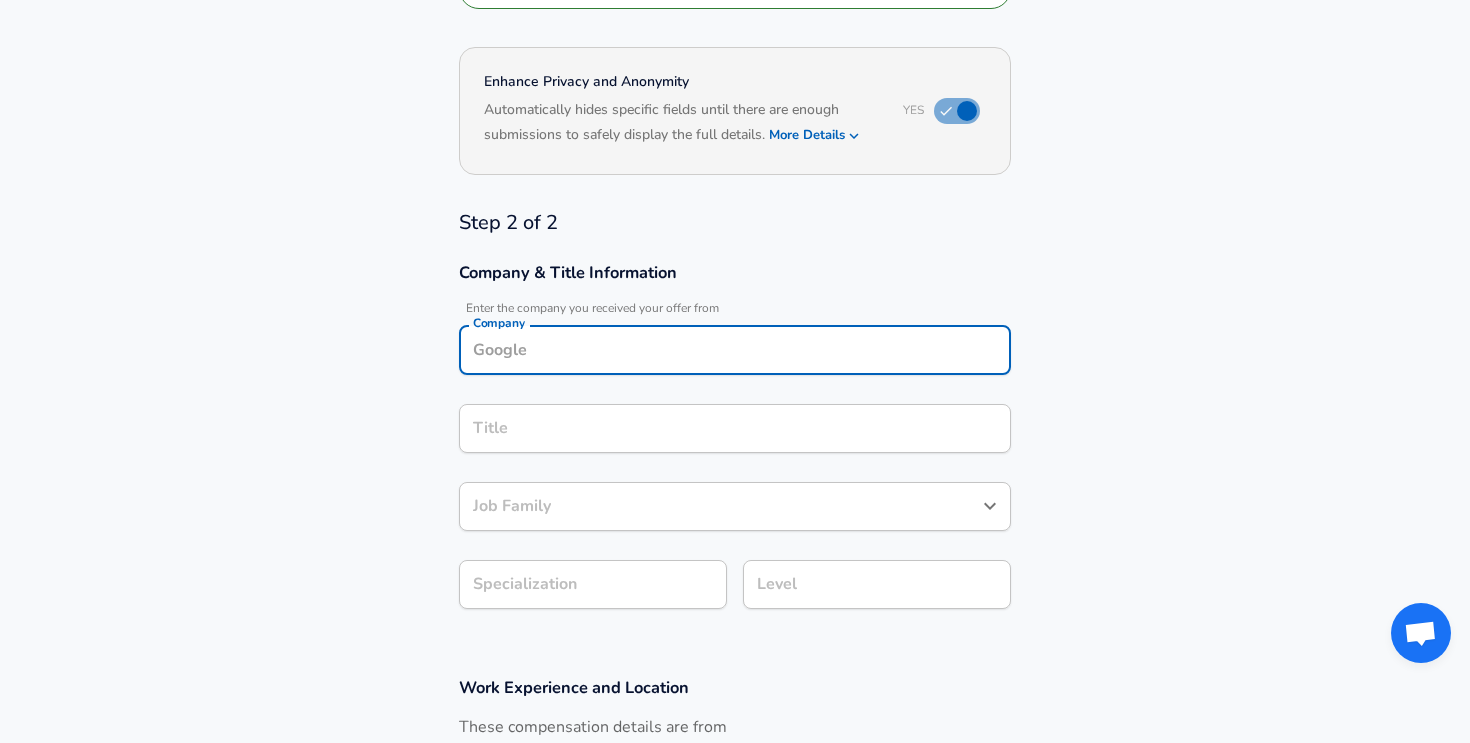 click on "Company" at bounding box center (735, 350) 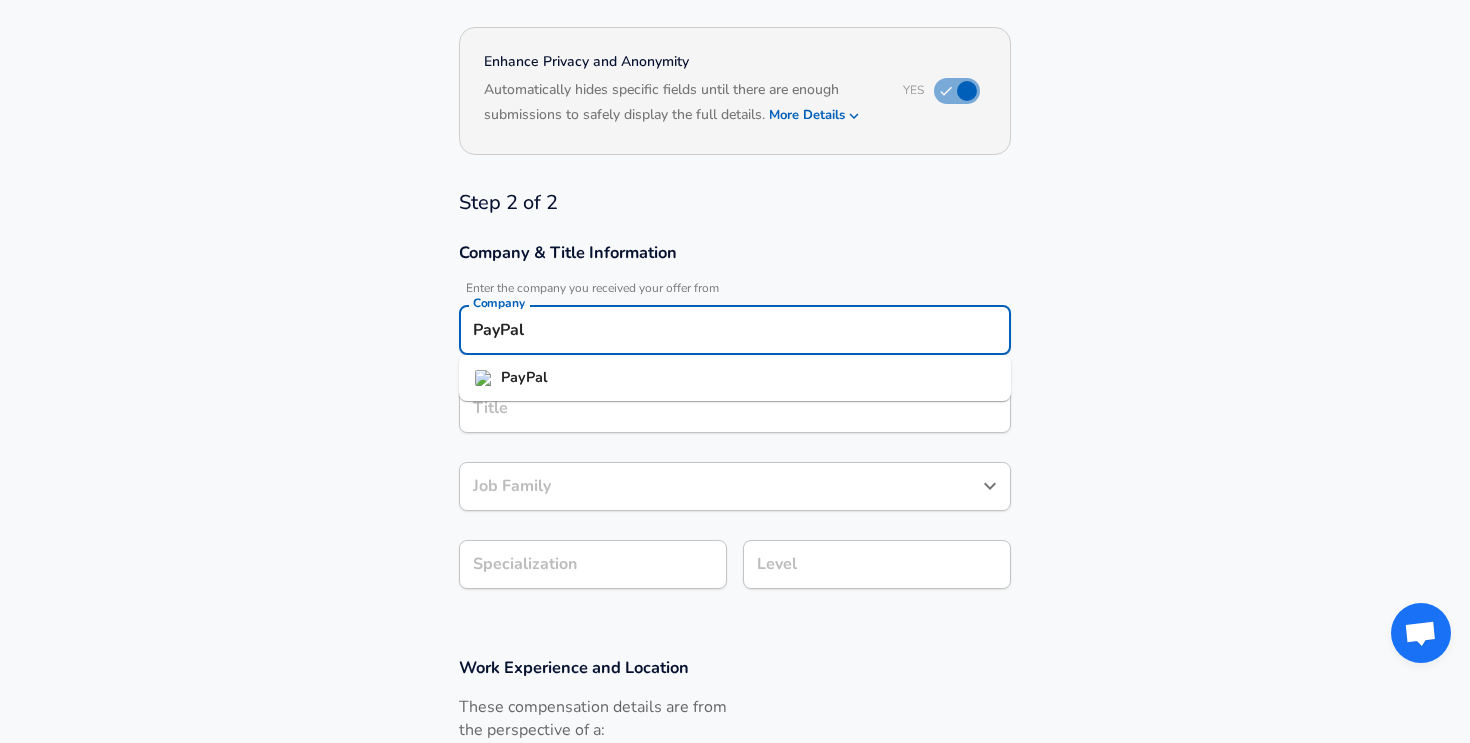 click on "PayPal" at bounding box center [735, 378] 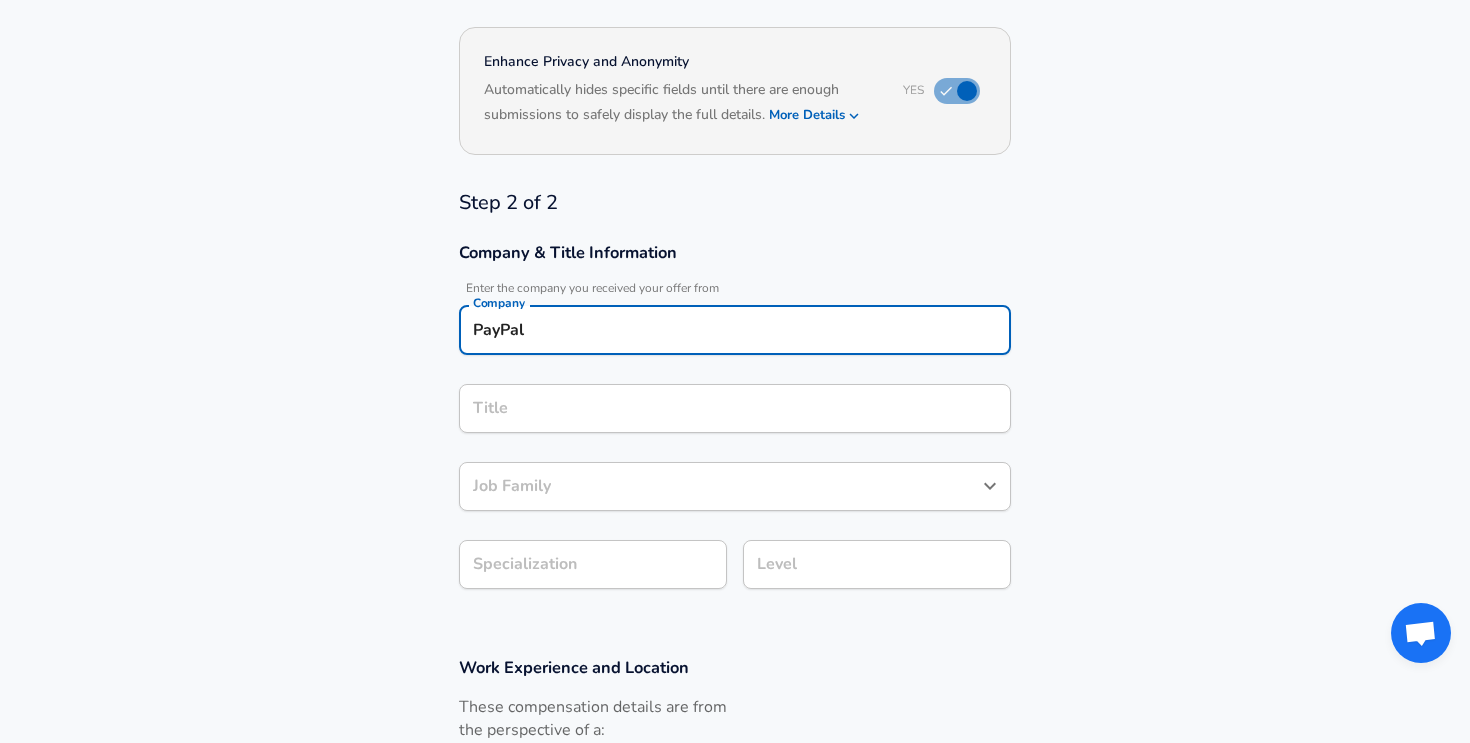 type on "PayPal" 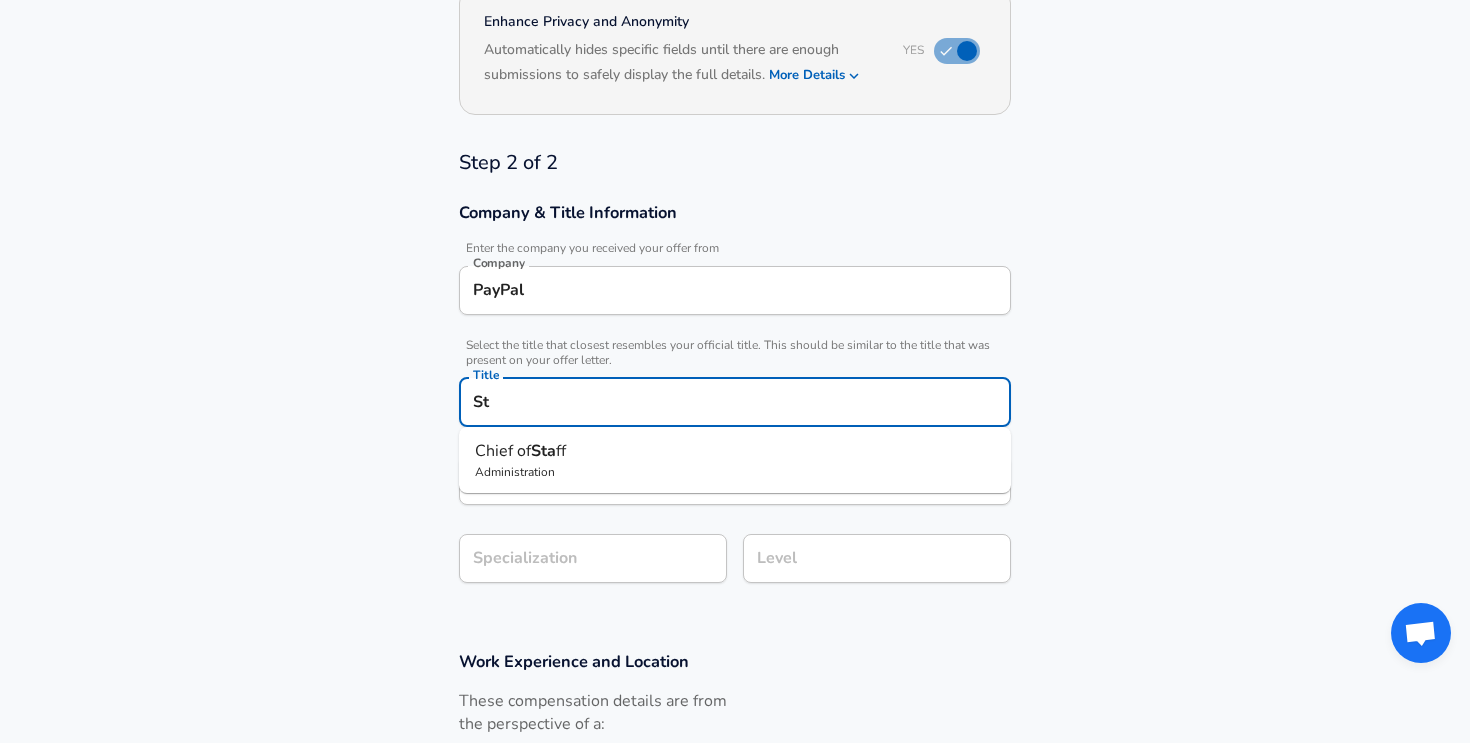 type on "S" 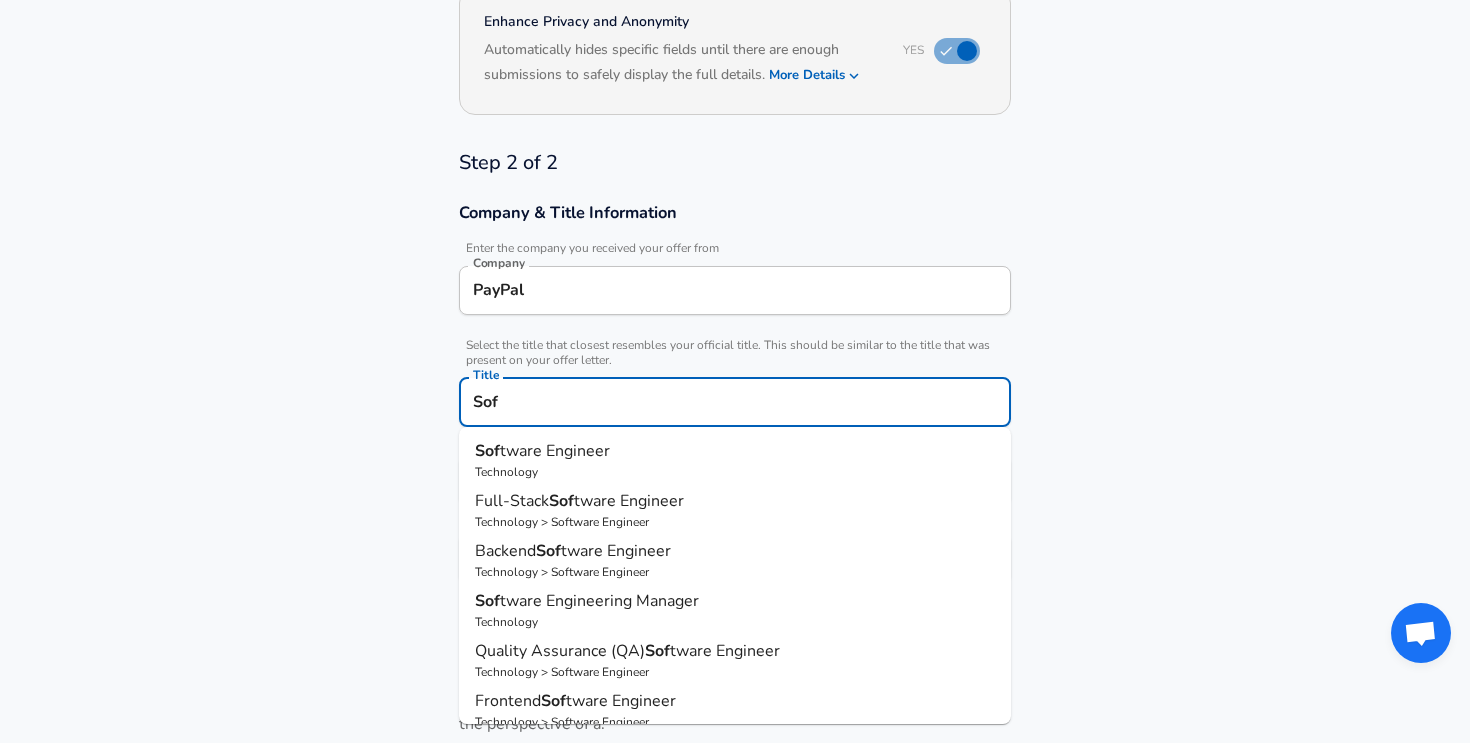 click on "tware Engineer" at bounding box center (555, 451) 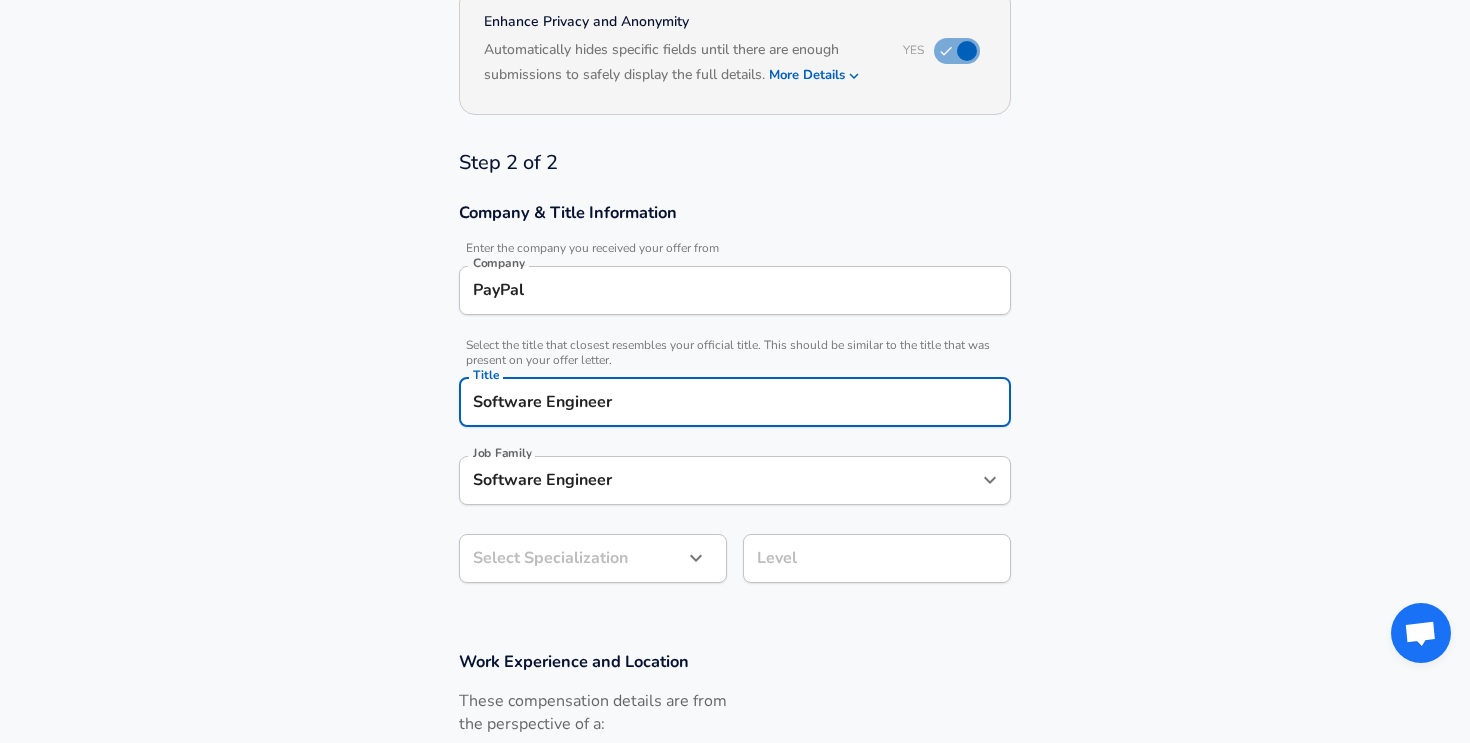 scroll, scrollTop: 500, scrollLeft: 0, axis: vertical 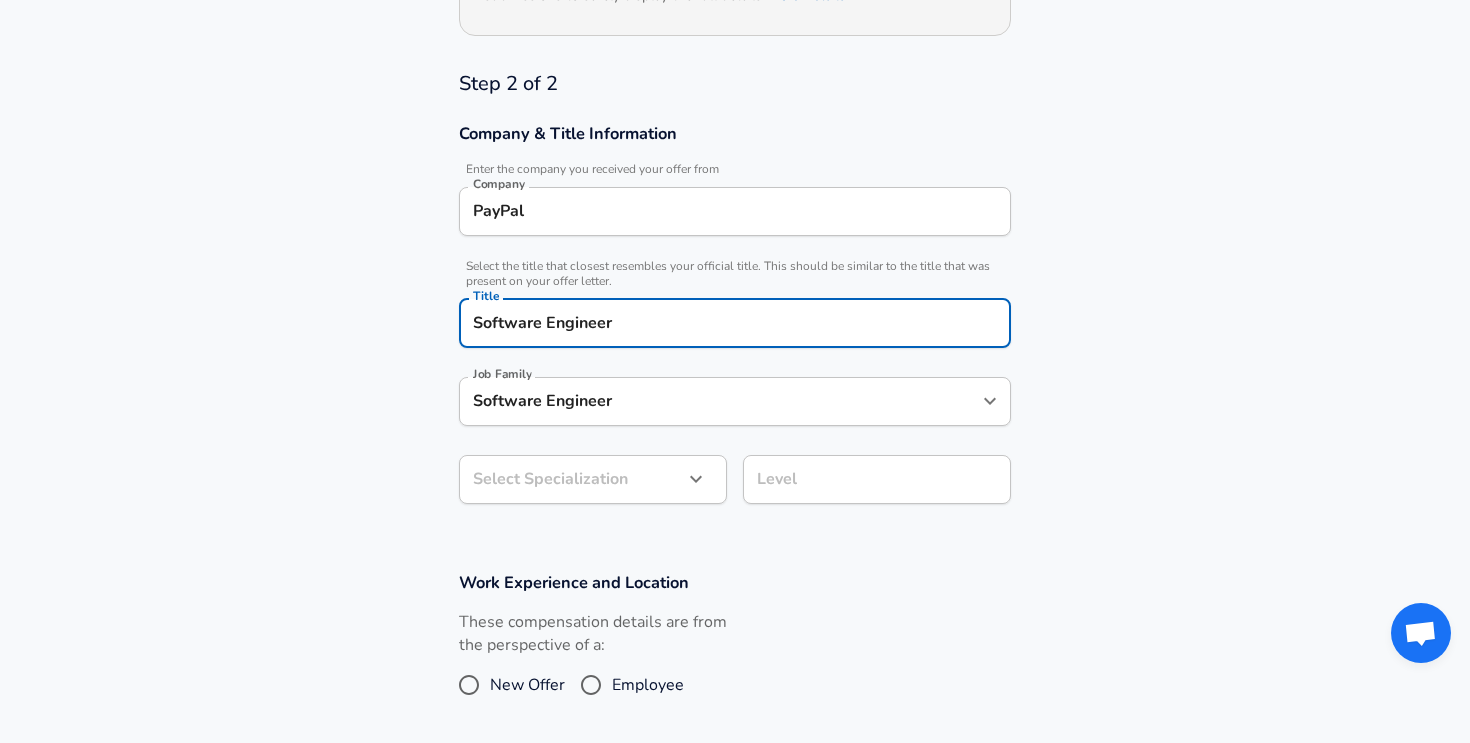 click on "Software Engineer" at bounding box center [720, 401] 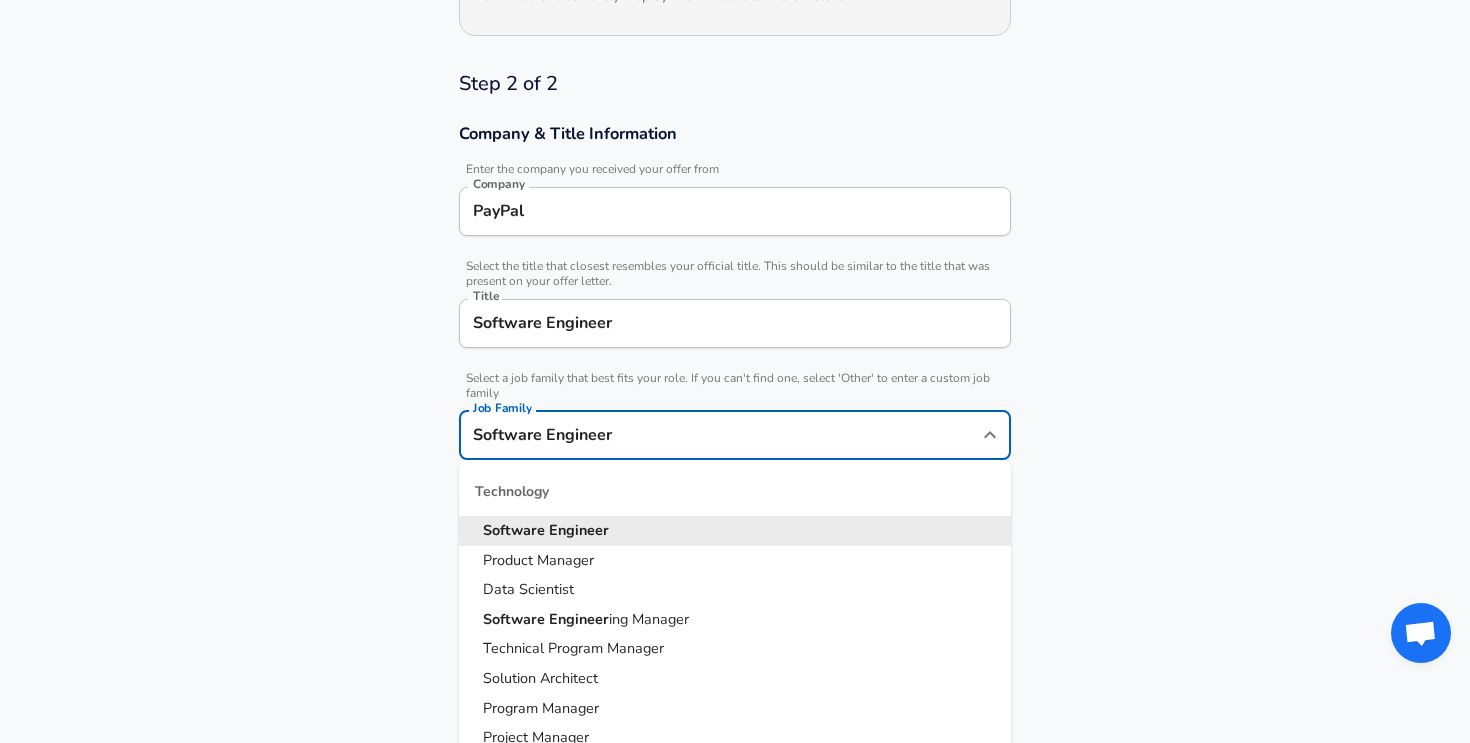 scroll, scrollTop: 540, scrollLeft: 0, axis: vertical 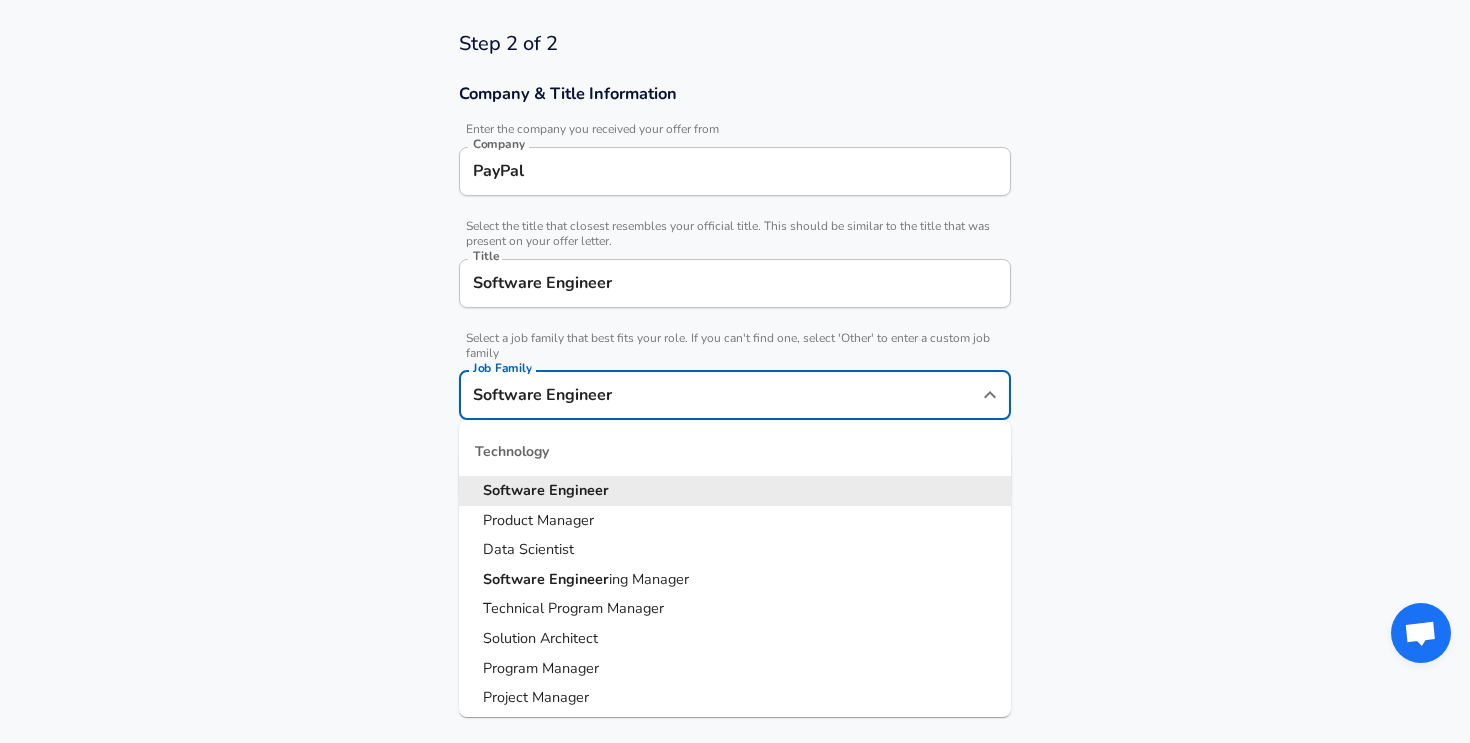 click on "Software Engineer" at bounding box center (735, 283) 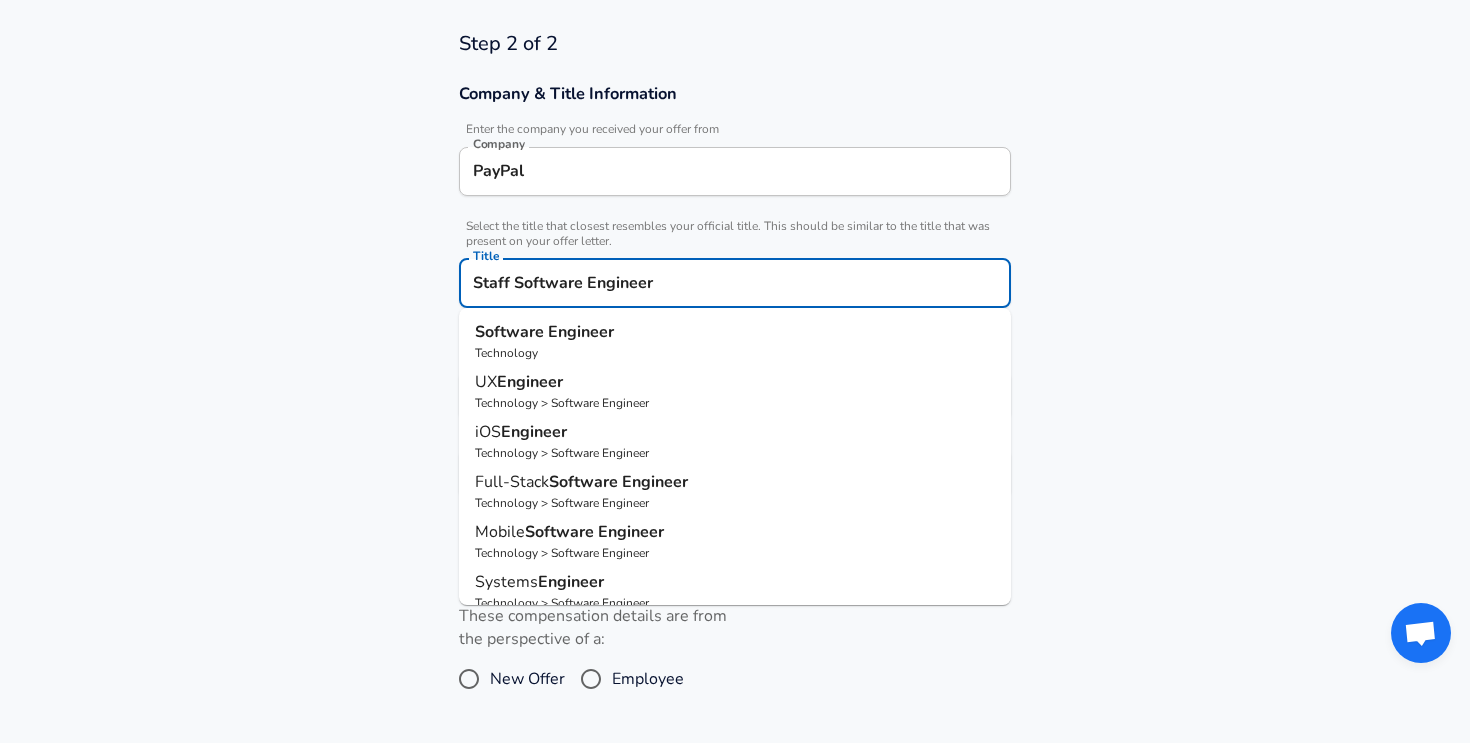 type on "Staff Software Engineer" 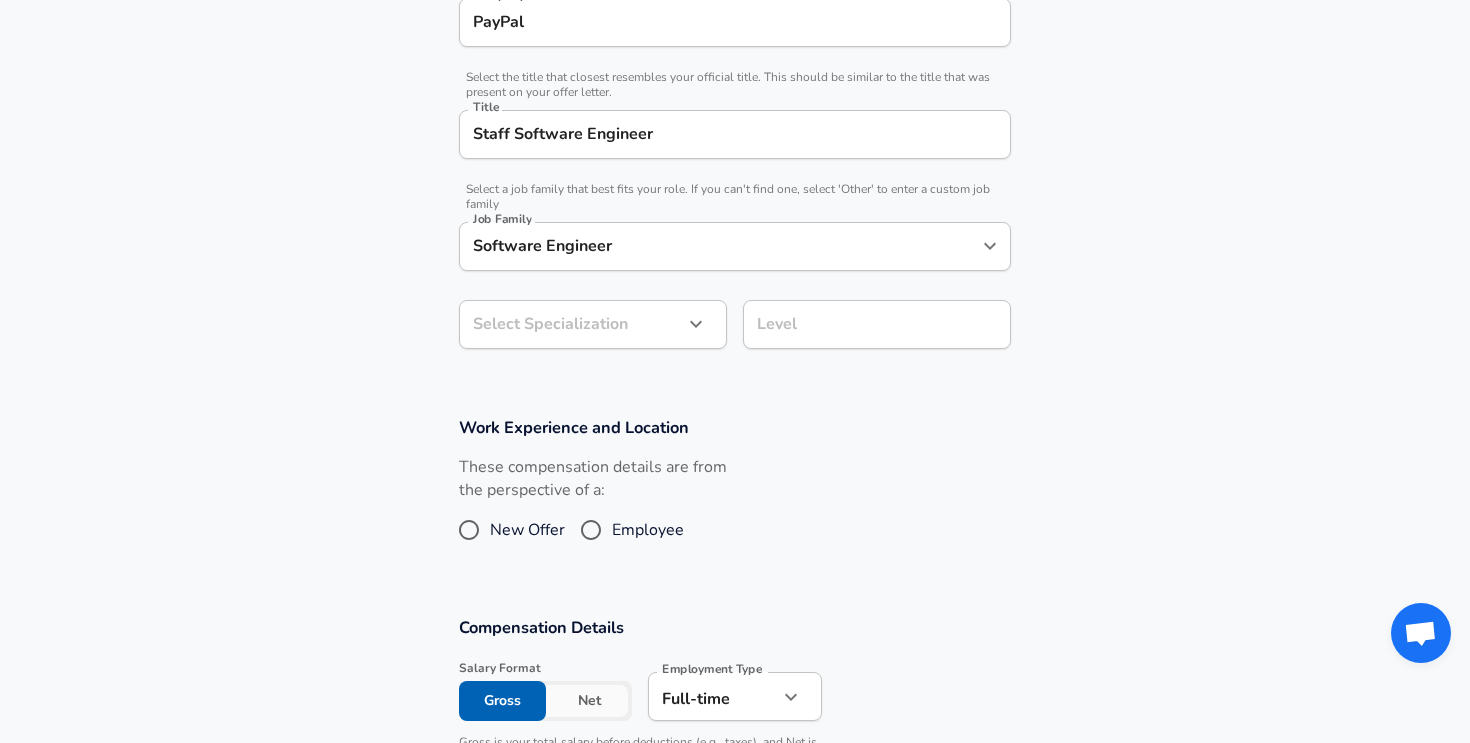 click on "Restart Add Your Salary Back Step 1 of 2 Thank You! File Successfully Submitted! Reset Enhance Privacy and Anonymity Yes Automatically hides specific fields until there are enough submissions to safely display the full details.   More Details Based on your submission and the data points that we have already collected, we will automatically hide and anonymize specific fields if there aren't enough data points to remain sufficiently anonymous. Step 2 of 2 Company & Title Information   Enter the company you received your offer from Company PayPal Company   Select the title that closest resembles your official title. This should be similar to the title that was present on your offer letter. Title Staff Software Engineer Title   Select a job family that best fits your role. If you can't find one, select 'Other' to enter a custom job family Job Family Software Engineer Job Family Select Specialization ​ Select Specialization Level Level Work Experience and Location New Offer Employee Compensation Details Gross" at bounding box center (735, -318) 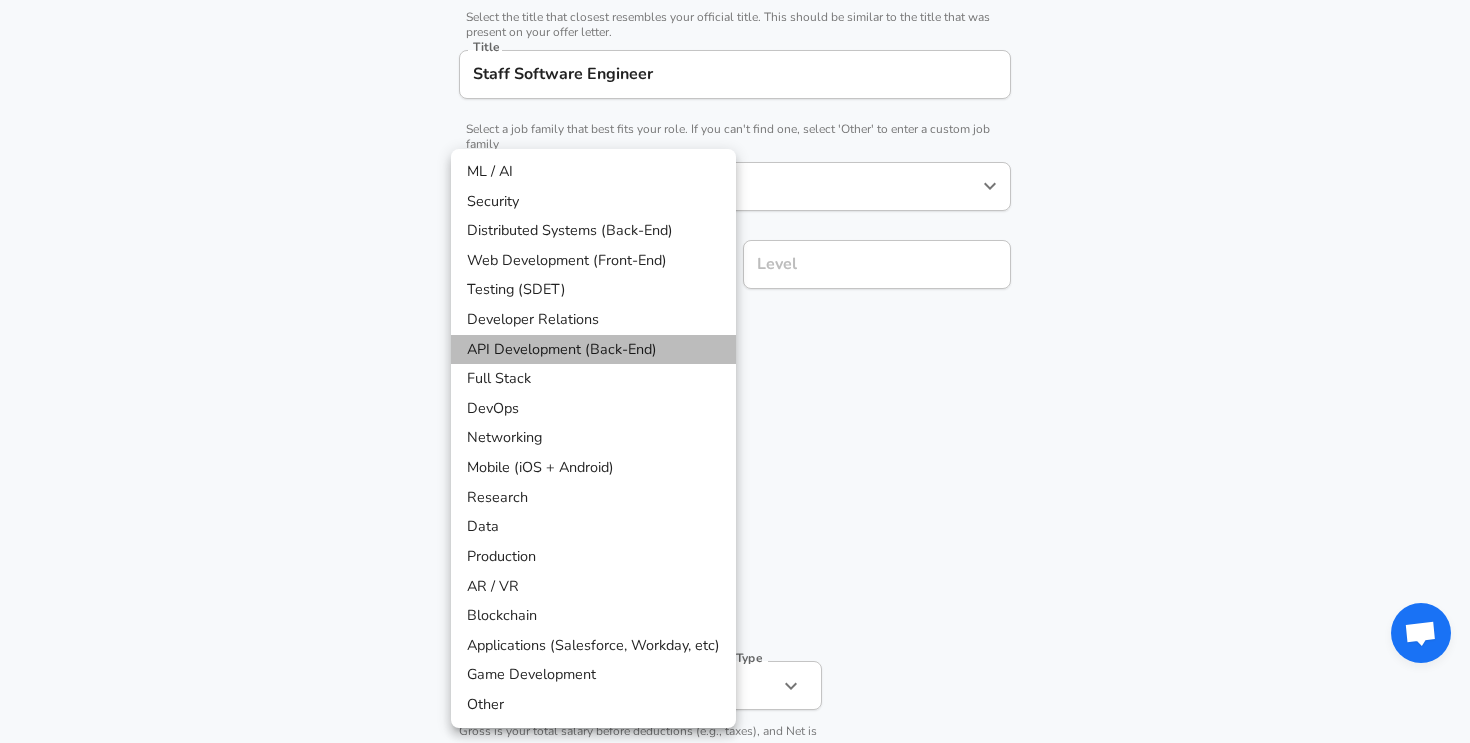 click on "API Development (Back-End)" at bounding box center [593, 350] 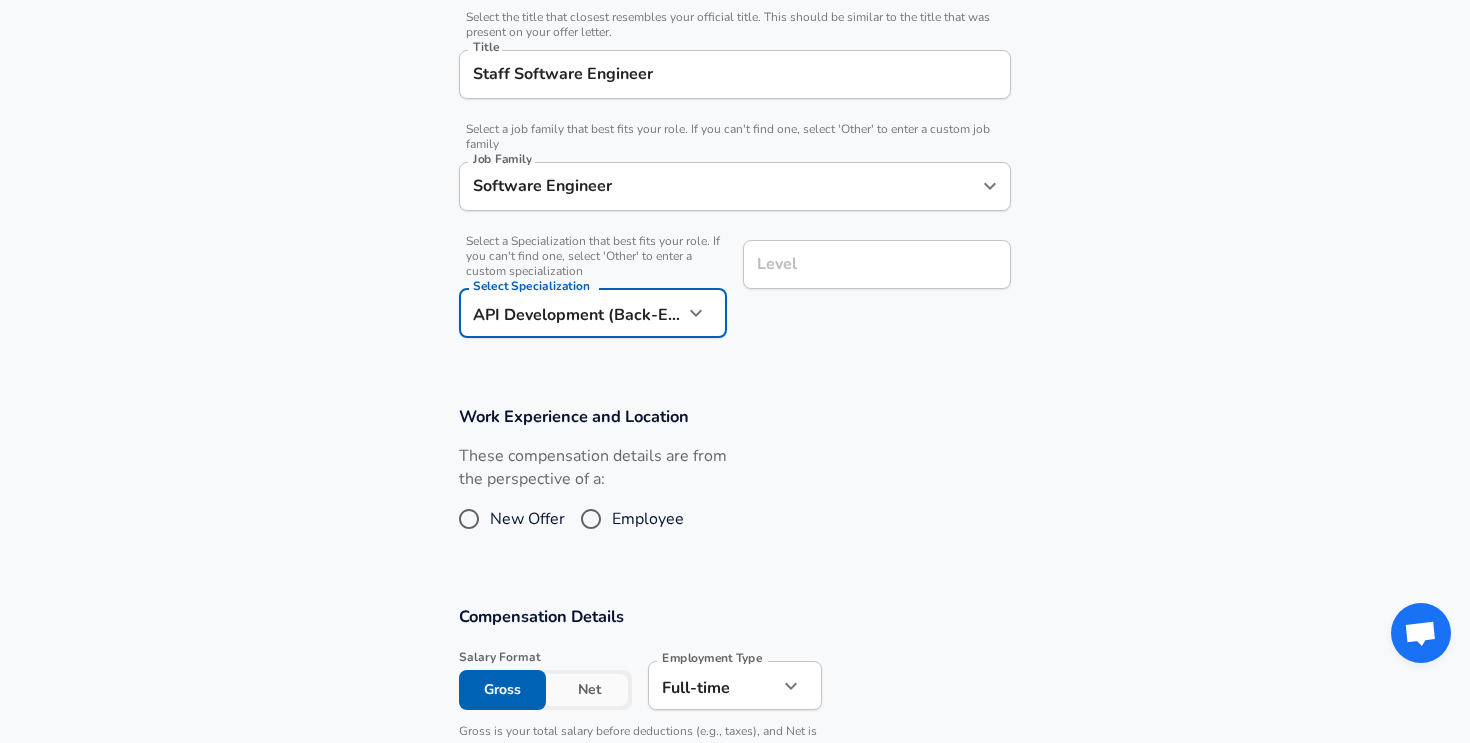 click on "Level" at bounding box center (877, 264) 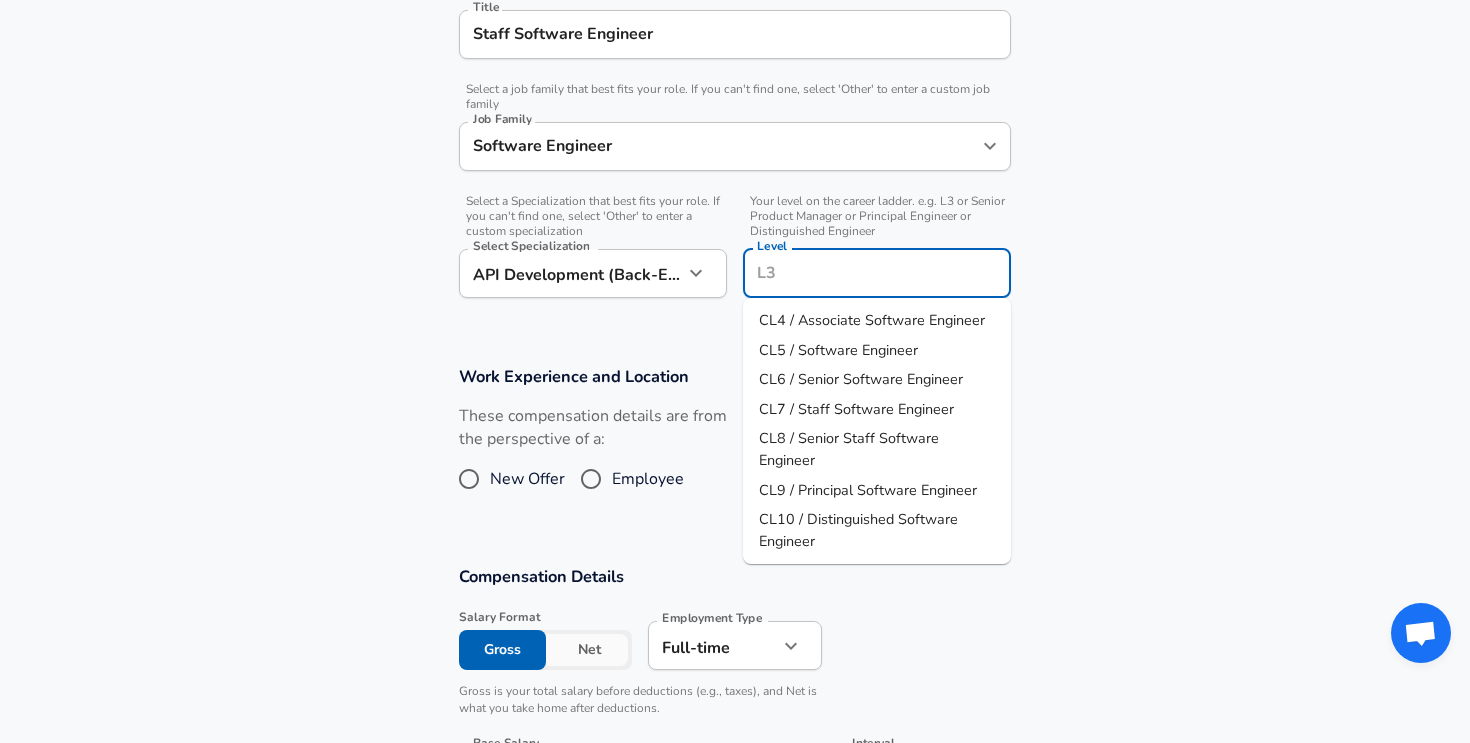click on "CL8 / Senior Staff Software Engineer" at bounding box center (849, 449) 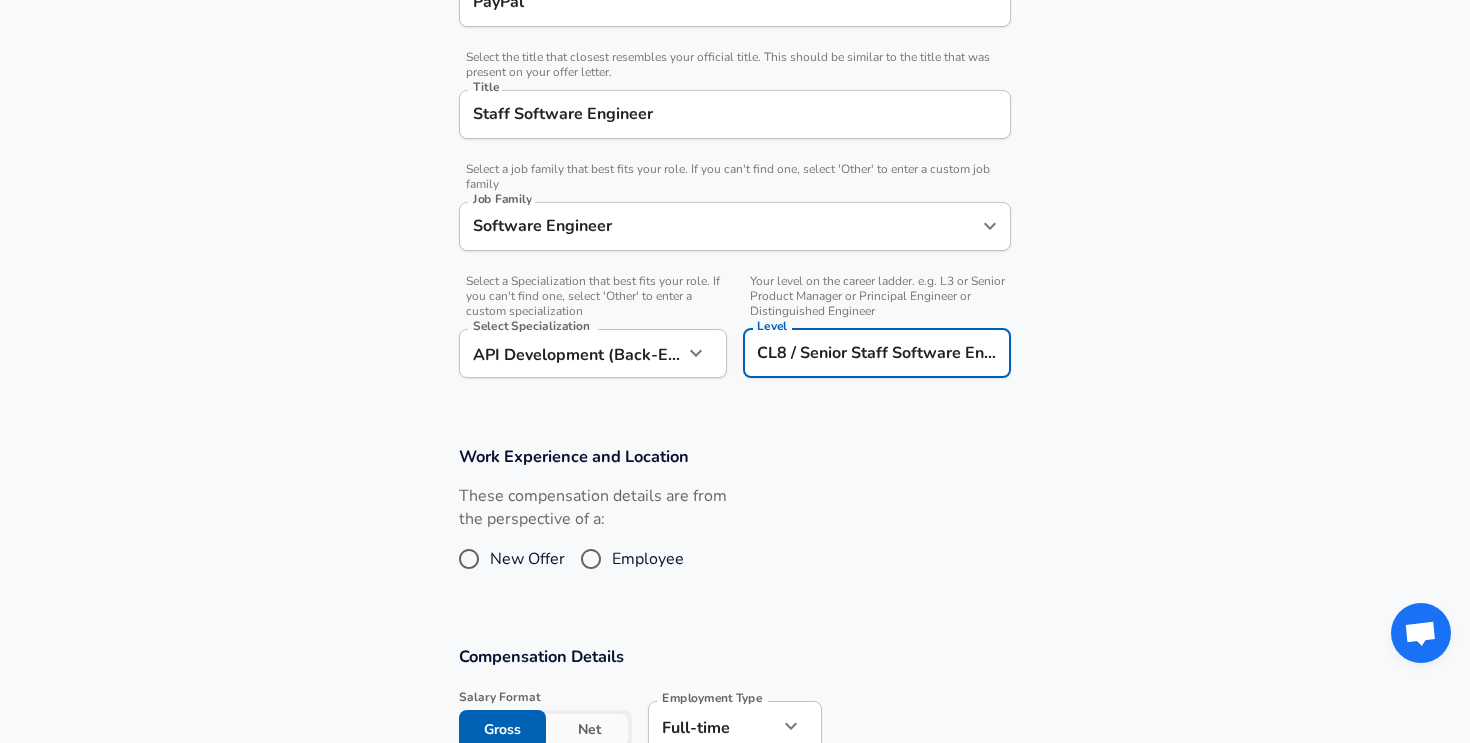 scroll, scrollTop: 698, scrollLeft: 0, axis: vertical 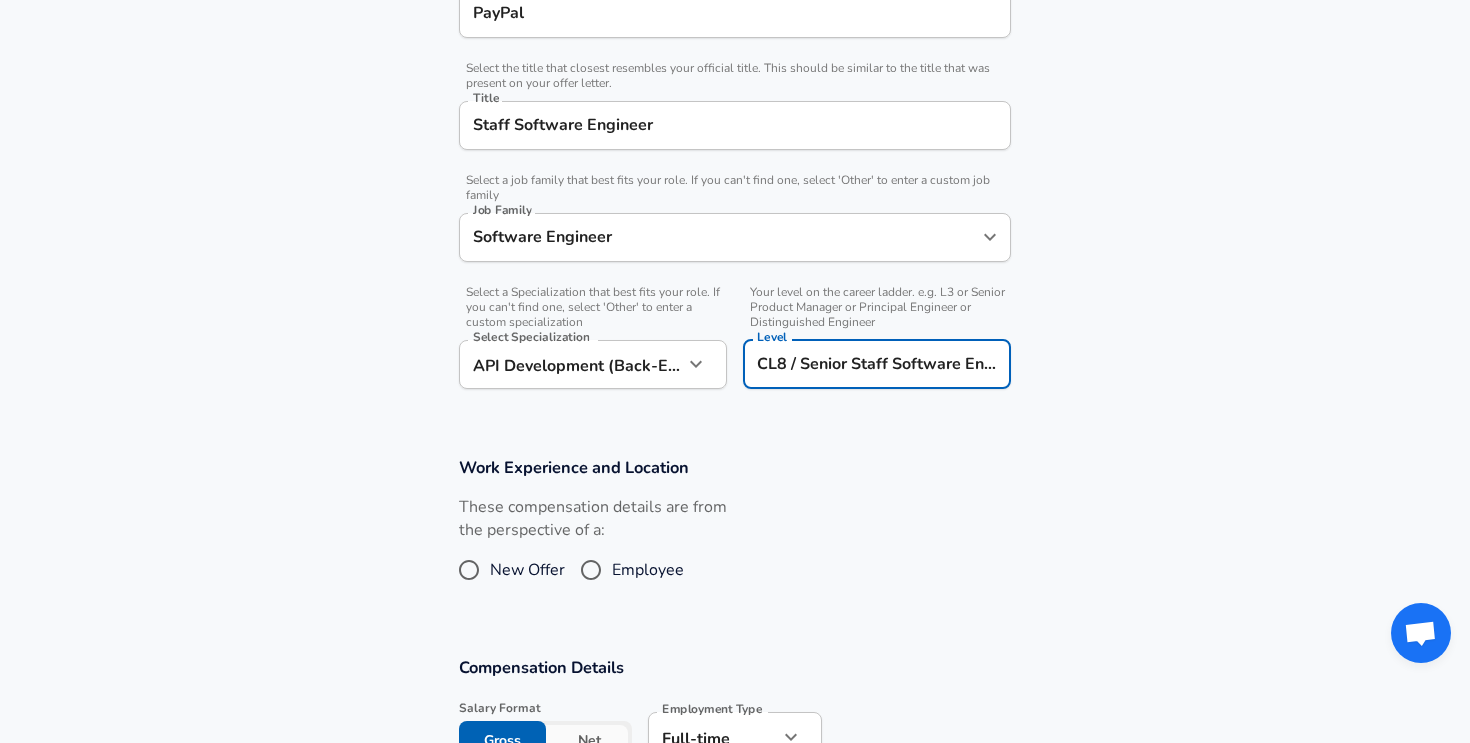 click on "CL8 / Senior Staff Software Engineer" at bounding box center [877, 364] 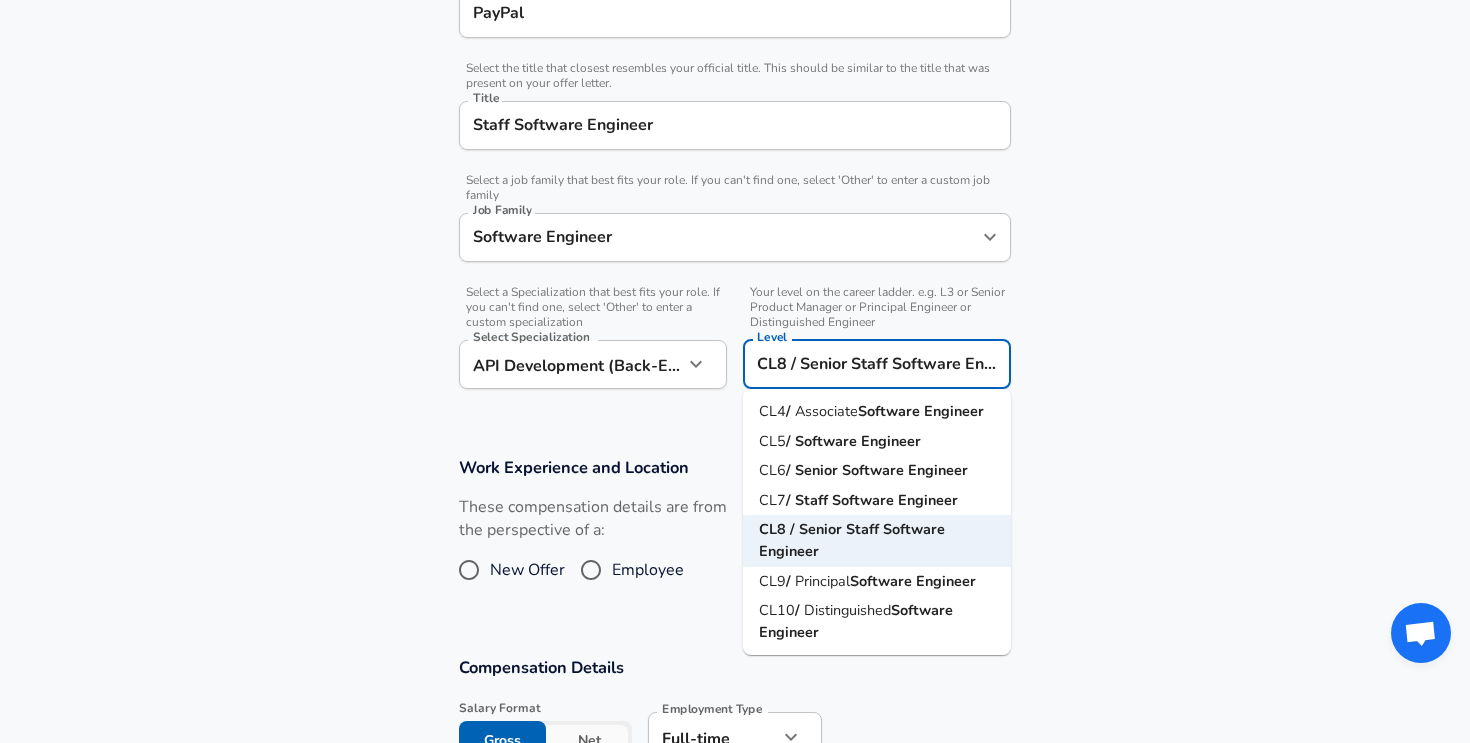 click on "Software" at bounding box center (865, 500) 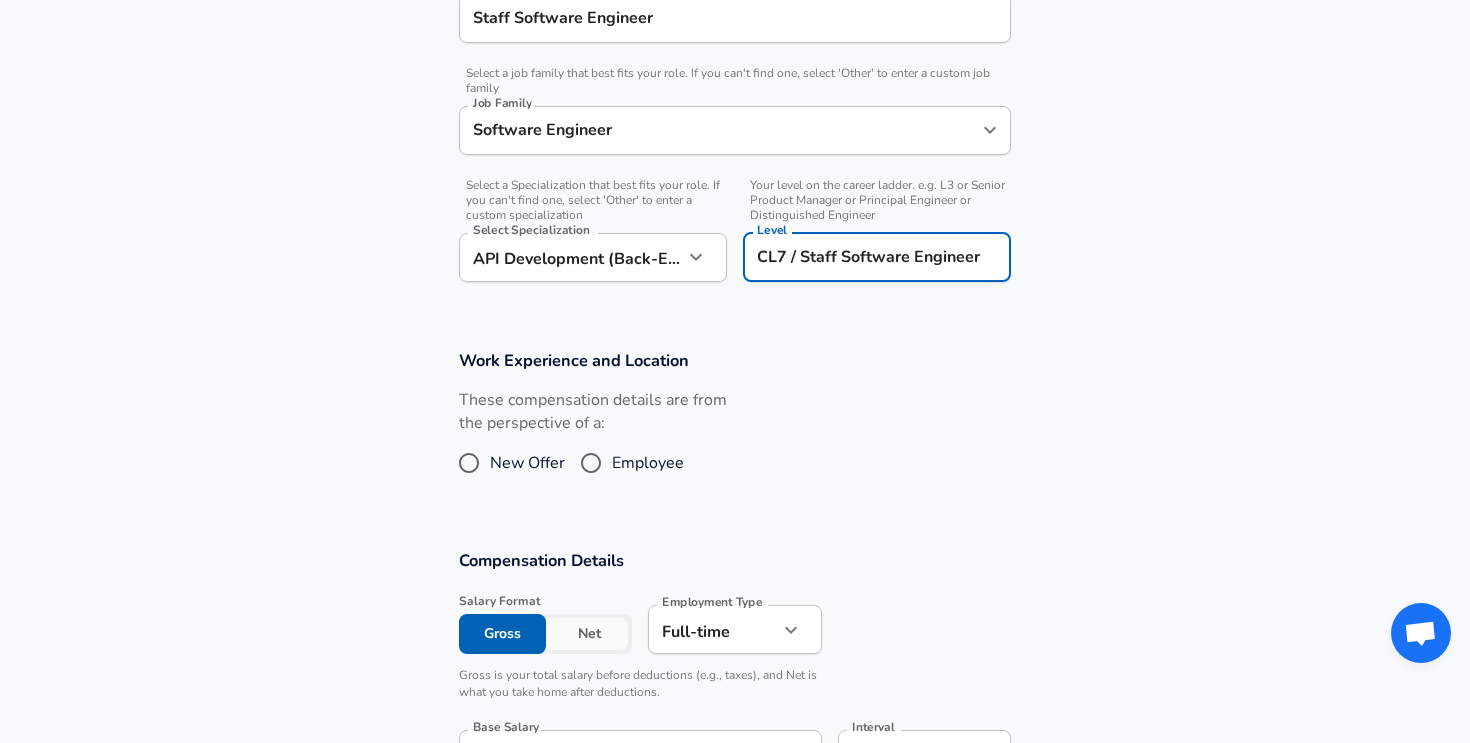 scroll, scrollTop: 840, scrollLeft: 0, axis: vertical 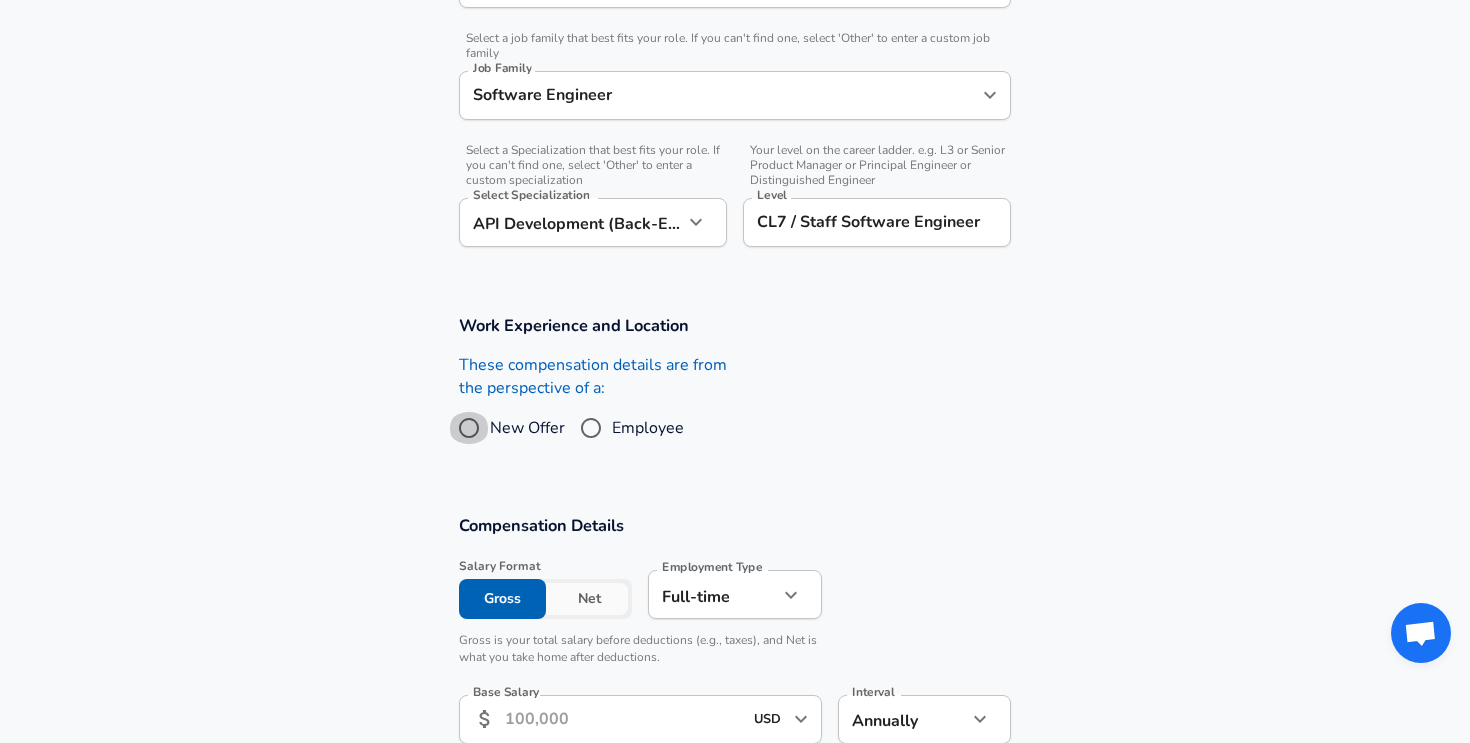 click on "New Offer" at bounding box center [469, 428] 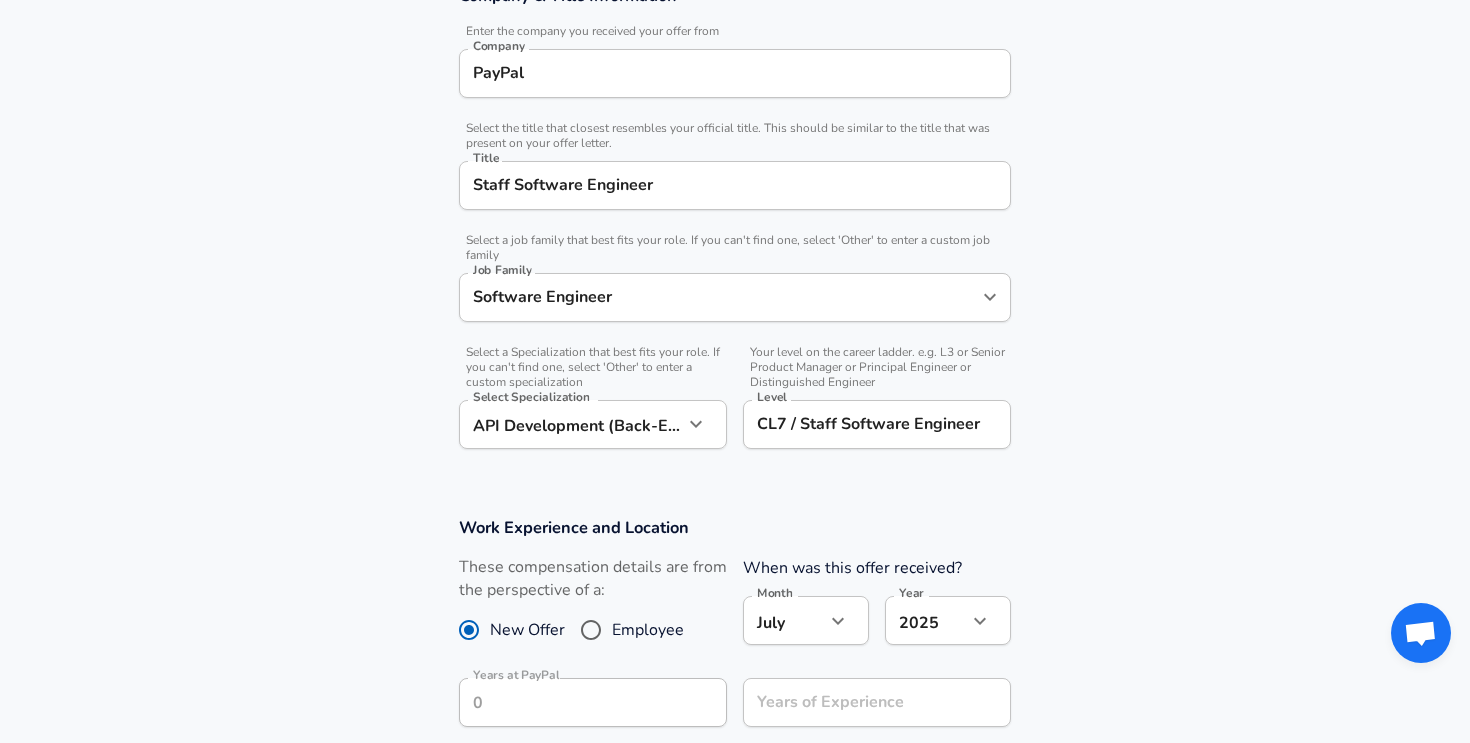 scroll, scrollTop: 829, scrollLeft: 0, axis: vertical 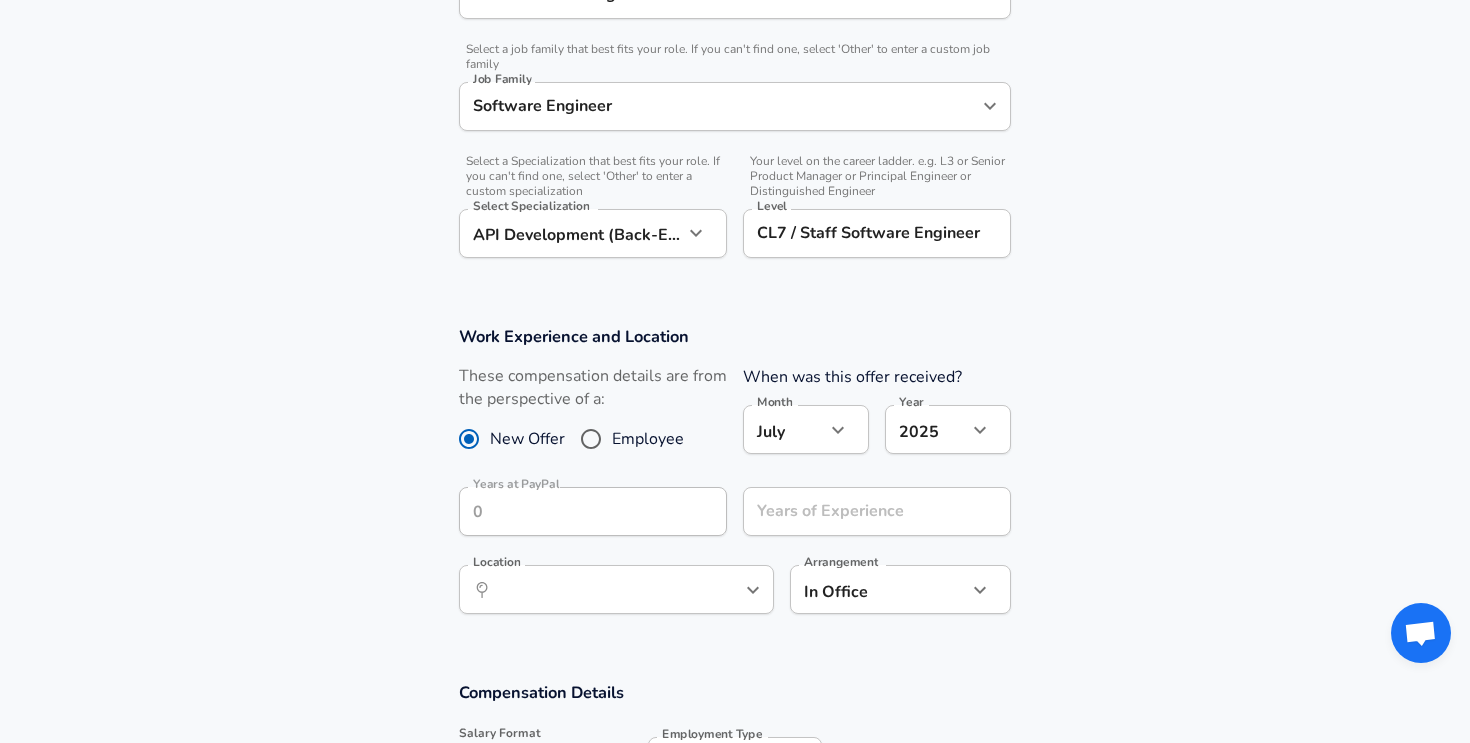 click on "Year [DATE] 2025 Year" at bounding box center [940, 428] 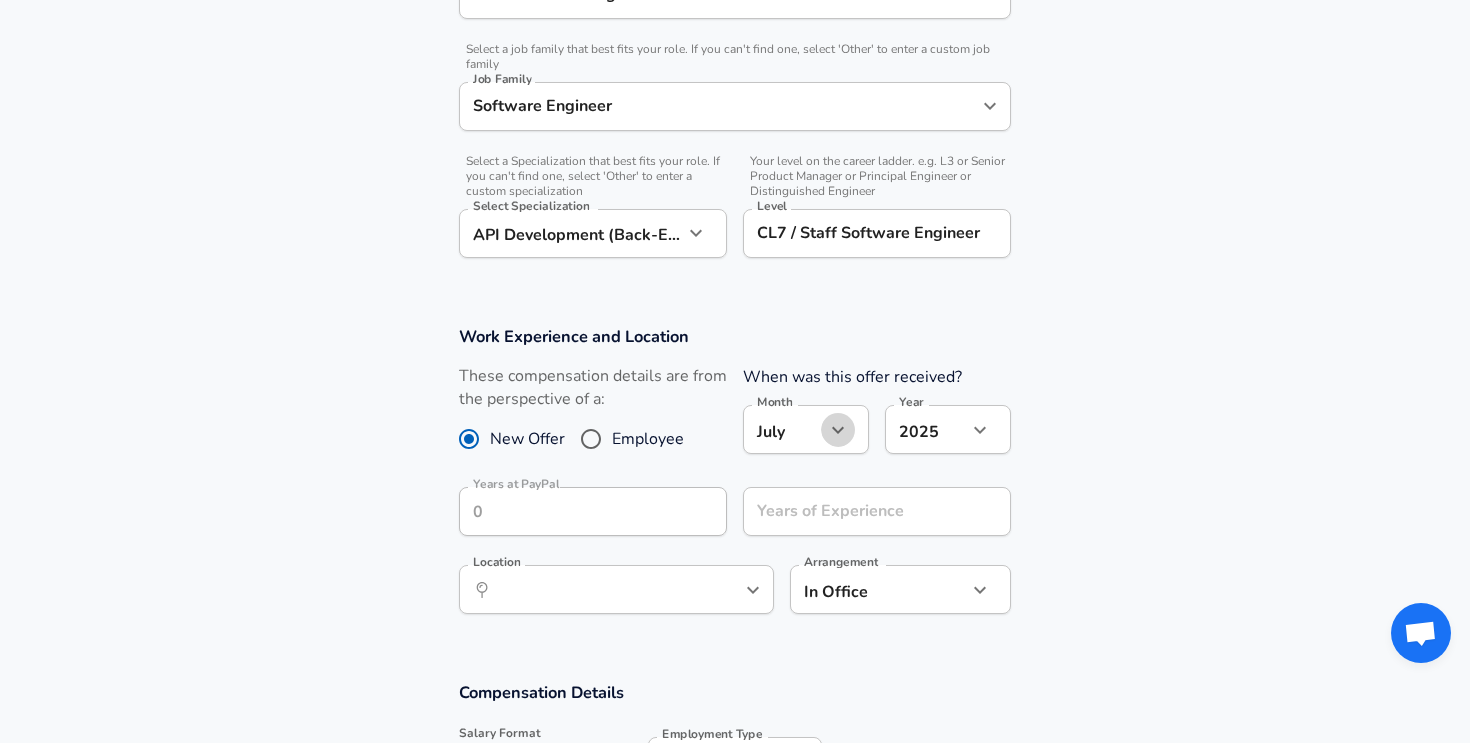 click at bounding box center [838, 430] 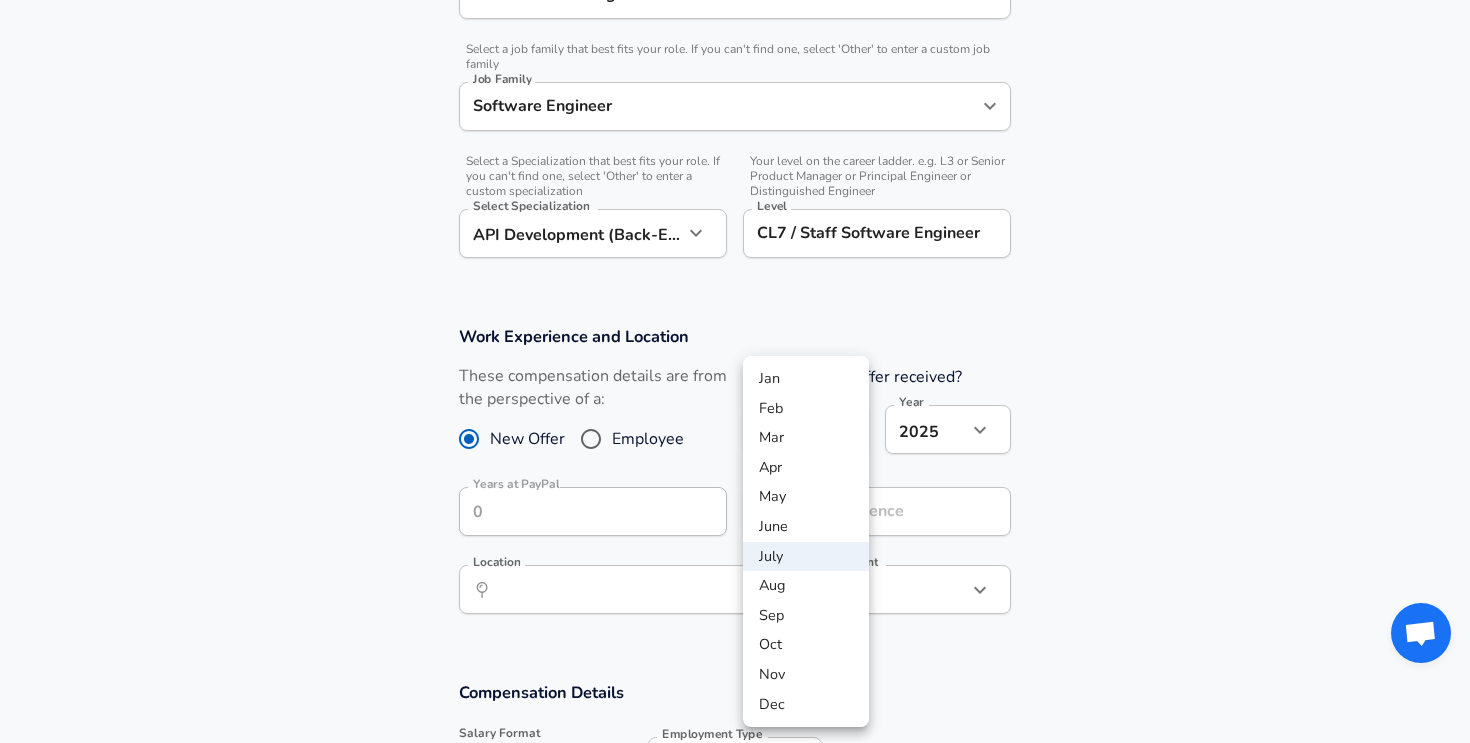 click on "Dec" at bounding box center (806, 705) 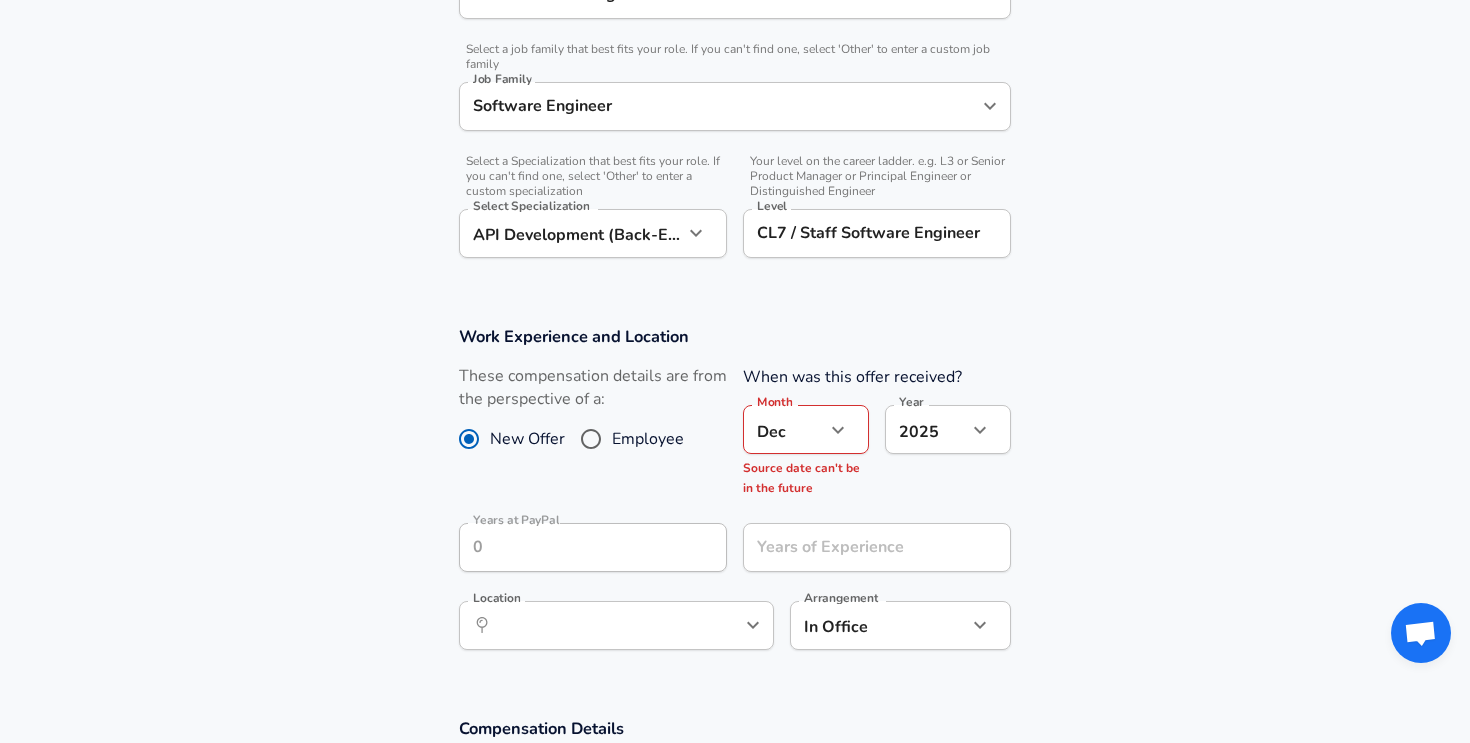 click at bounding box center (980, 430) 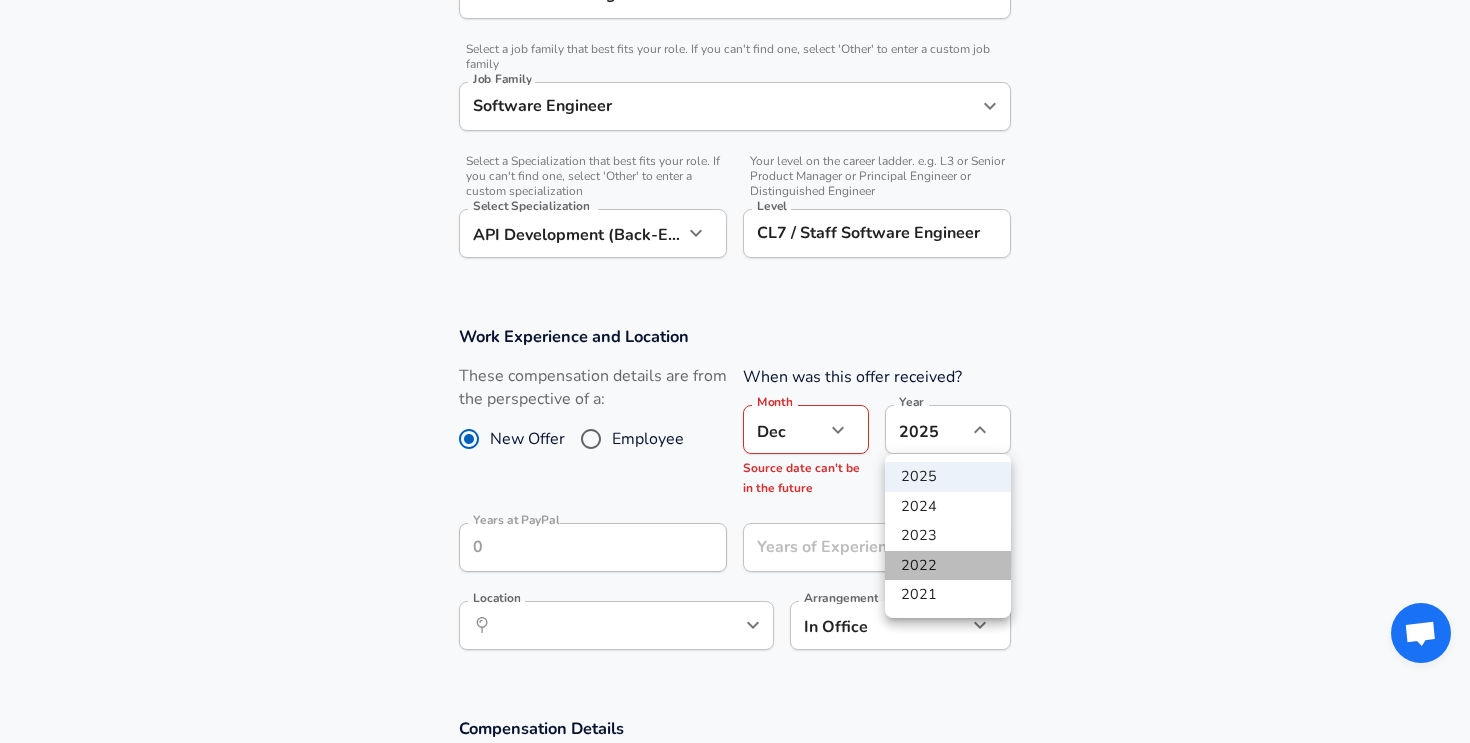 click on "2022" at bounding box center (948, 566) 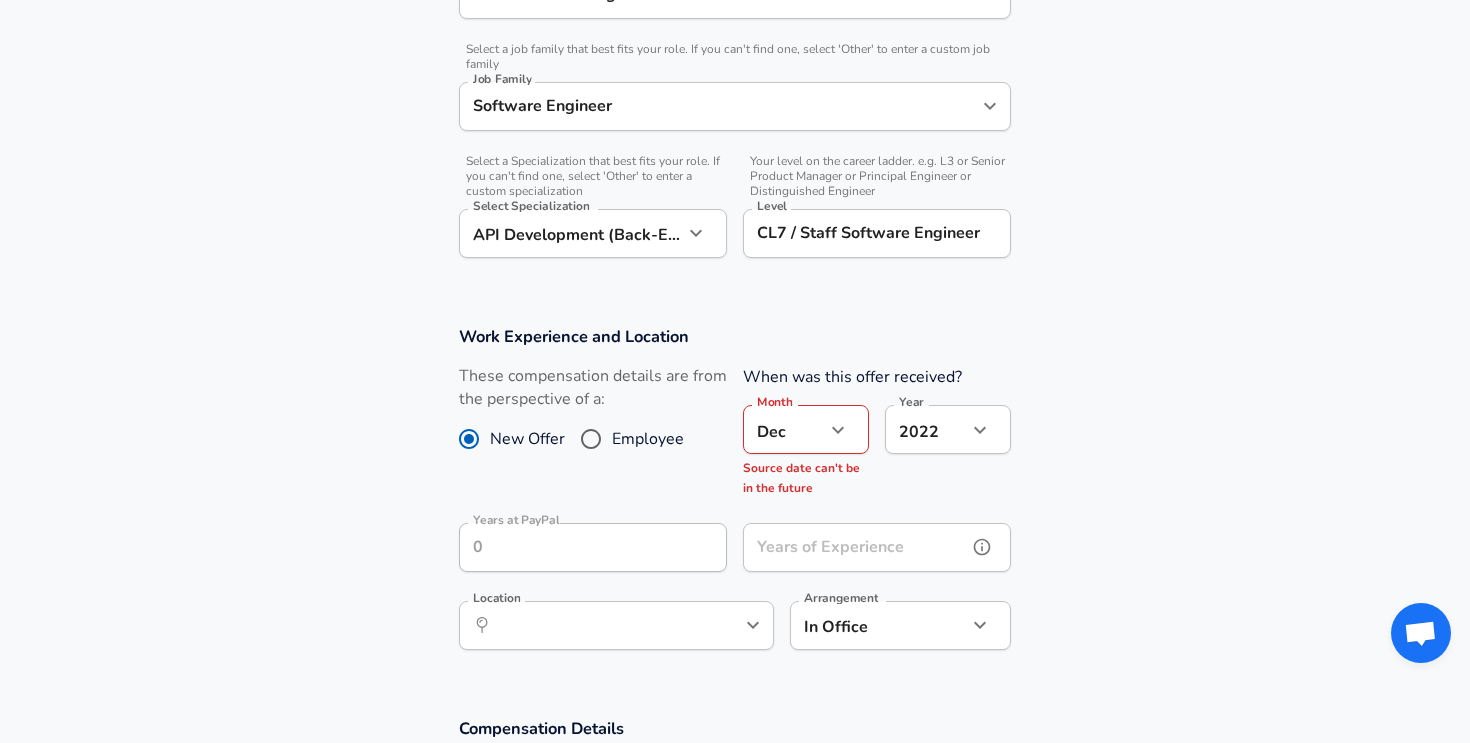 click on "Years of Experience Years of Experience" at bounding box center [877, 550] 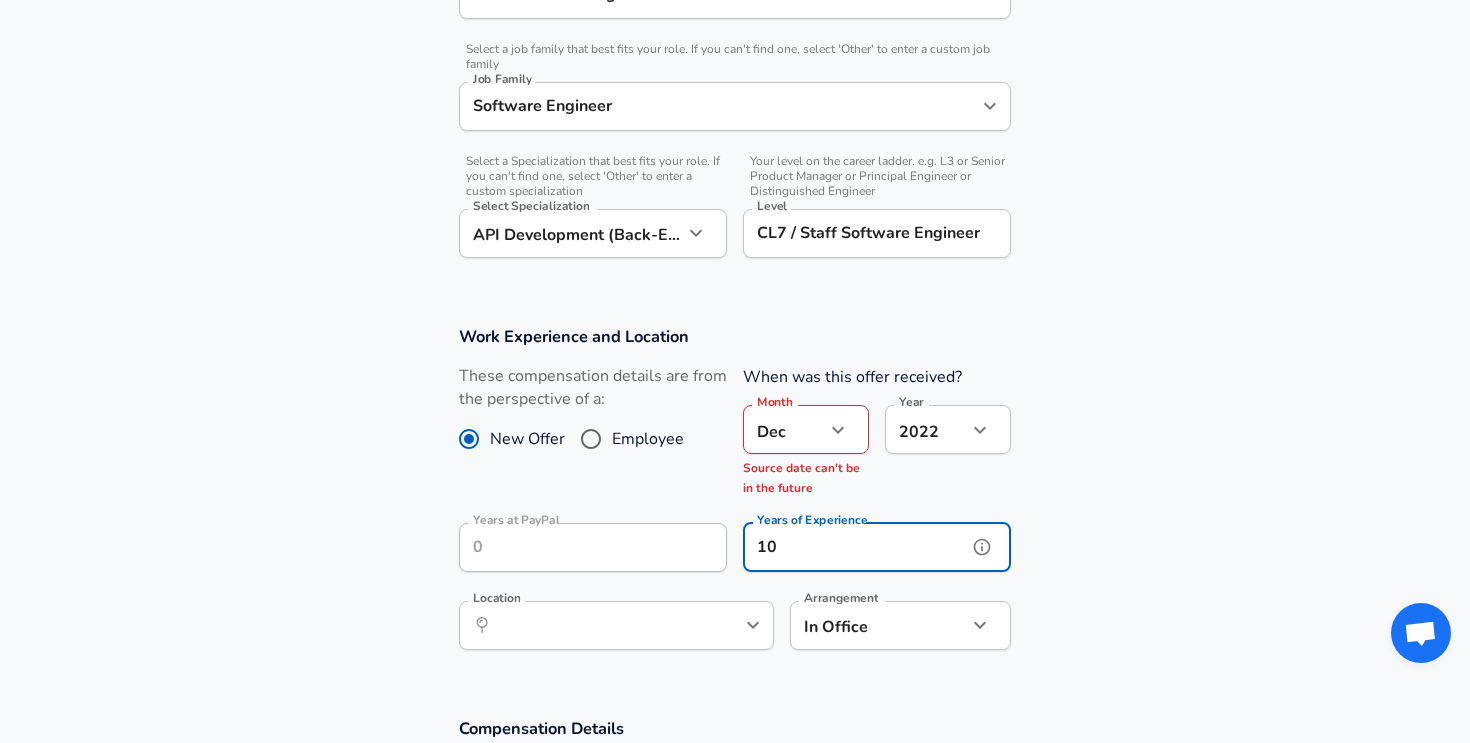 type on "10" 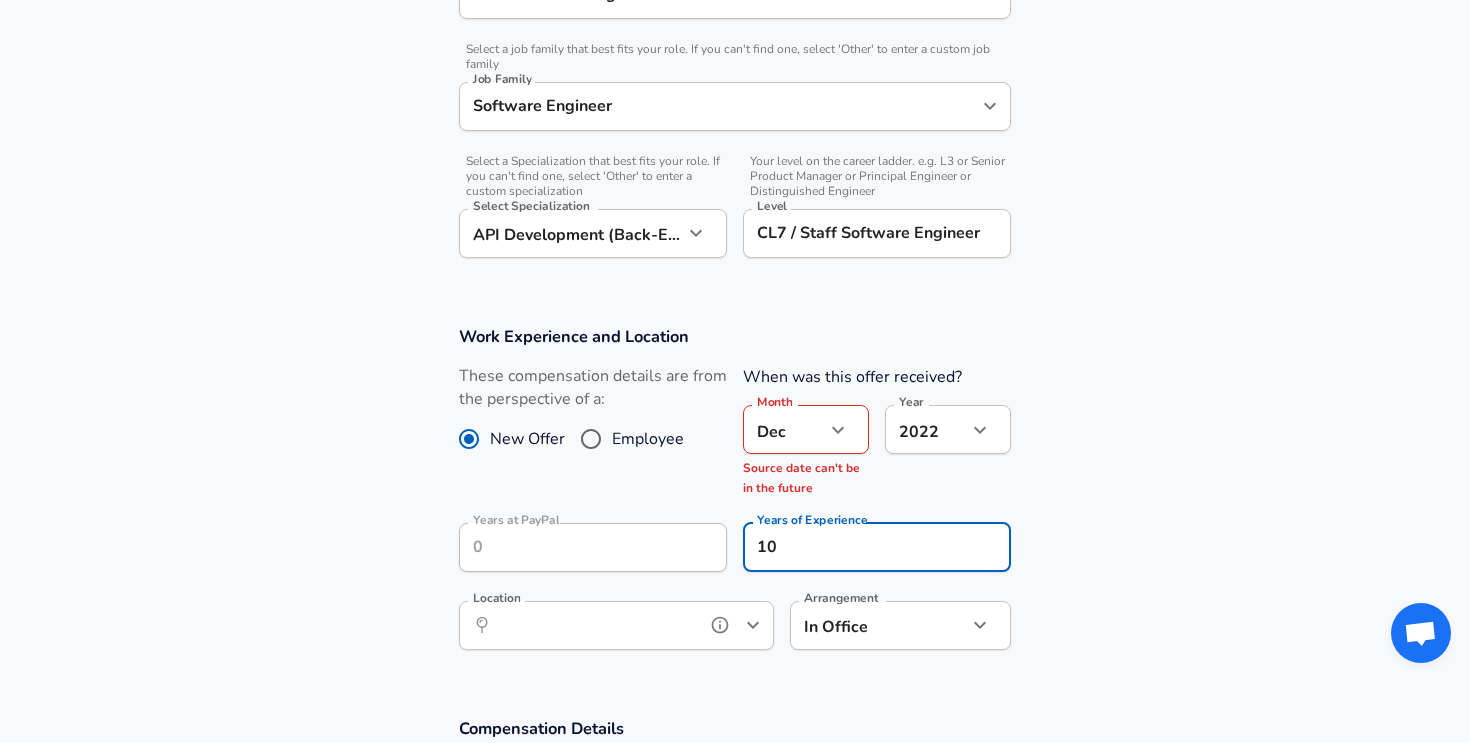 click on "Location" at bounding box center (594, 625) 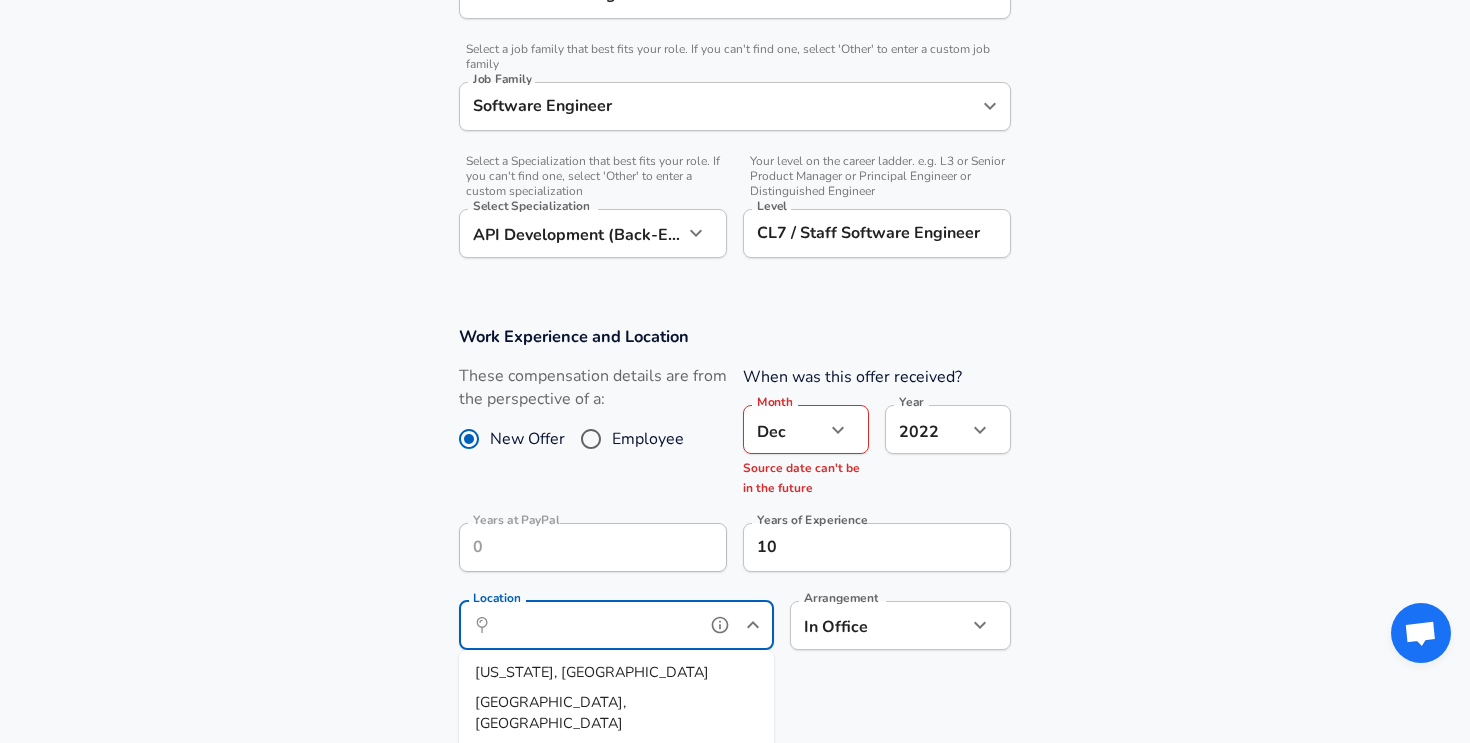 click on "[GEOGRAPHIC_DATA], [GEOGRAPHIC_DATA]" at bounding box center (550, 764) 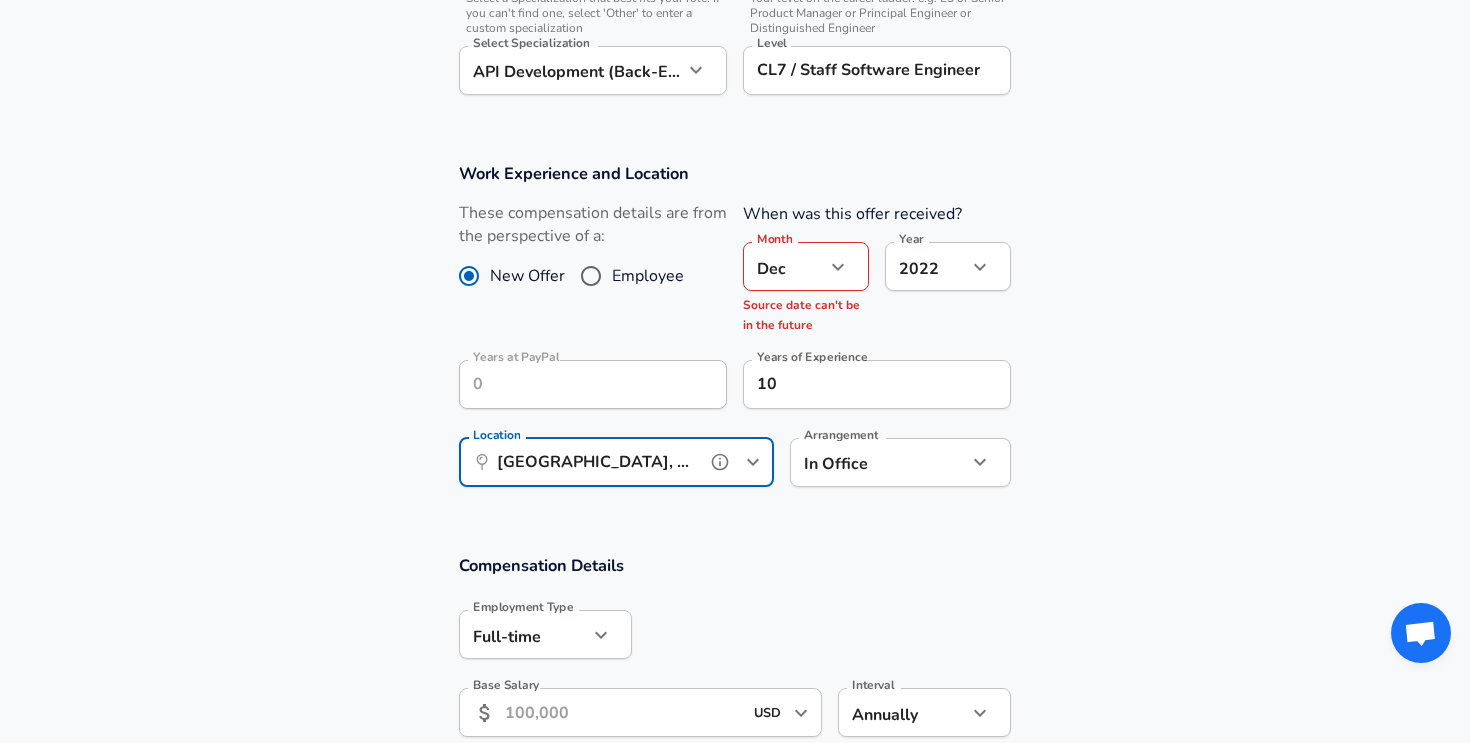 scroll, scrollTop: 1026, scrollLeft: 0, axis: vertical 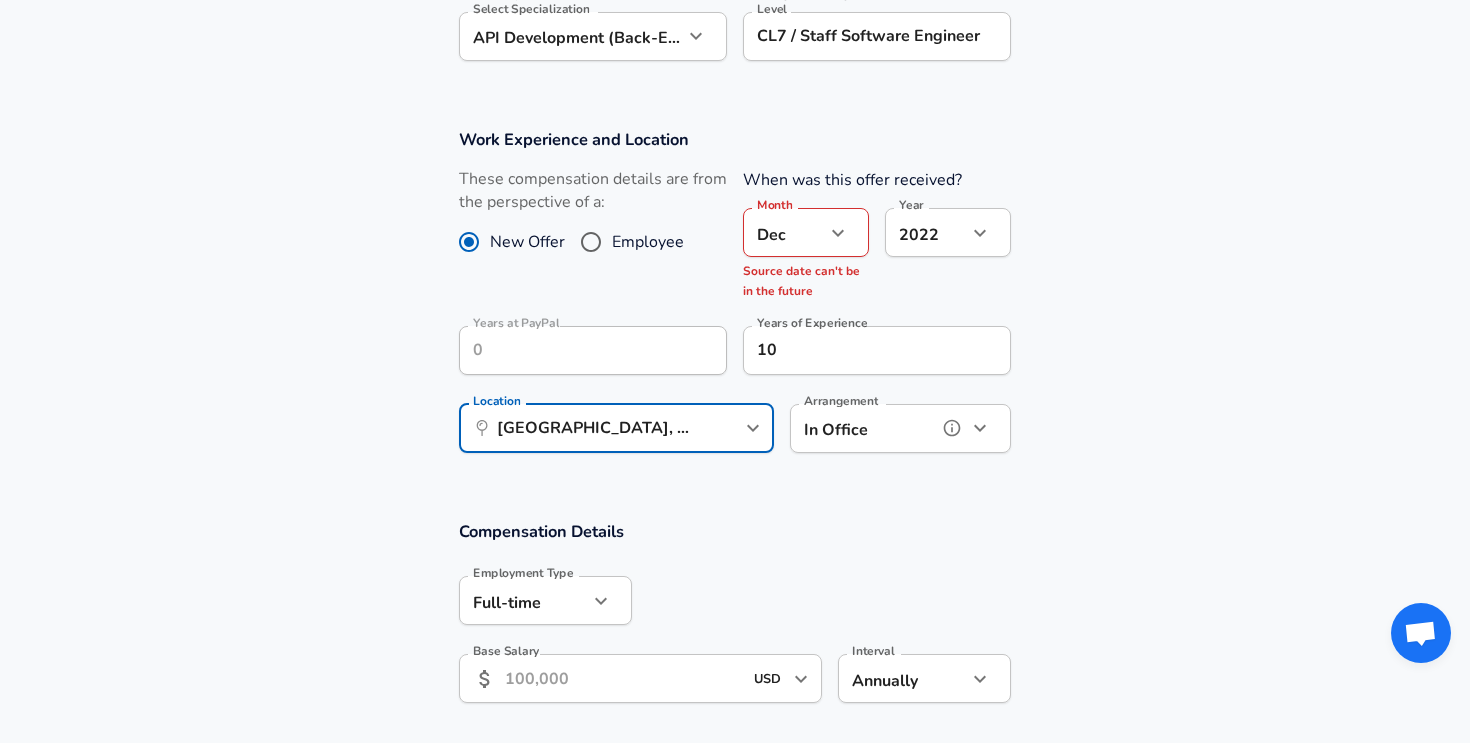 click at bounding box center (980, 428) 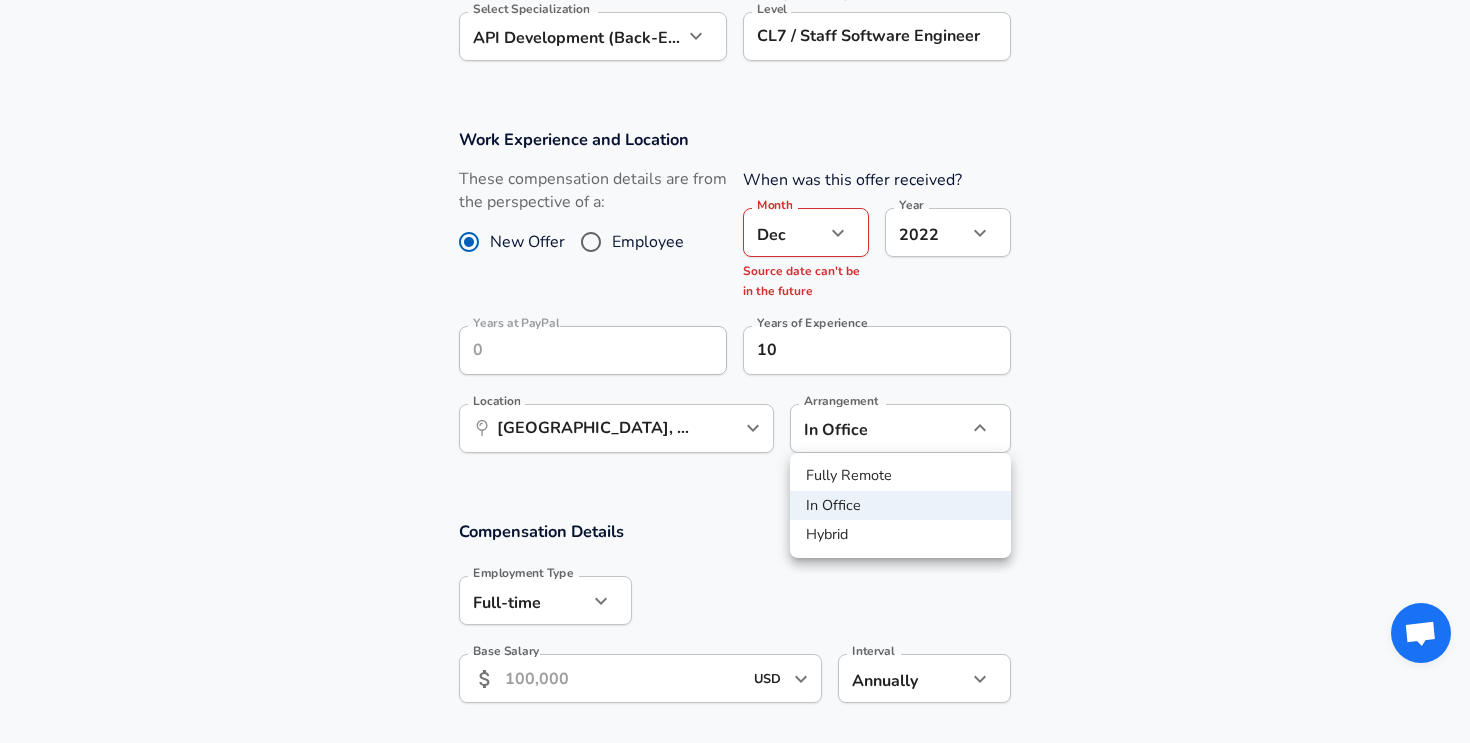 click on "Hybrid" at bounding box center [900, 535] 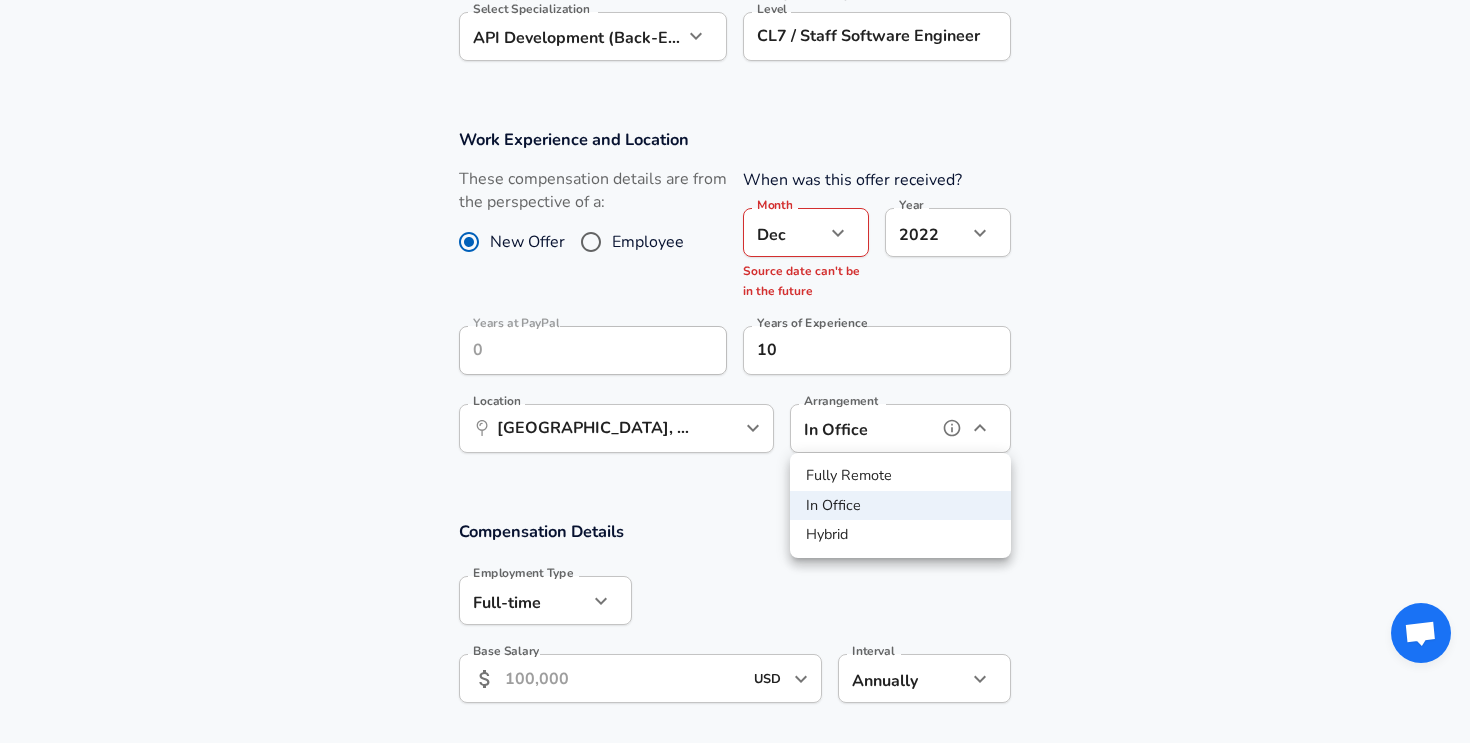 type on "hybrid" 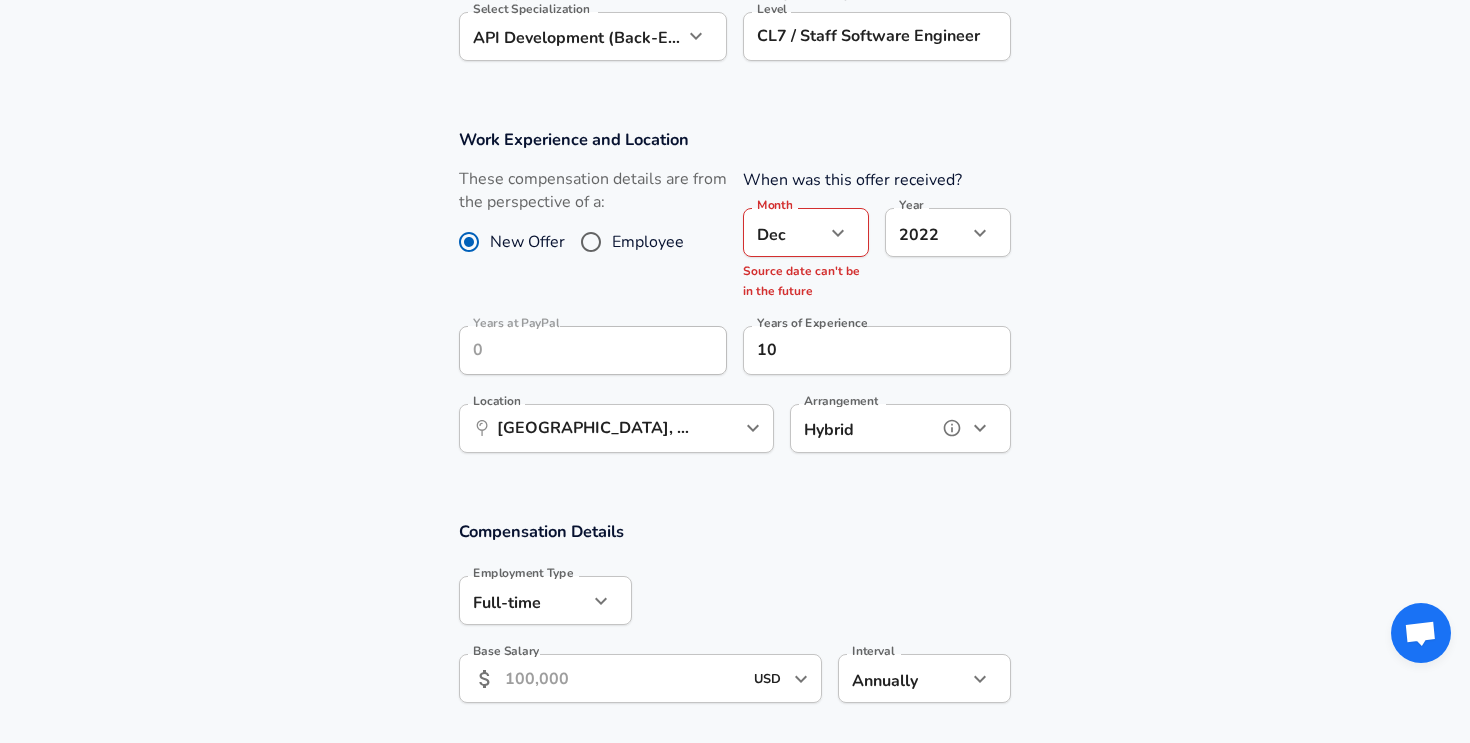 scroll, scrollTop: 1092, scrollLeft: 0, axis: vertical 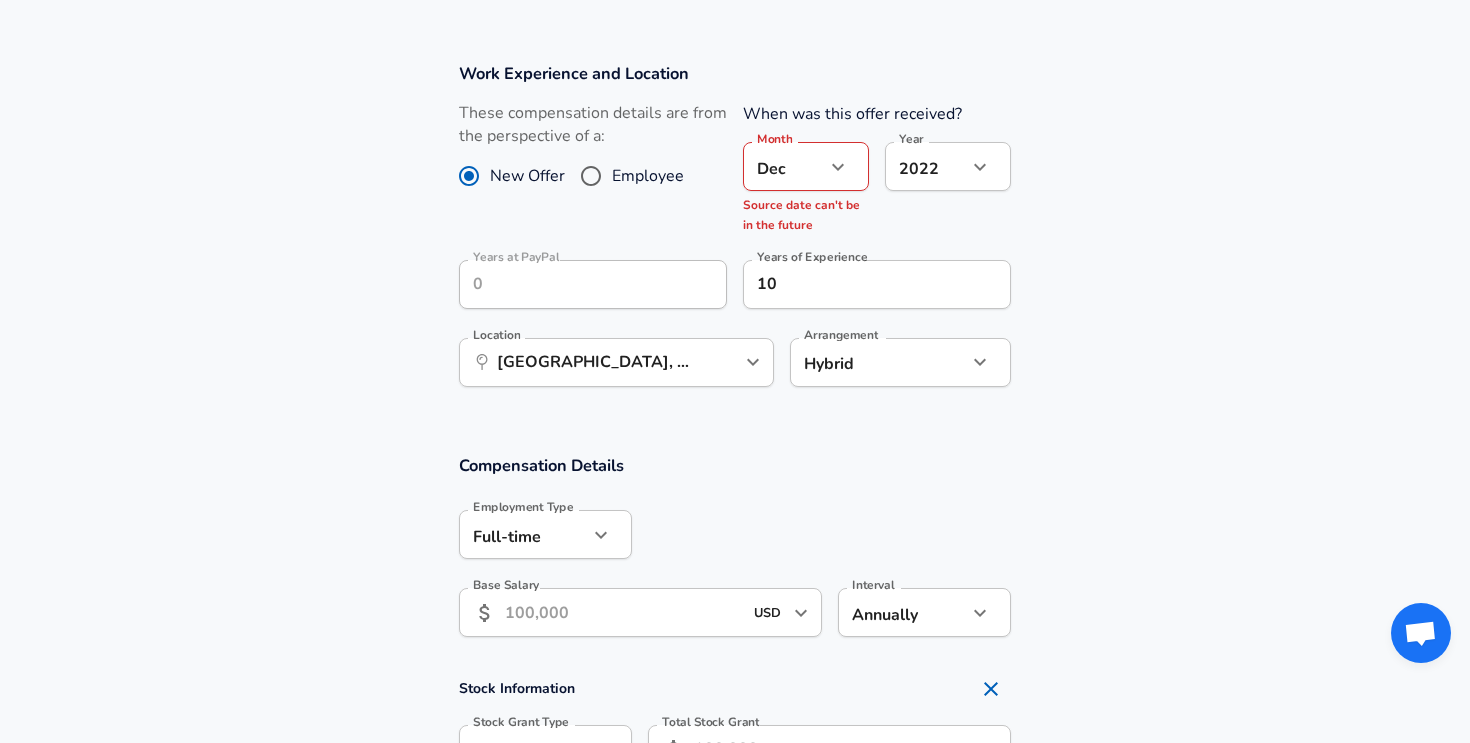click on "Base Salary" at bounding box center (623, 612) 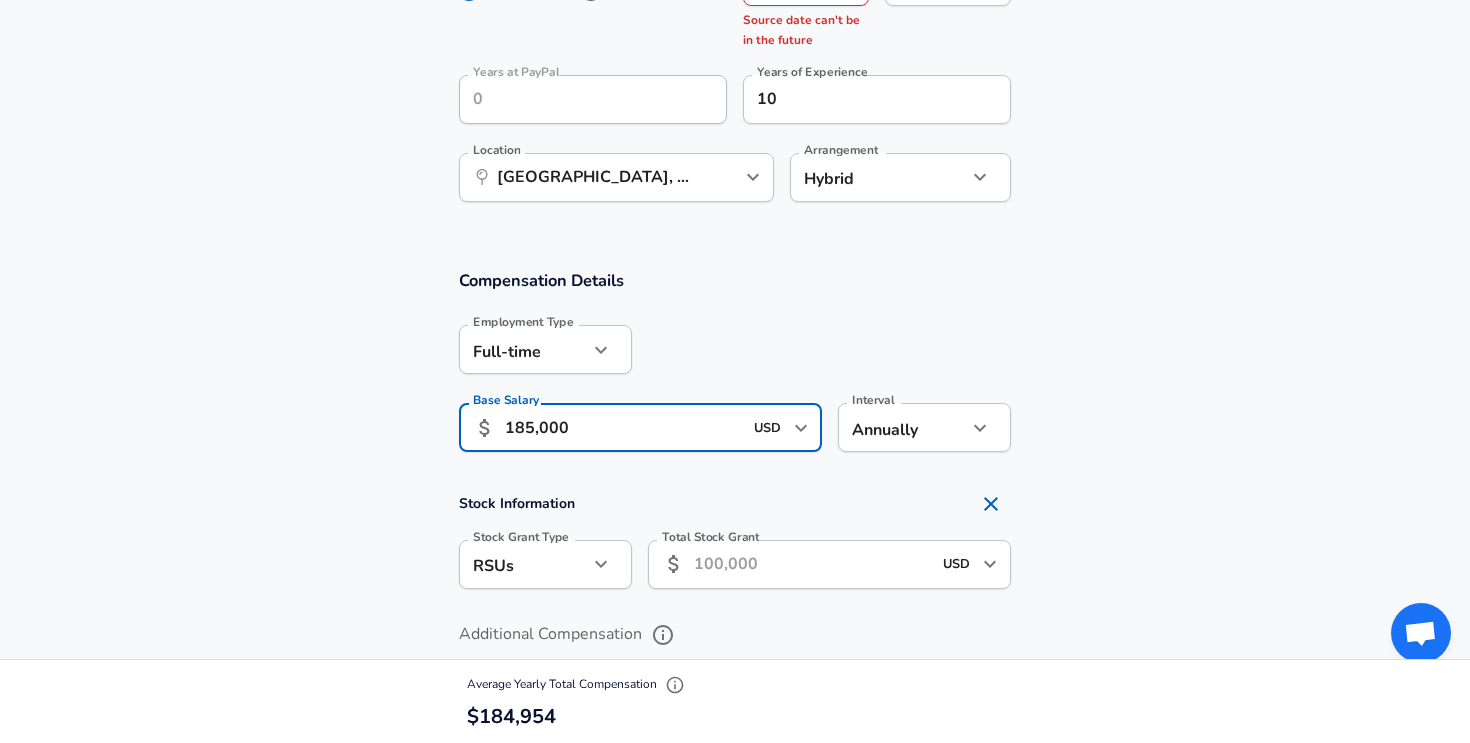 scroll, scrollTop: 1279, scrollLeft: 0, axis: vertical 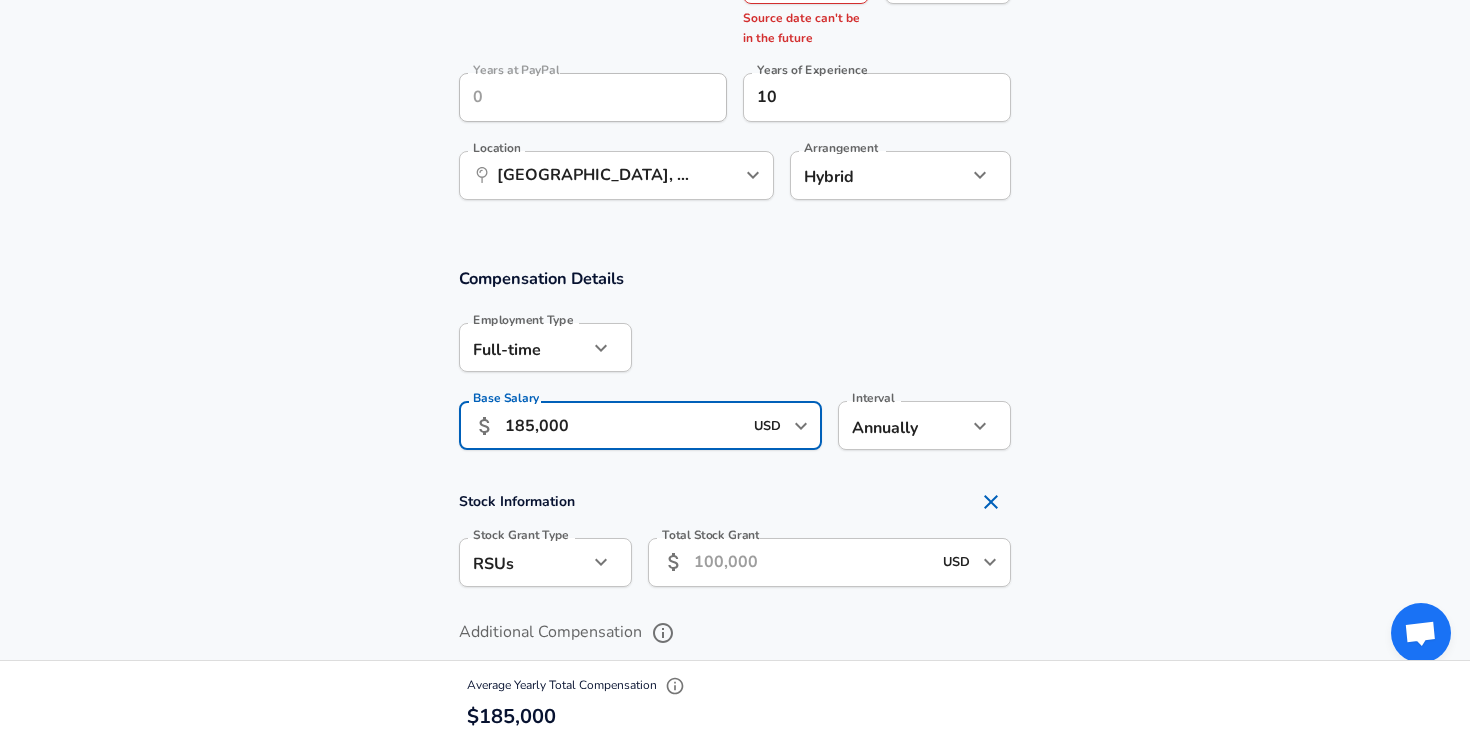 type on "185,000" 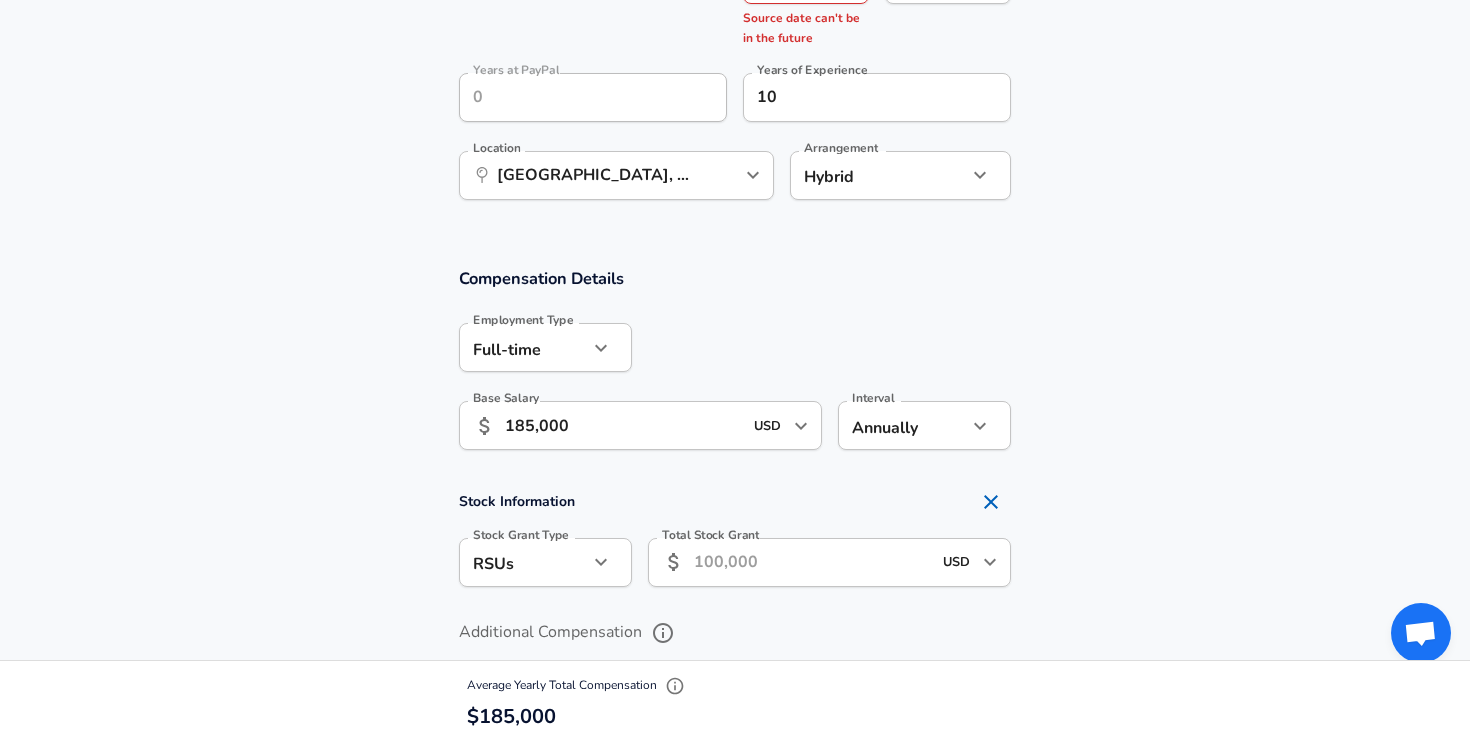 click on "Total Stock Grant" at bounding box center (812, 562) 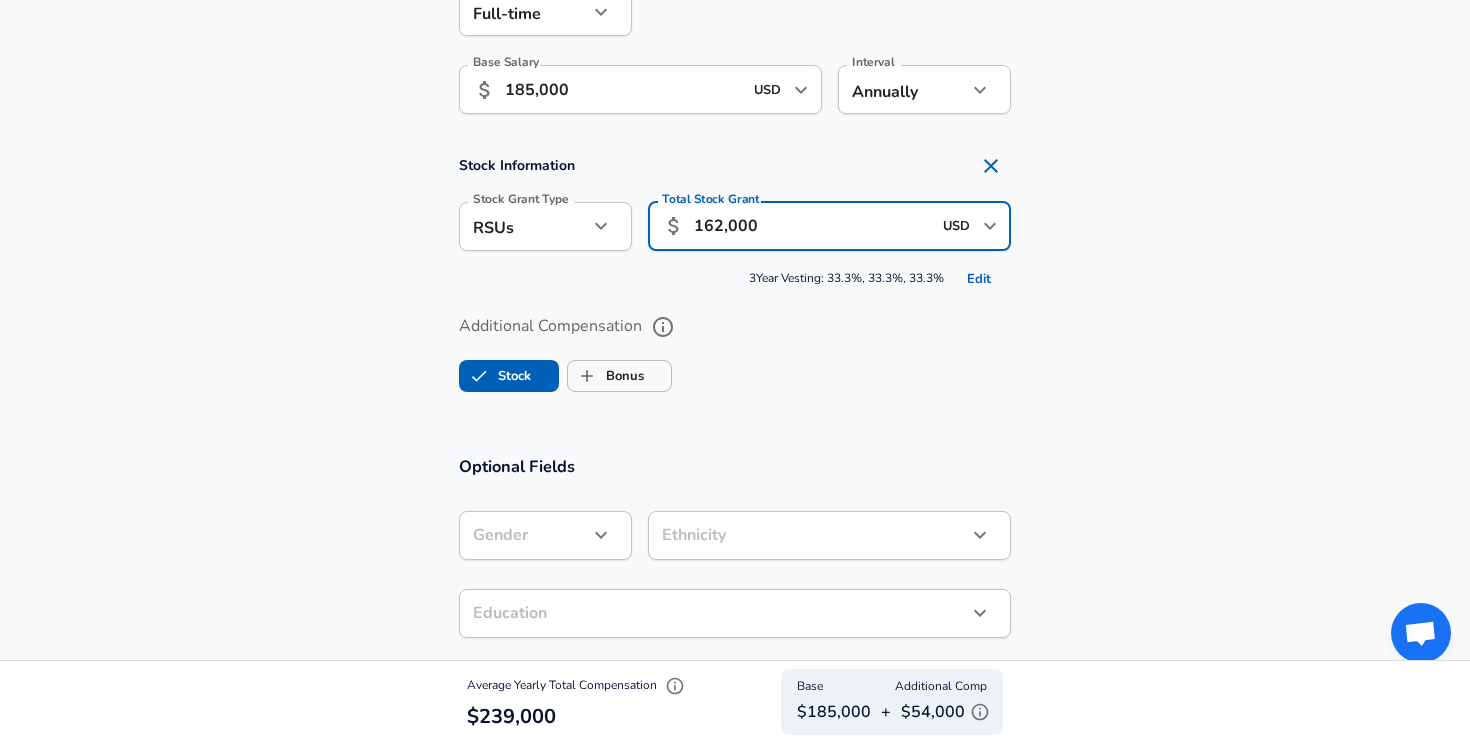 scroll, scrollTop: 1646, scrollLeft: 0, axis: vertical 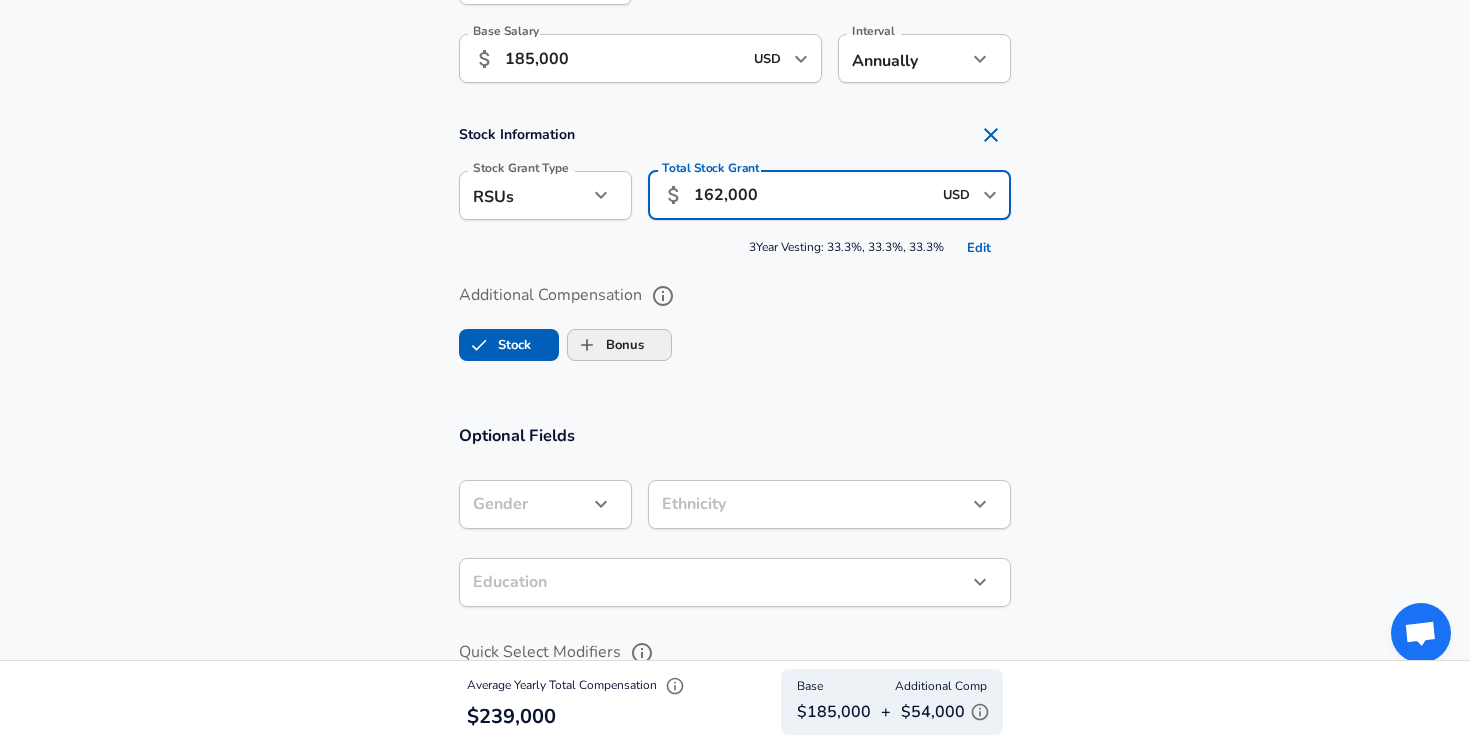 type on "162,000" 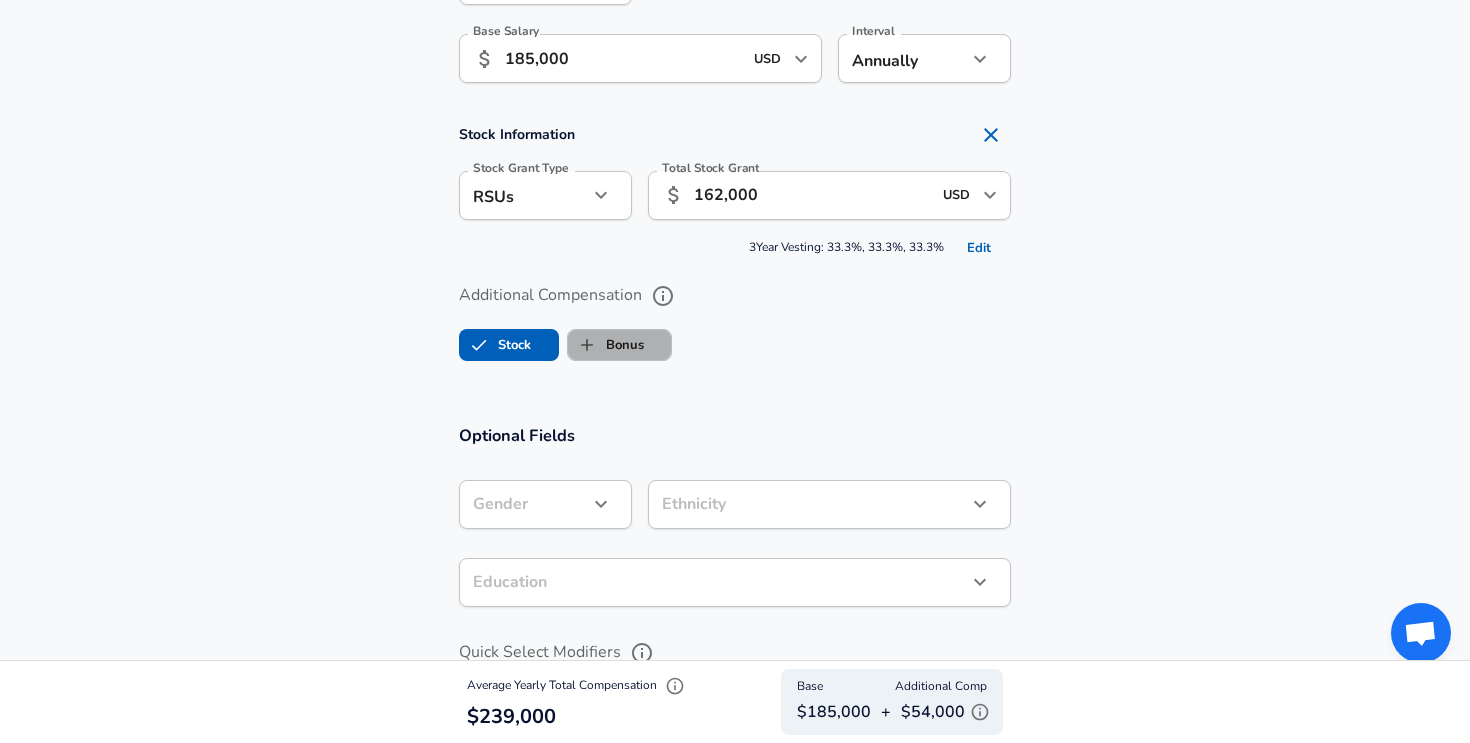 click on "Bonus" at bounding box center [606, 345] 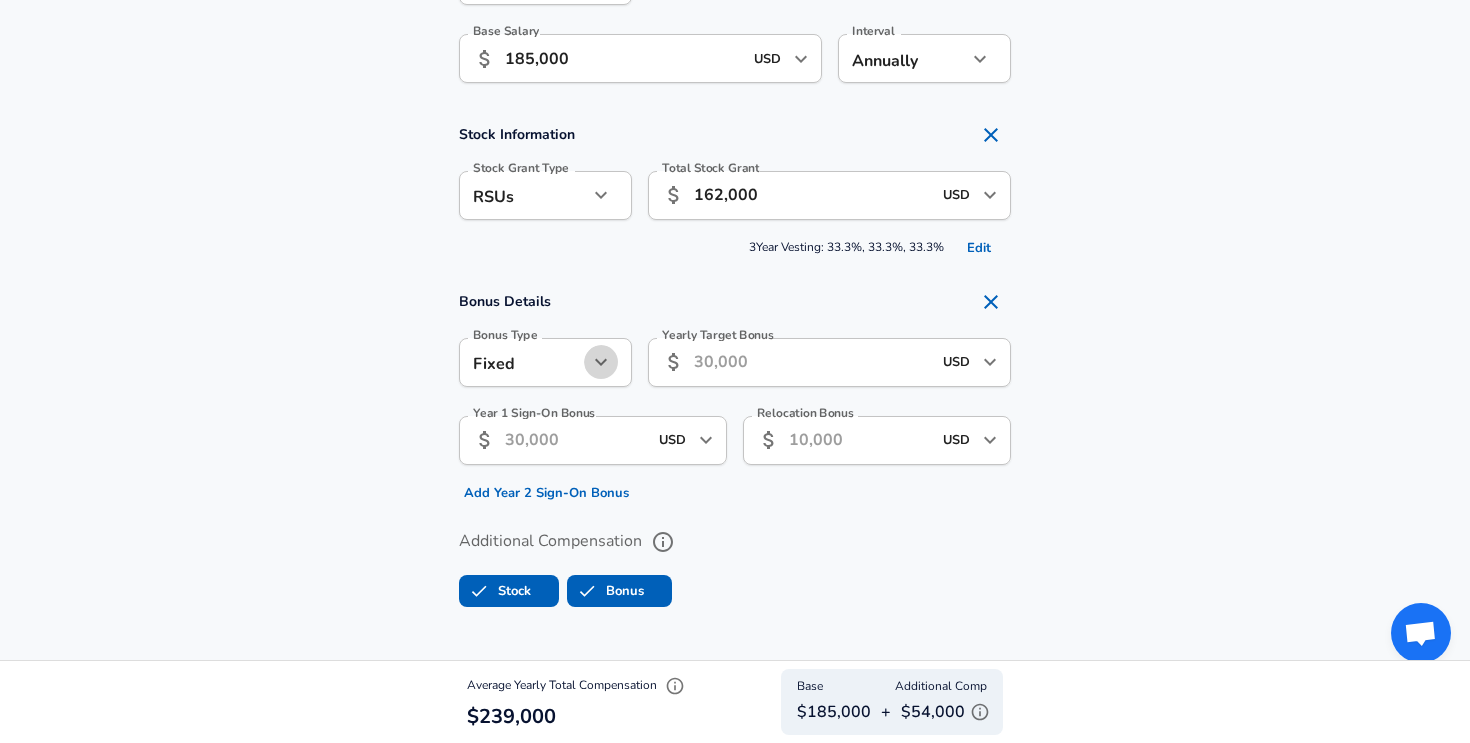 click 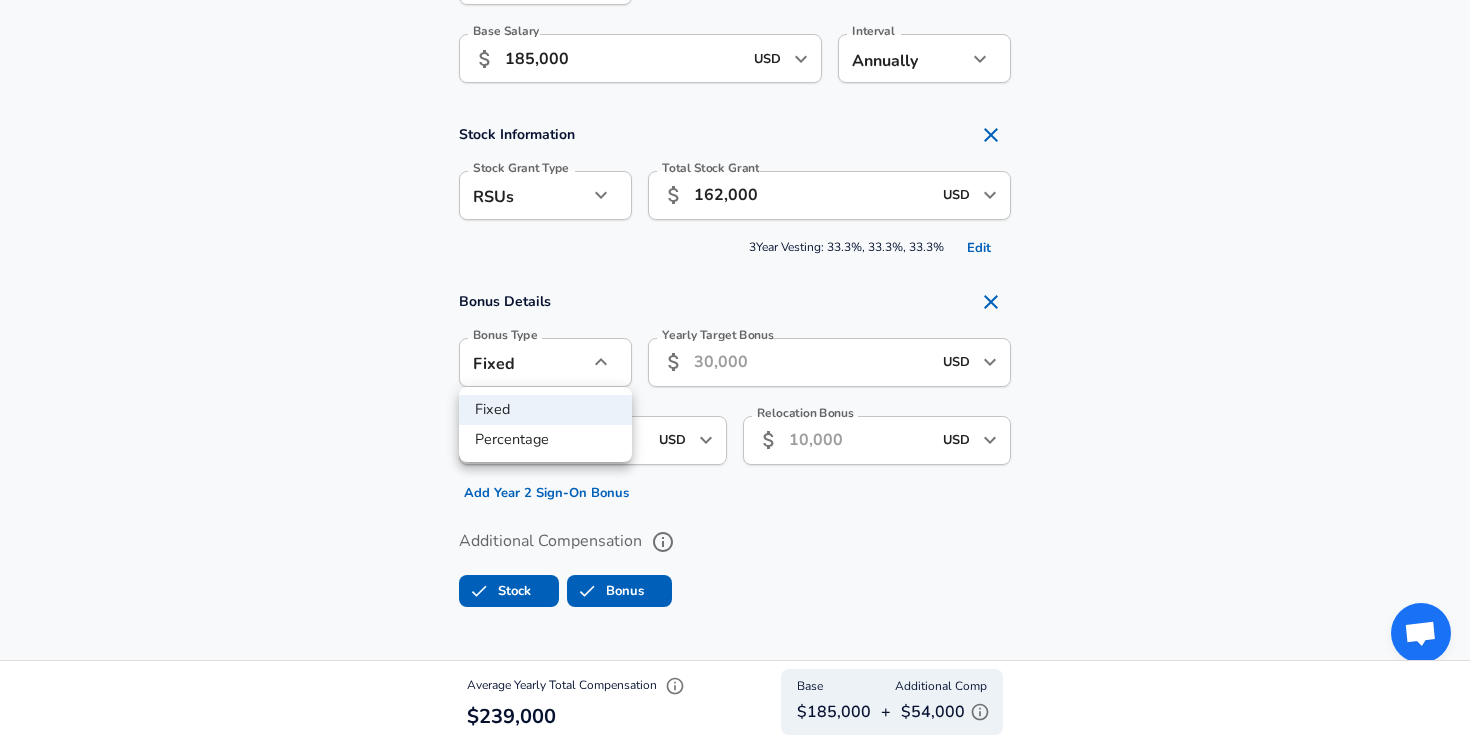 click on "Fixed" at bounding box center [545, 410] 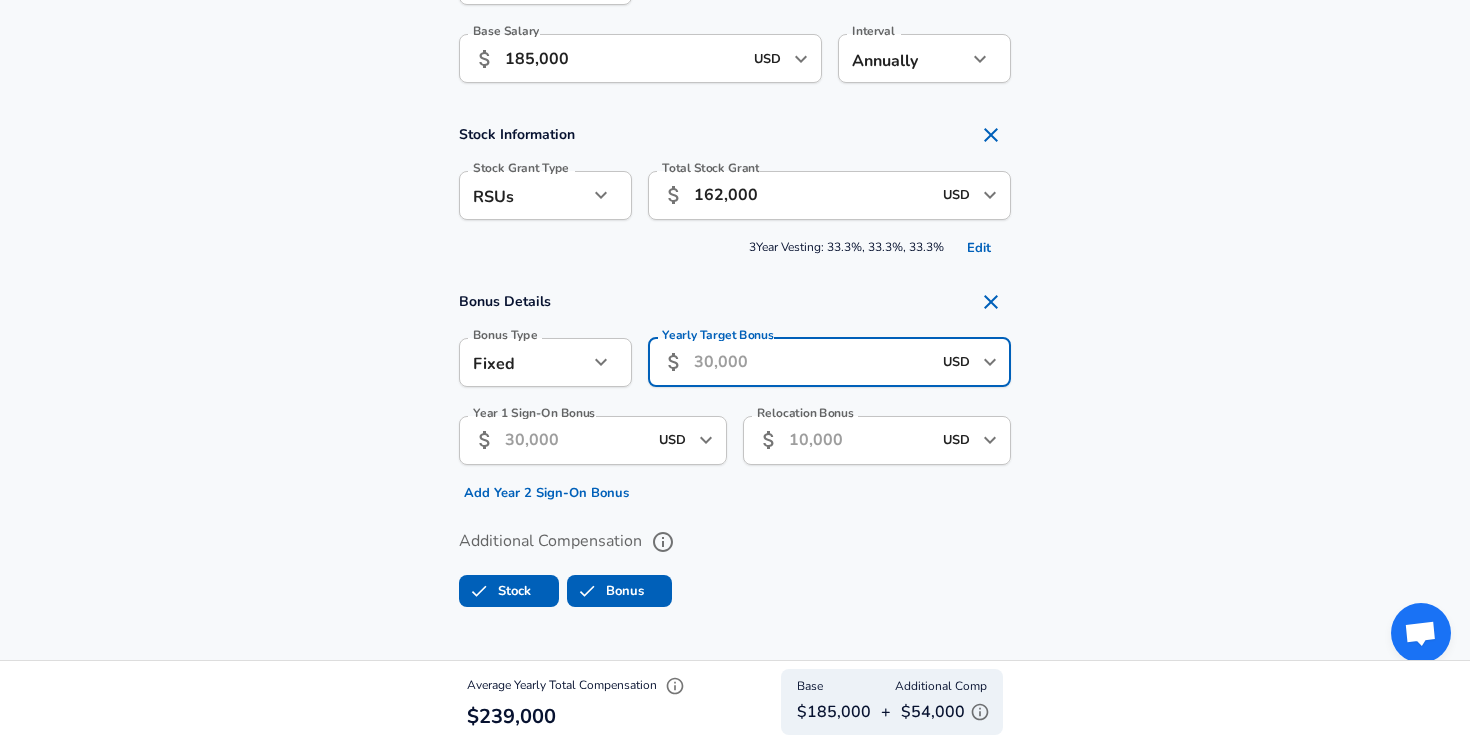 click on "Yearly Target Bonus" at bounding box center [812, 362] 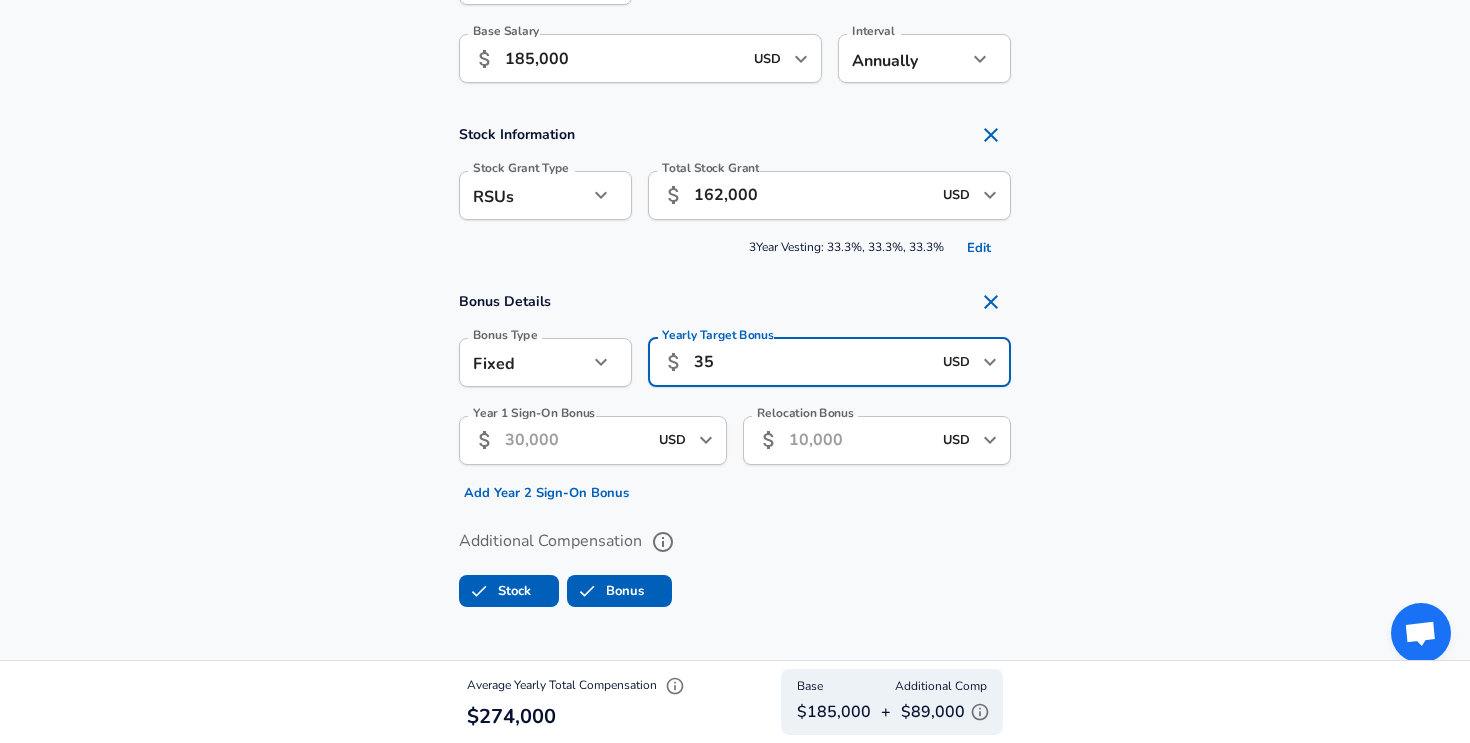 type on "3" 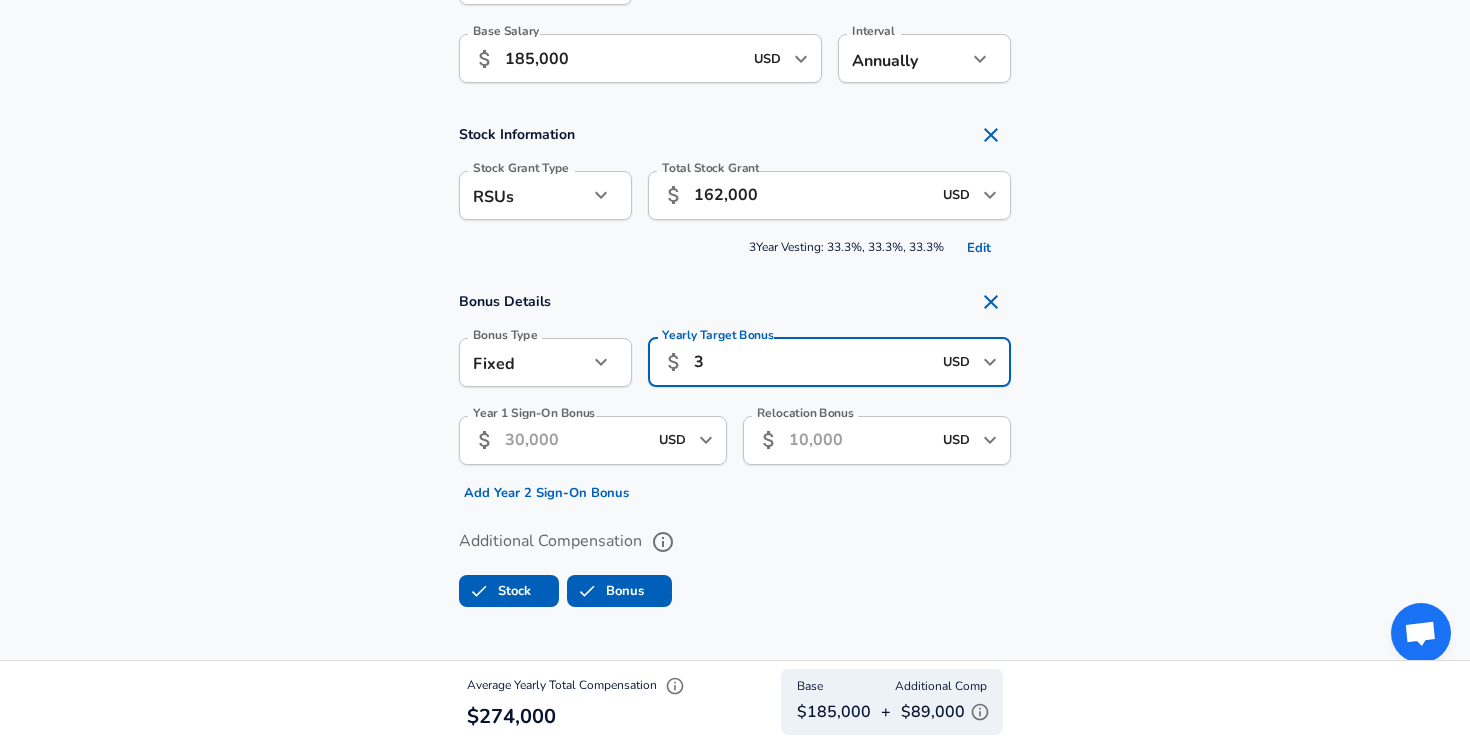 type 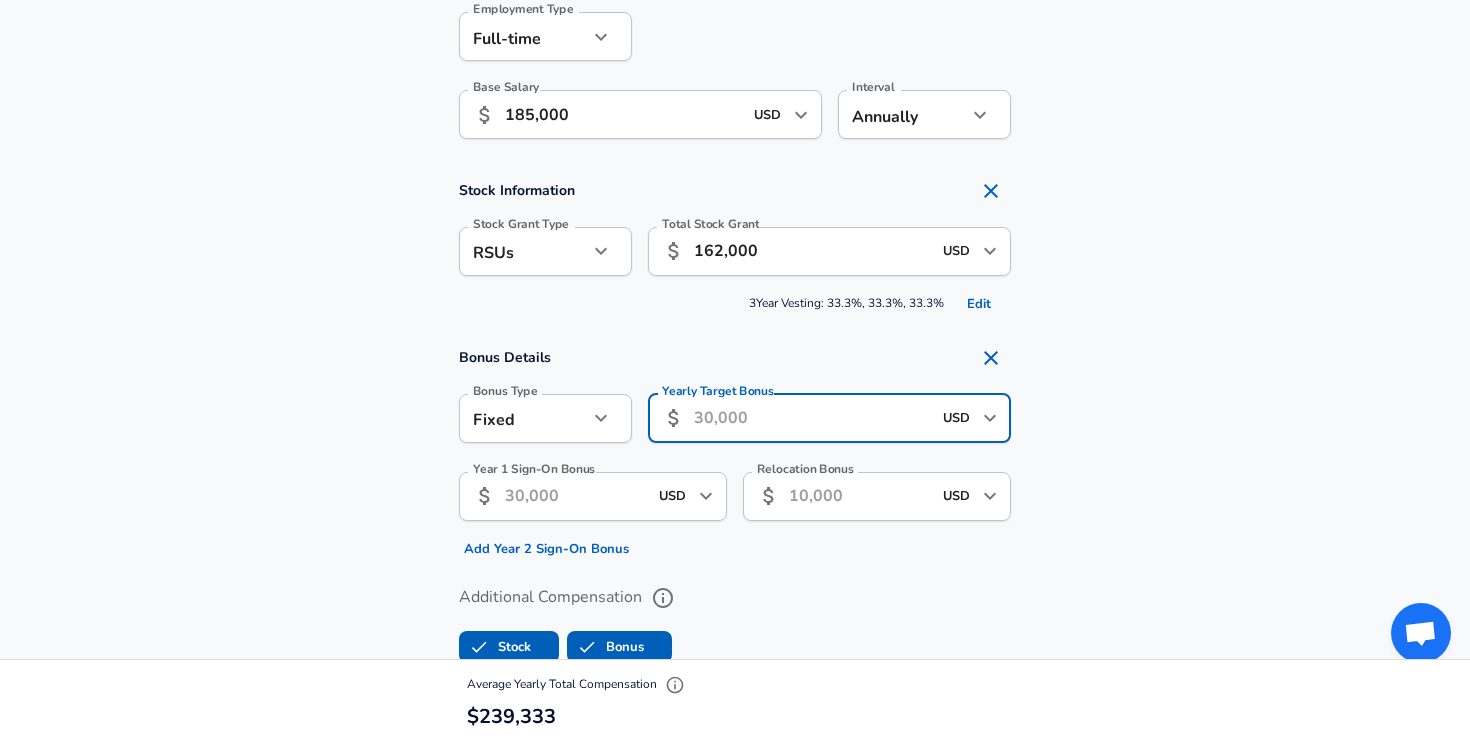 scroll, scrollTop: 1601, scrollLeft: 0, axis: vertical 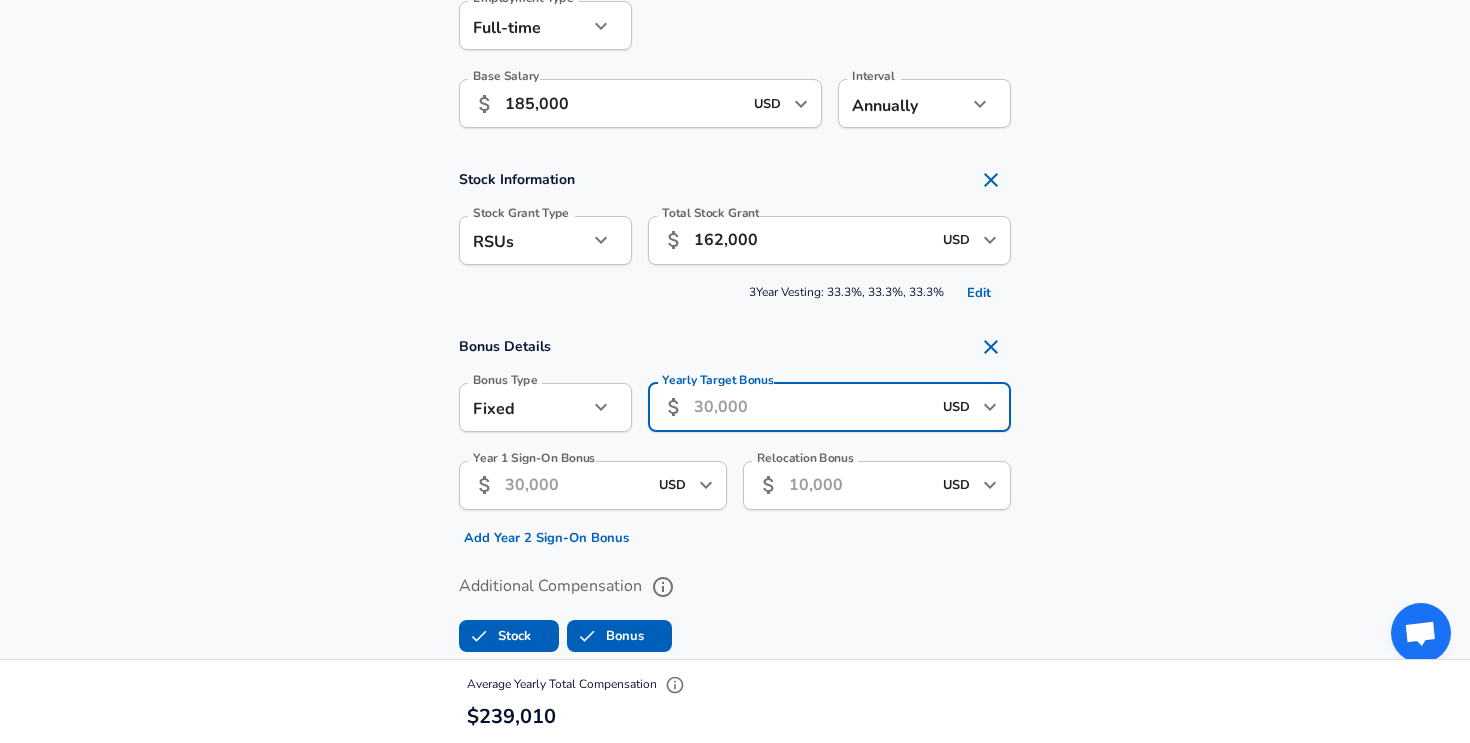 click on "Year 1 Sign-On Bonus" at bounding box center [576, 485] 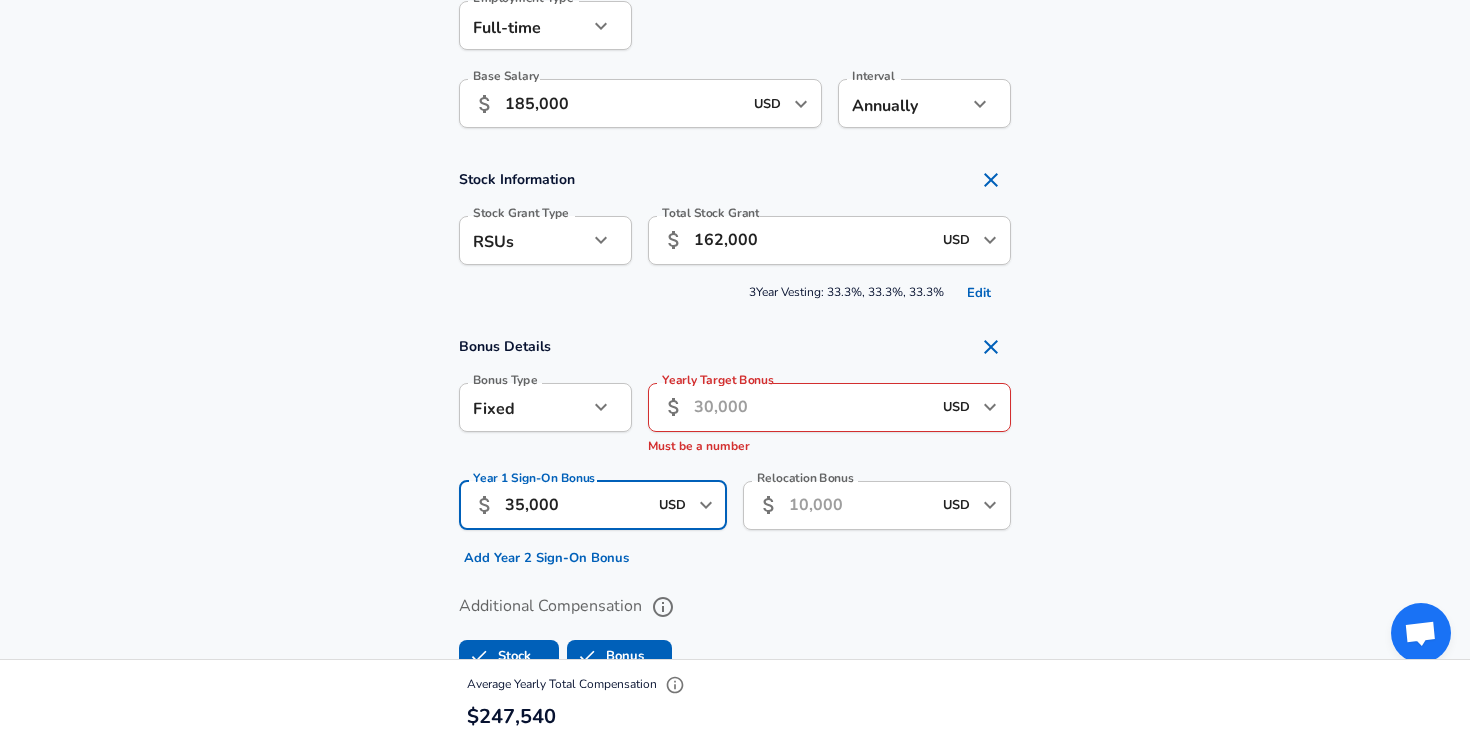 type on "35,000" 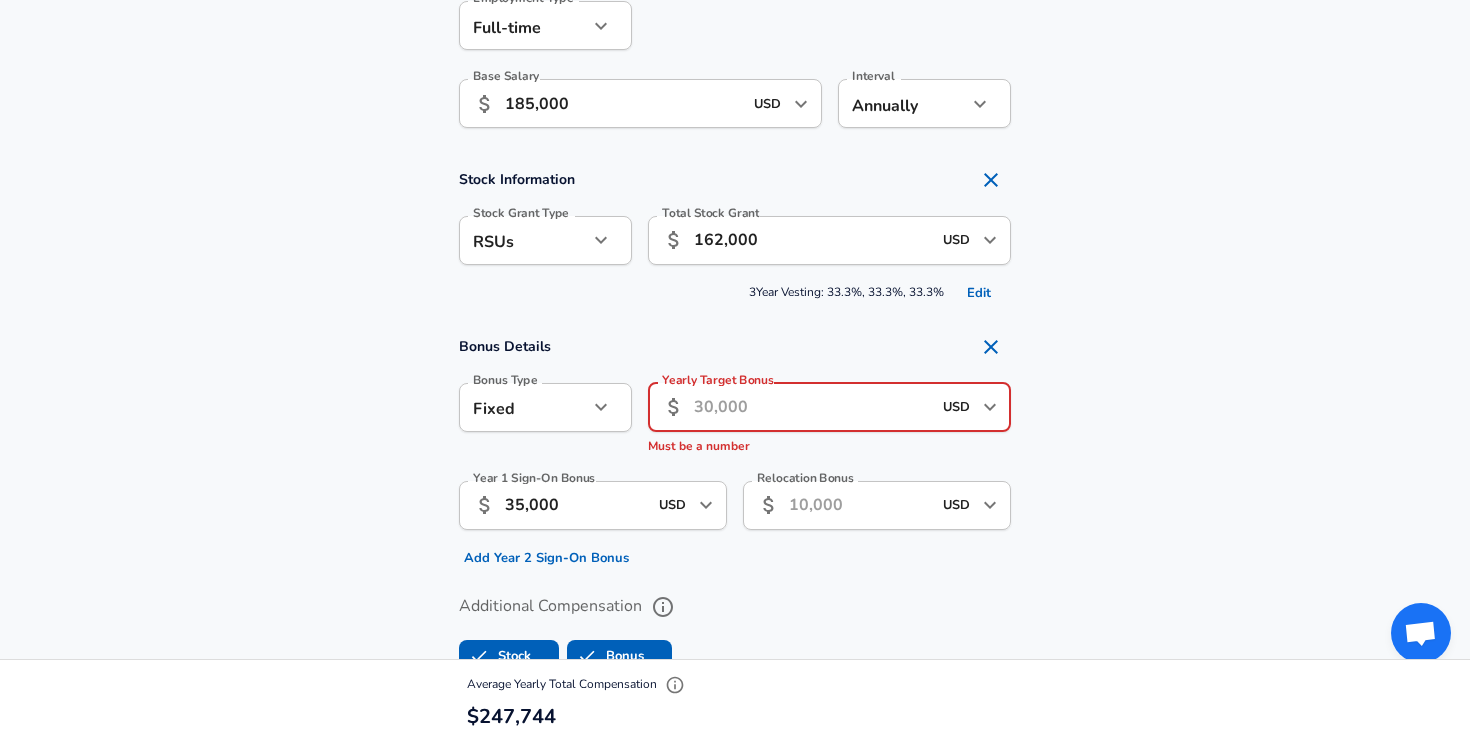 click on "Yearly Target Bonus" at bounding box center (812, 407) 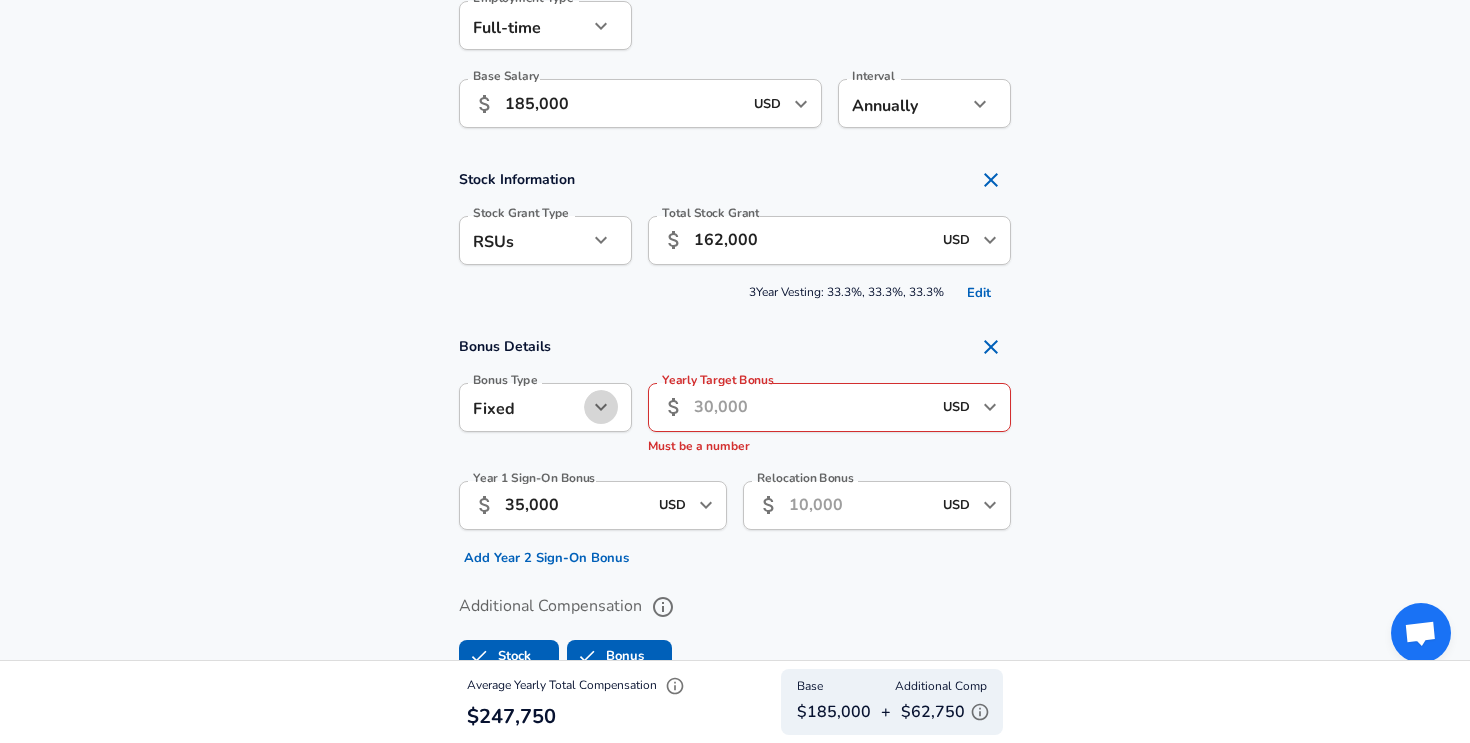 click 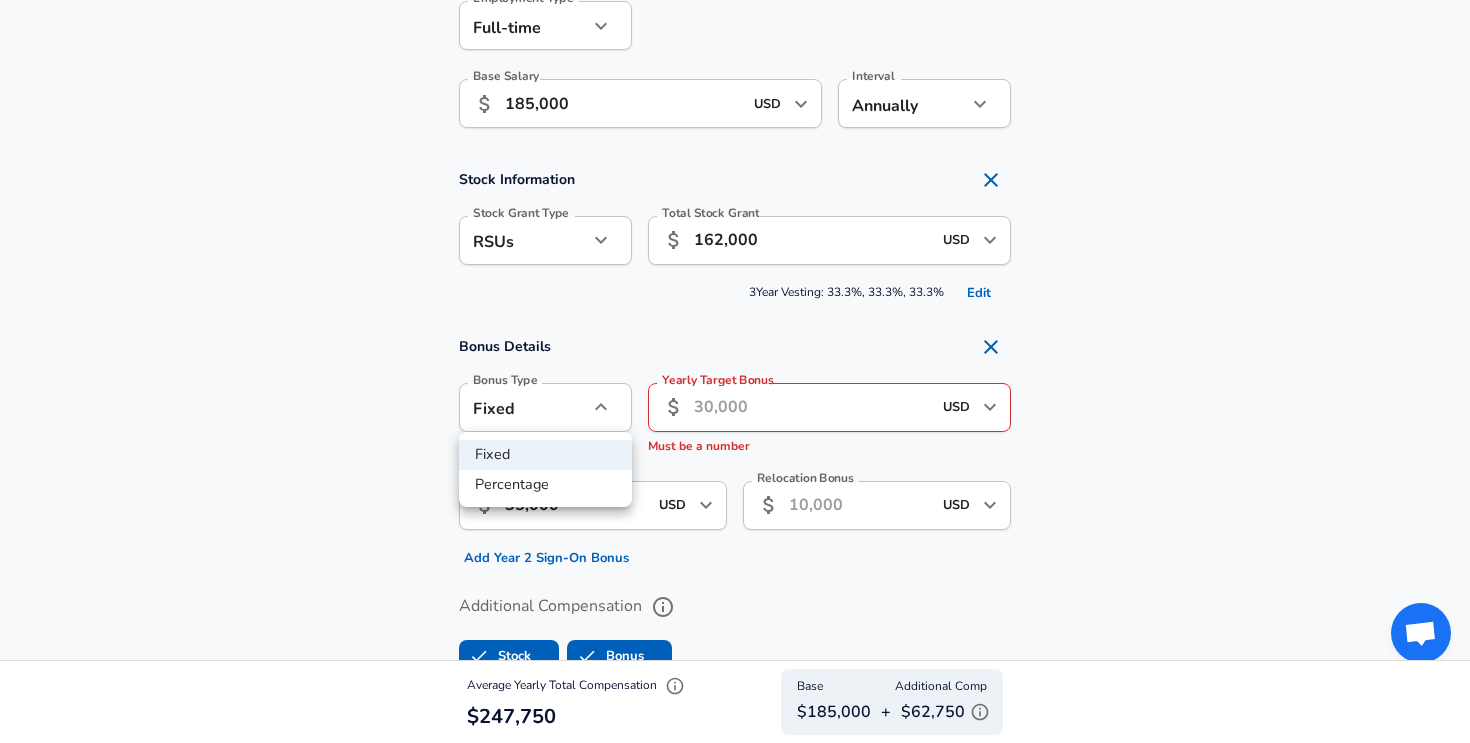 click on "Percentage" at bounding box center (545, 485) 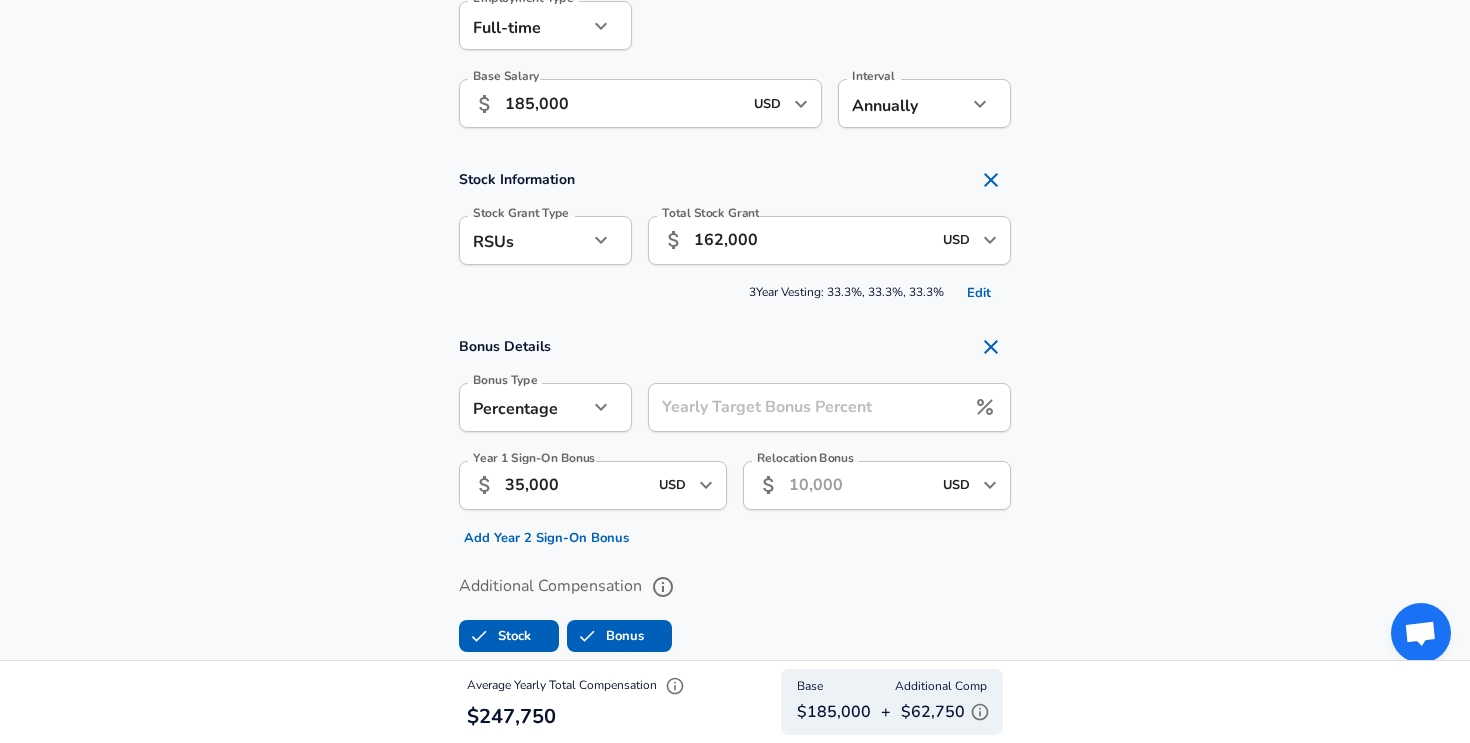 click on "Yearly Target Bonus Percent" at bounding box center (806, 407) 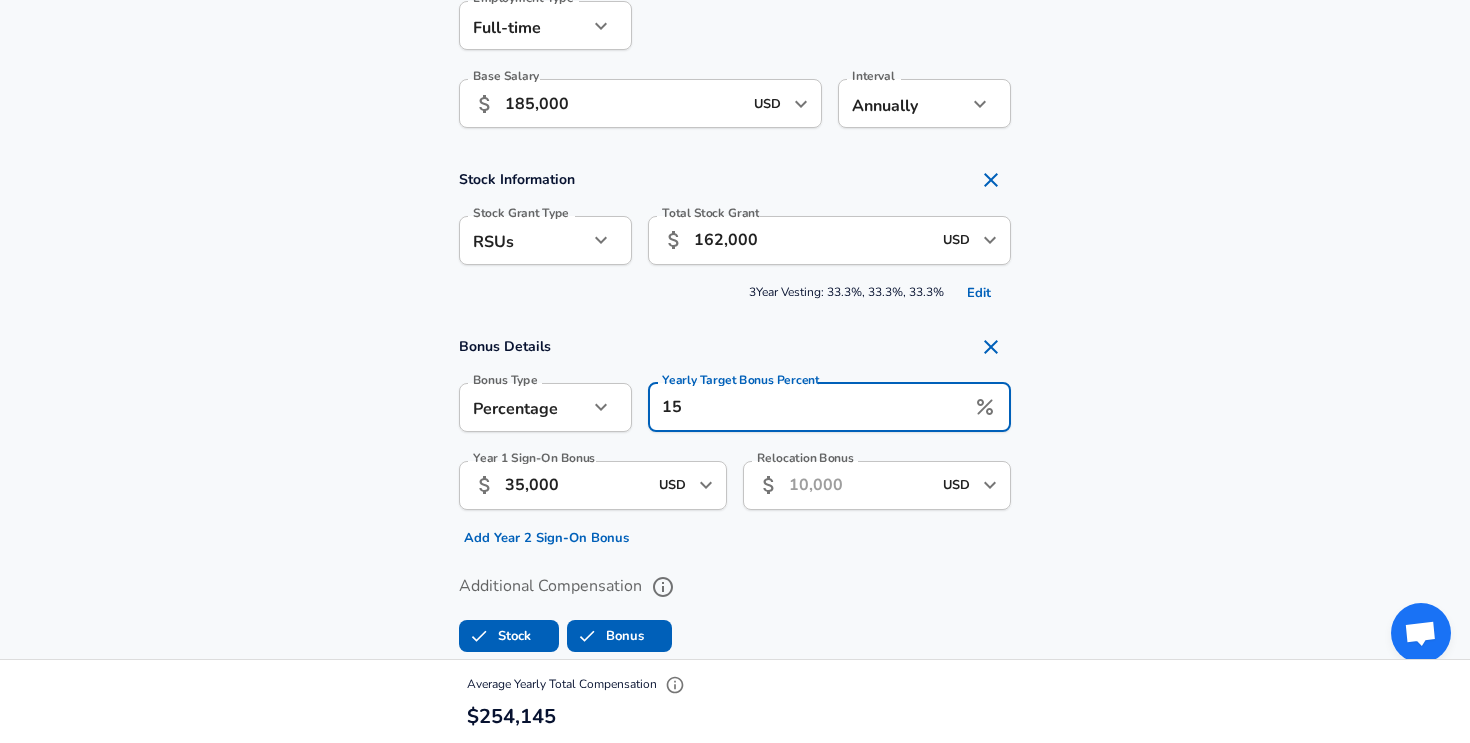 type on "15" 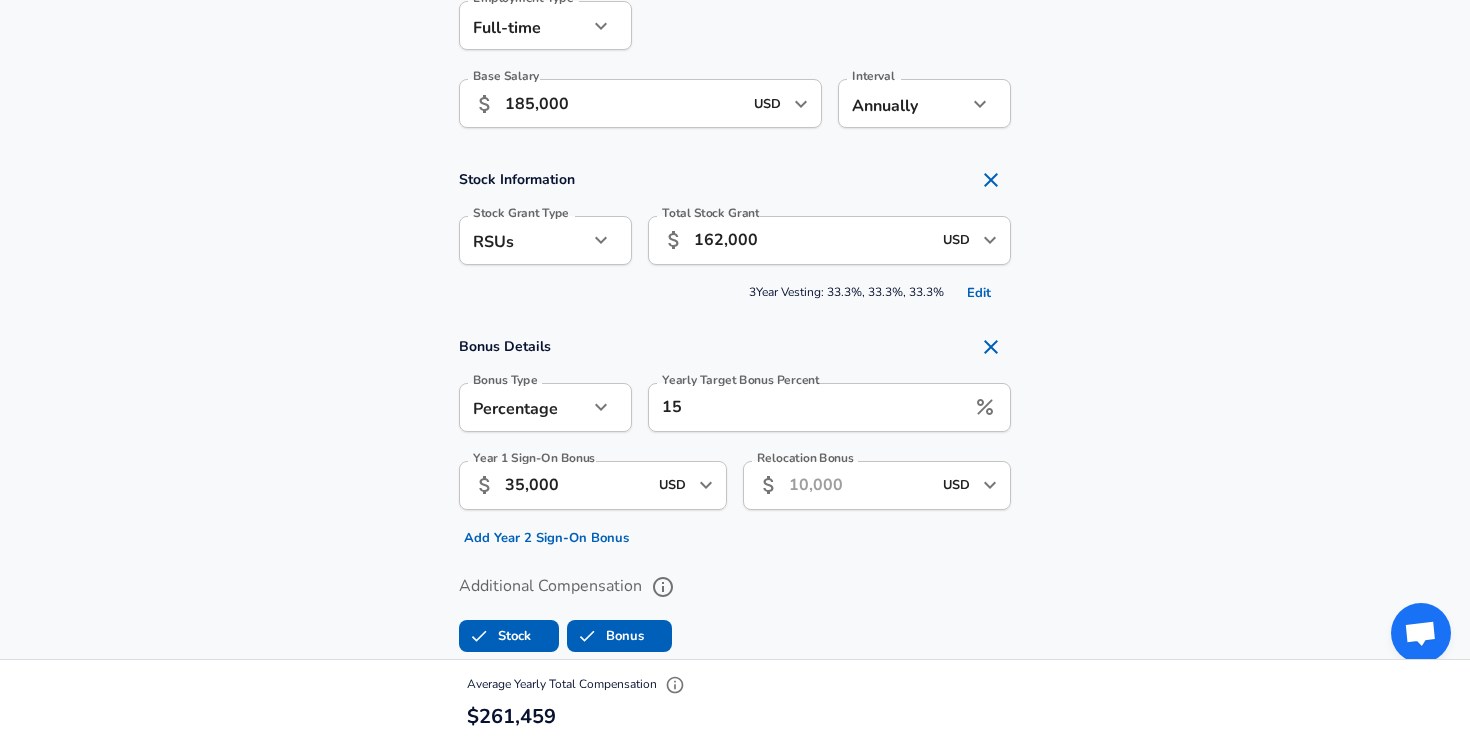 click on "Bonus Details  Bonus Type Percentage percentage Bonus Type Yearly Target Bonus Percent 15 Yearly Target Bonus Percent Year 1 Sign-On Bonus ​ 35,000 USD ​ Year 1 Sign-On Bonus Add Year 2 Sign-On Bonus Relocation Bonus ​ USD ​ Relocation Bonus" at bounding box center [735, 440] 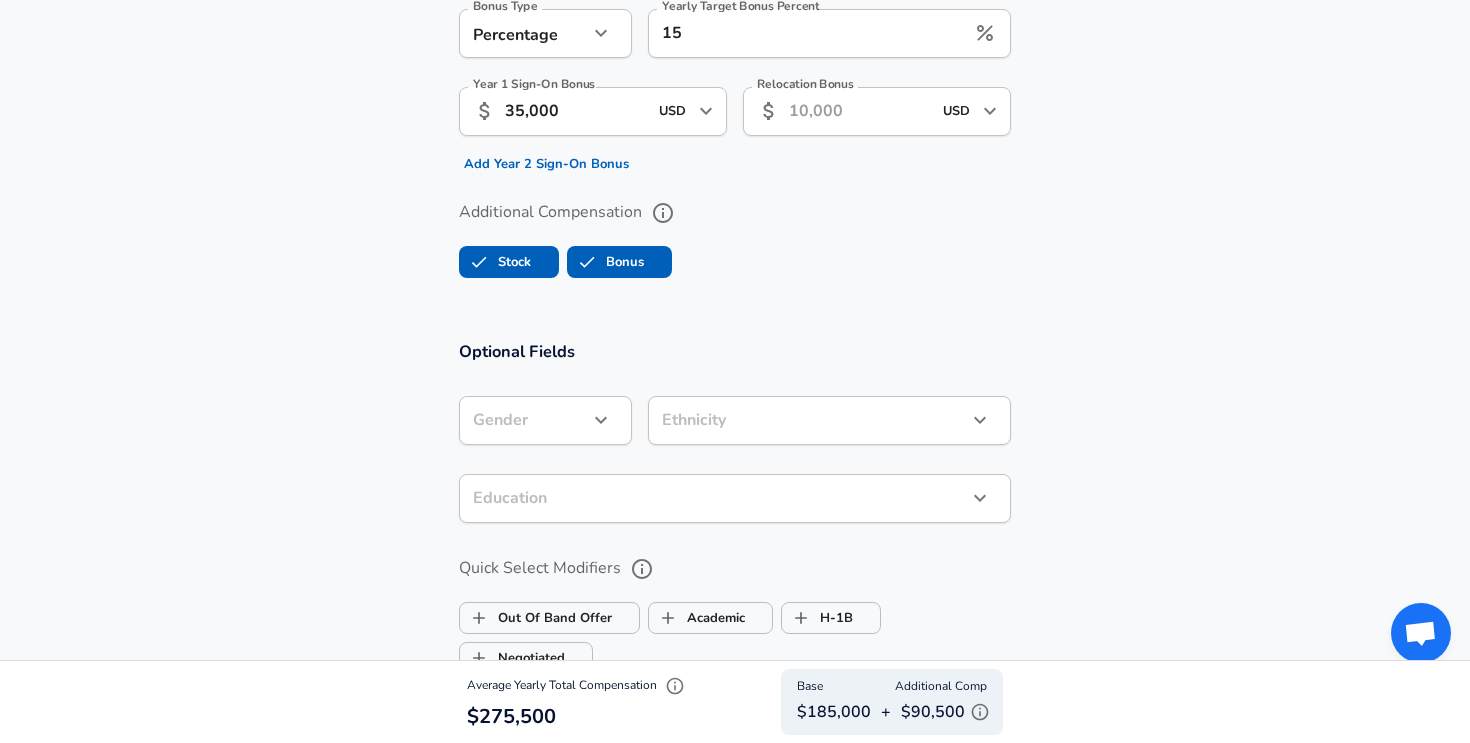 scroll, scrollTop: 1987, scrollLeft: 0, axis: vertical 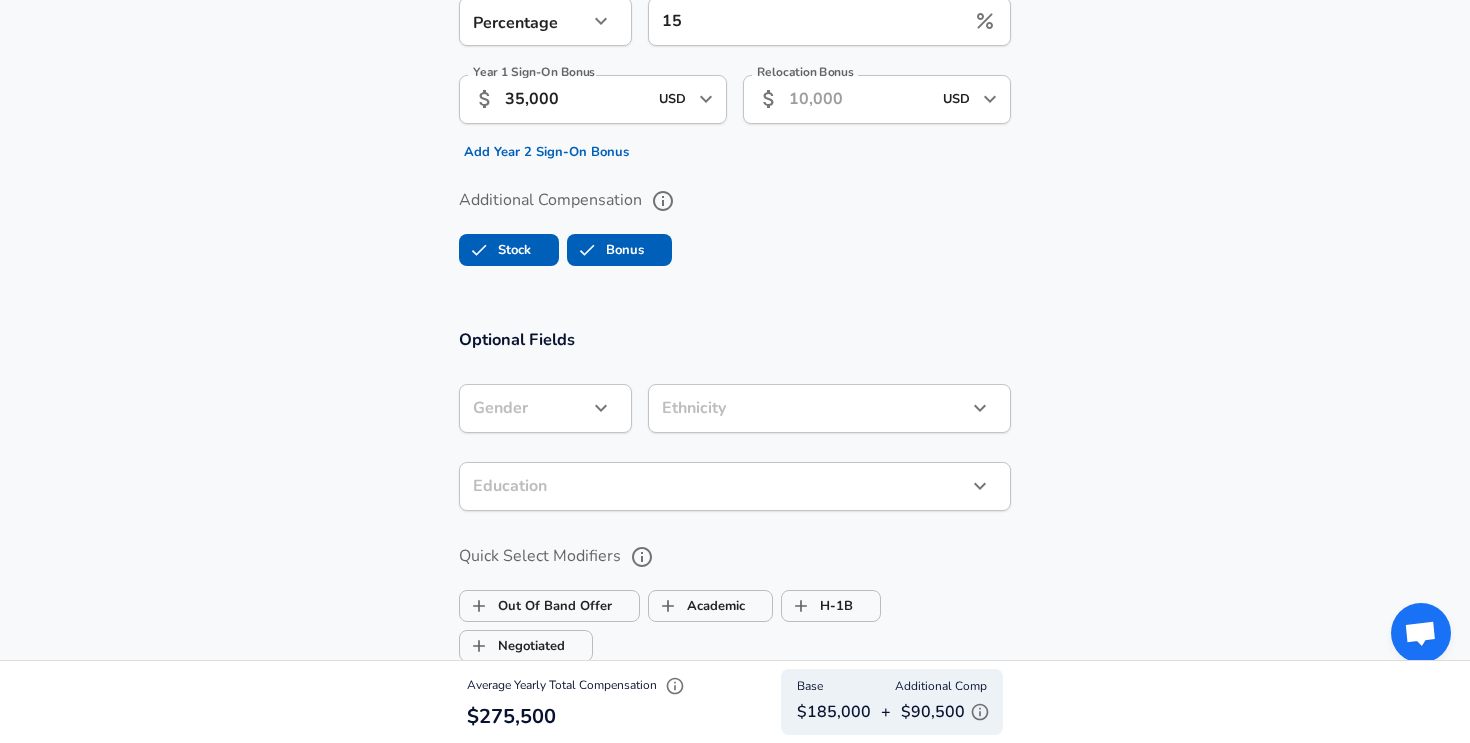 click on "​ Gender" at bounding box center (545, 408) 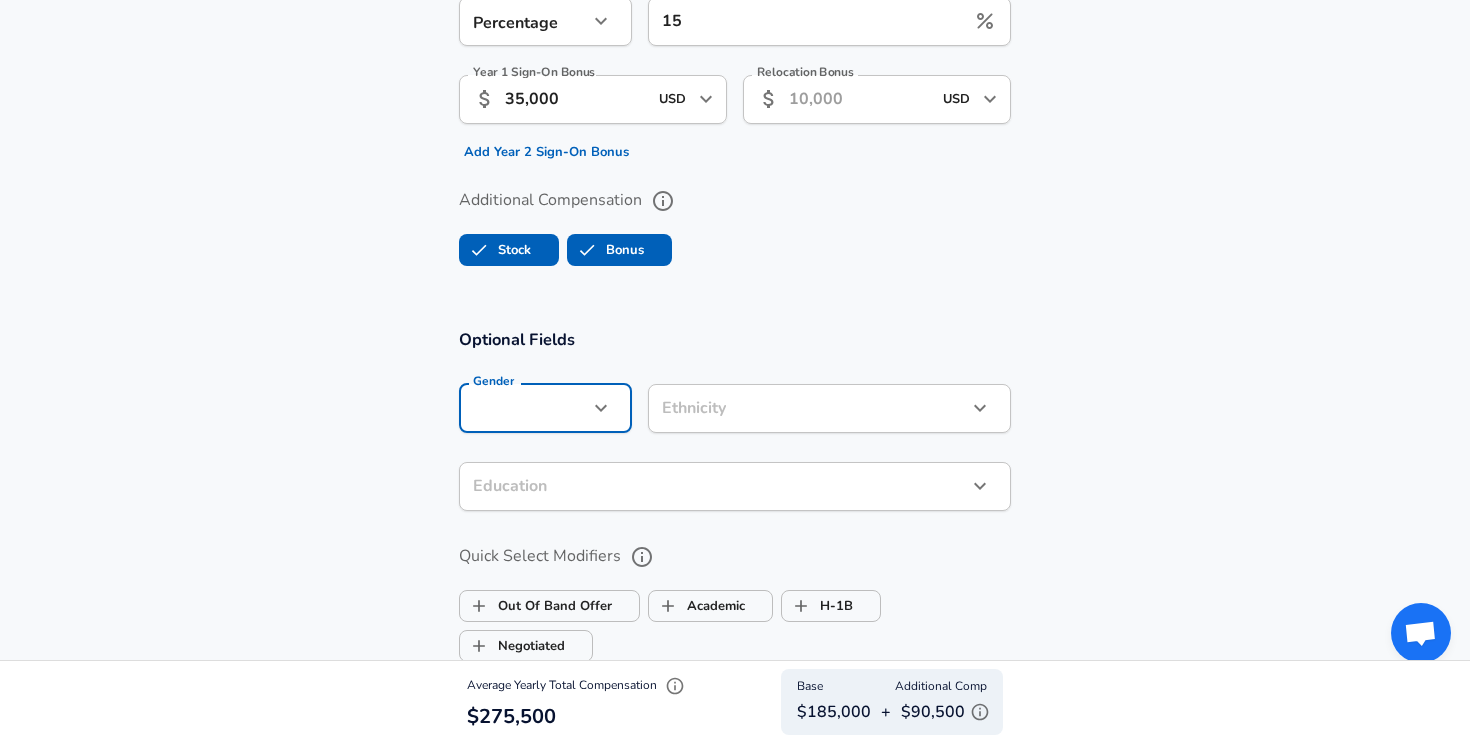 click 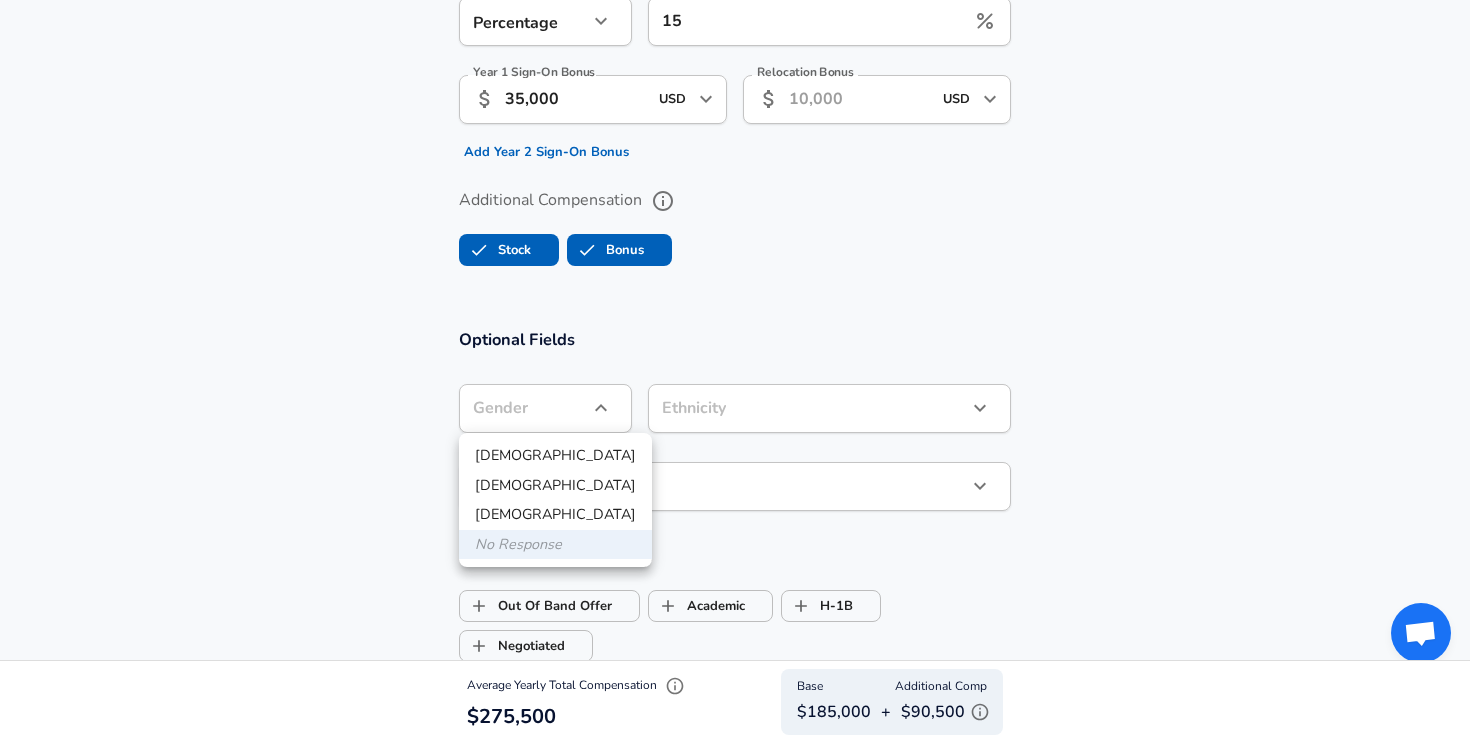 click on "[DEMOGRAPHIC_DATA]" at bounding box center (555, 456) 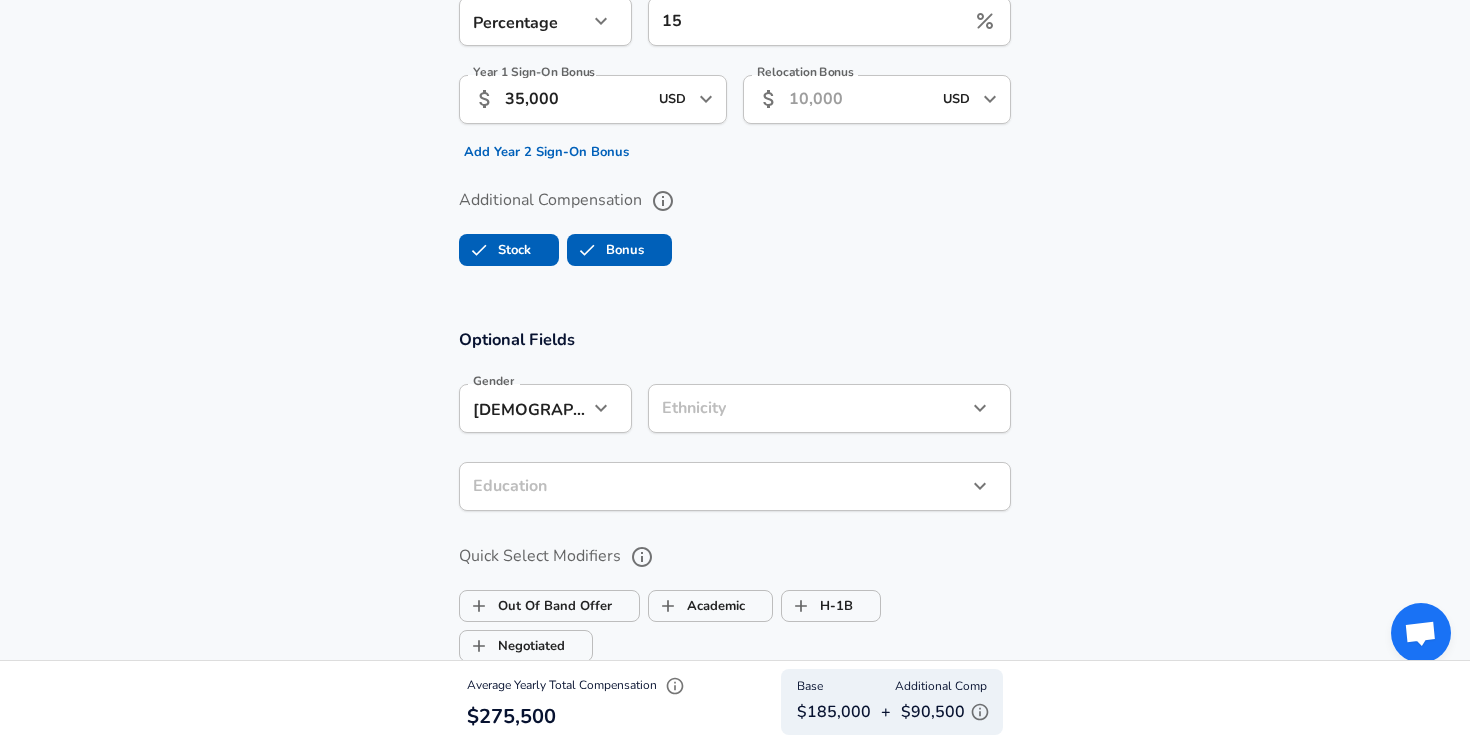 click on "Restart Add Your Salary Back Step 1 of 2 Thank You! File Successfully Submitted! Reset Enhance Privacy and Anonymity Yes Automatically hides specific fields until there are enough submissions to safely display the full details.   More Details Based on your submission and the data points that we have already collected, we will automatically hide and anonymize specific fields if there aren't enough data points to remain sufficiently anonymous. Step 2 of 2 Company & Title Information   Enter the company you received your offer from Company PayPal Company   Select the title that closest resembles your official title. This should be similar to the title that was present on your offer letter. Title Staff Software Engineer Title   Select a job family that best fits your role. If you can't find one, select 'Other' to enter a custom job family Job Family Software Engineer Job Family   Select a Specialization that best fits your role. If you can't find one, select 'Other' to enter a custom specialization   Level Level" at bounding box center (735, -1616) 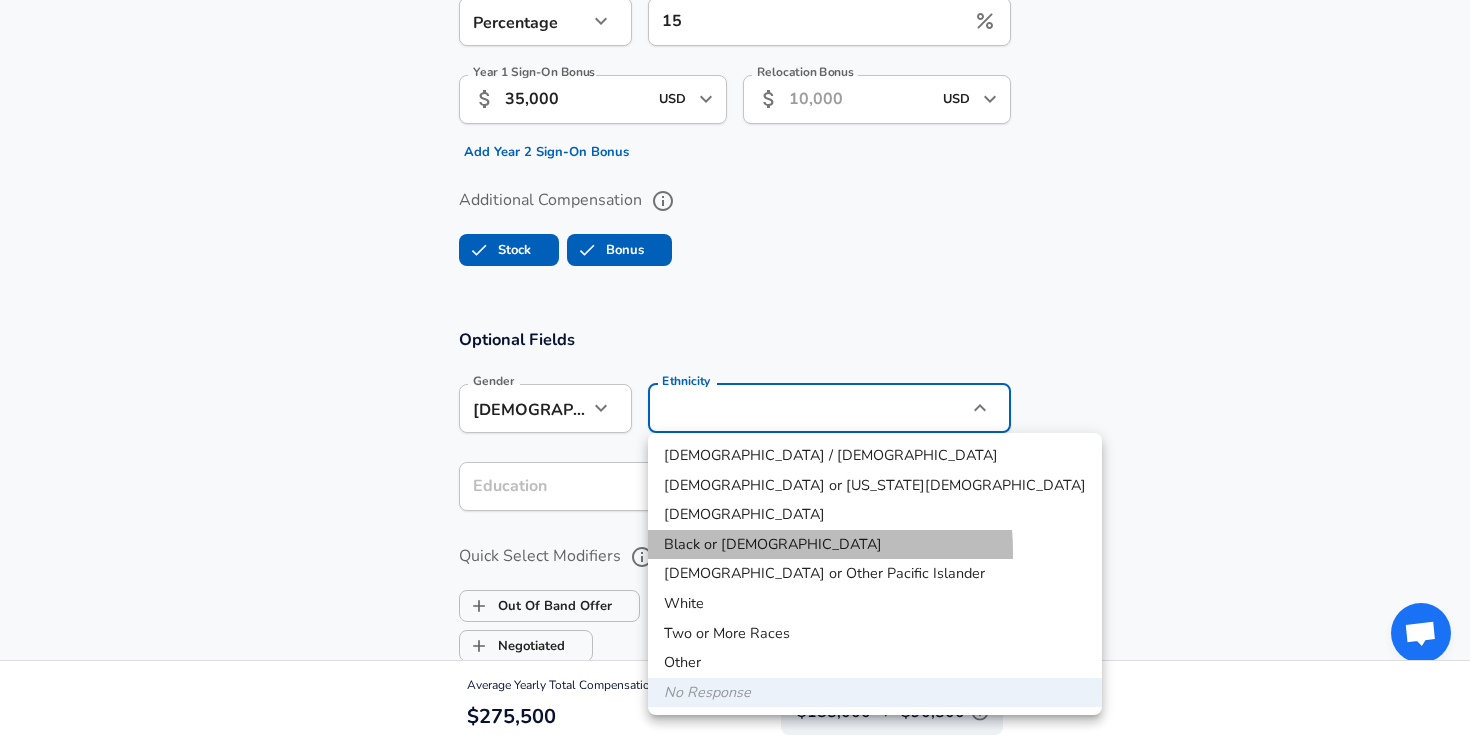 click on "Black or [DEMOGRAPHIC_DATA]" at bounding box center (875, 545) 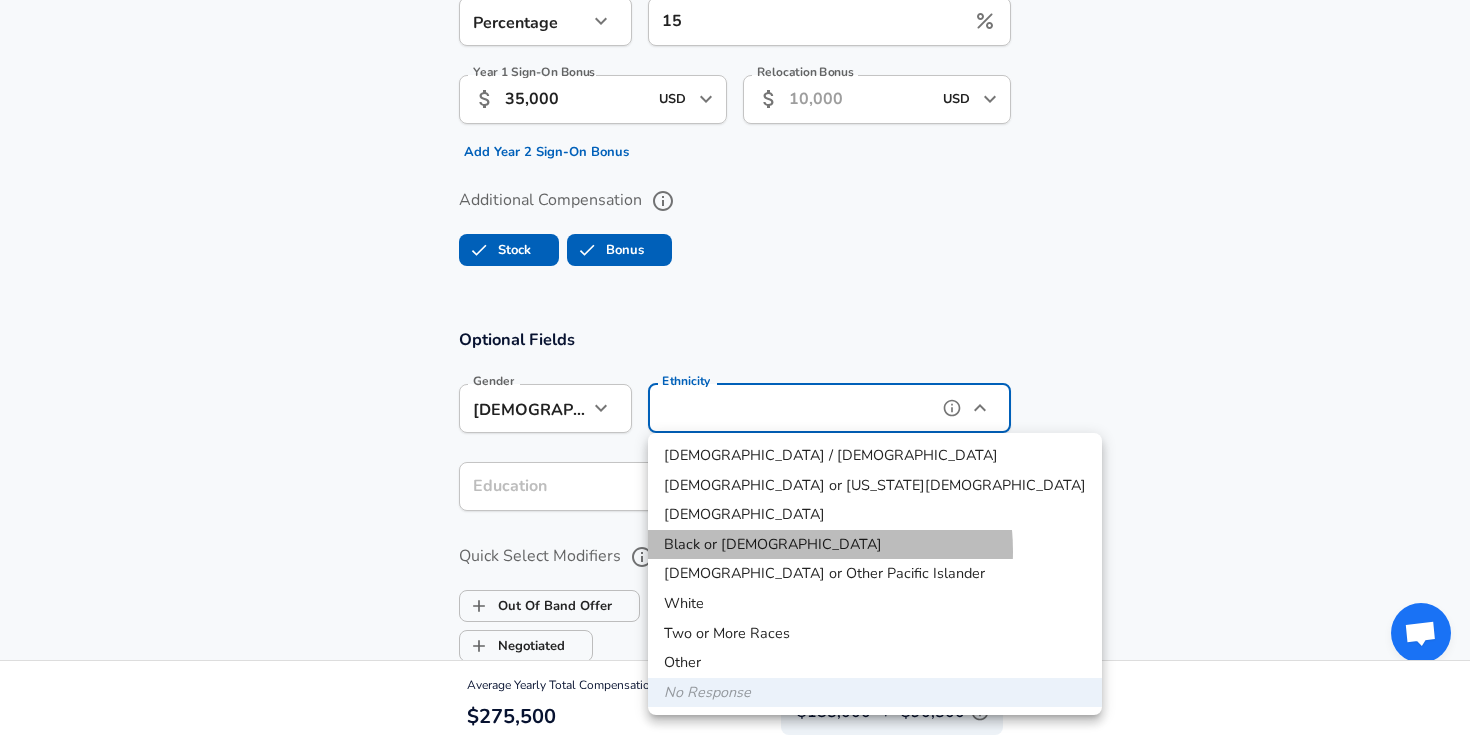 type on "Black or [DEMOGRAPHIC_DATA]" 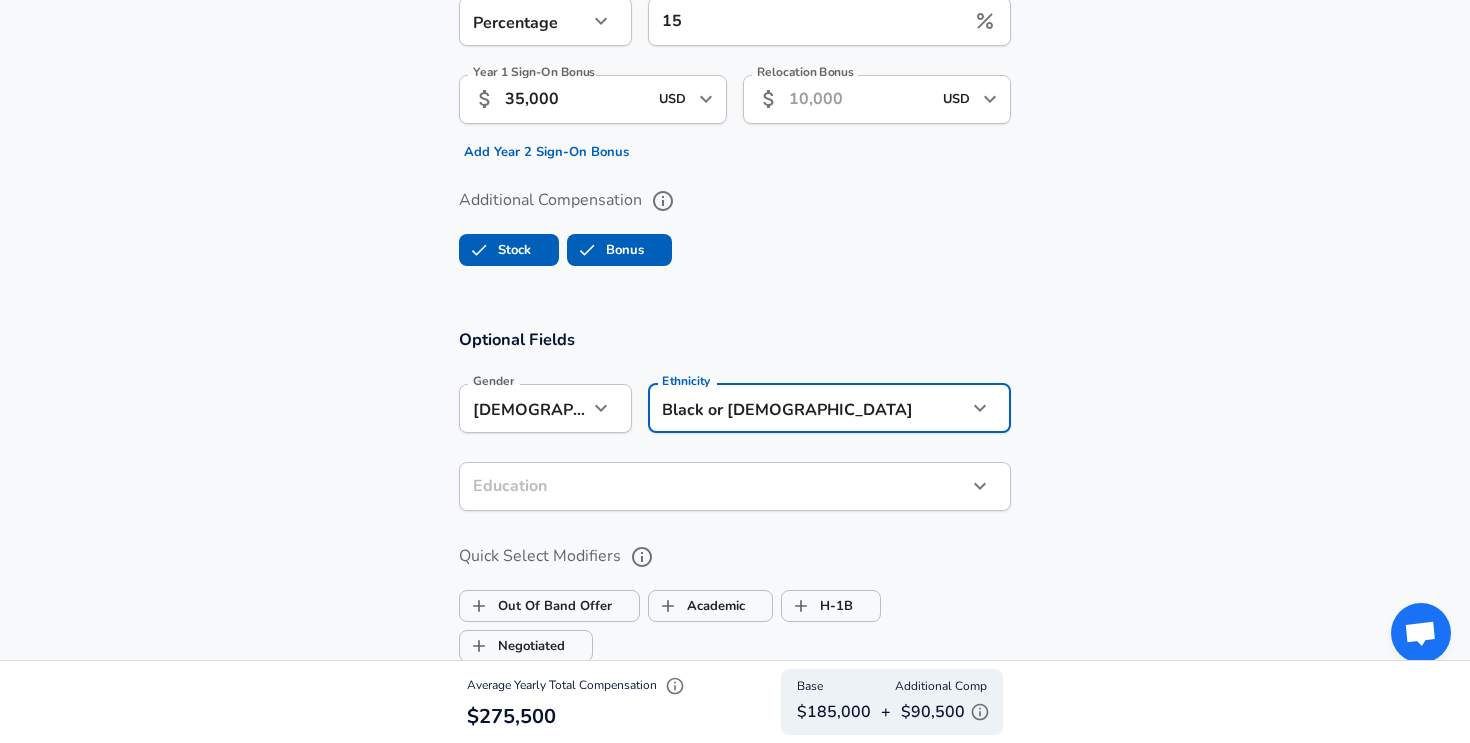 click on "Restart Add Your Salary Back Step 1 of 2 Thank You! File Successfully Submitted! Reset Enhance Privacy and Anonymity Yes Automatically hides specific fields until there are enough submissions to safely display the full details.   More Details Based on your submission and the data points that we have already collected, we will automatically hide and anonymize specific fields if there aren't enough data points to remain sufficiently anonymous. Step 2 of 2 Company & Title Information   Enter the company you received your offer from Company PayPal Company   Select the title that closest resembles your official title. This should be similar to the title that was present on your offer letter. Title Staff Software Engineer Title   Select a job family that best fits your role. If you can't find one, select 'Other' to enter a custom job family Job Family Software Engineer Job Family   Select a Specialization that best fits your role. If you can't find one, select 'Other' to enter a custom specialization   Level Level" 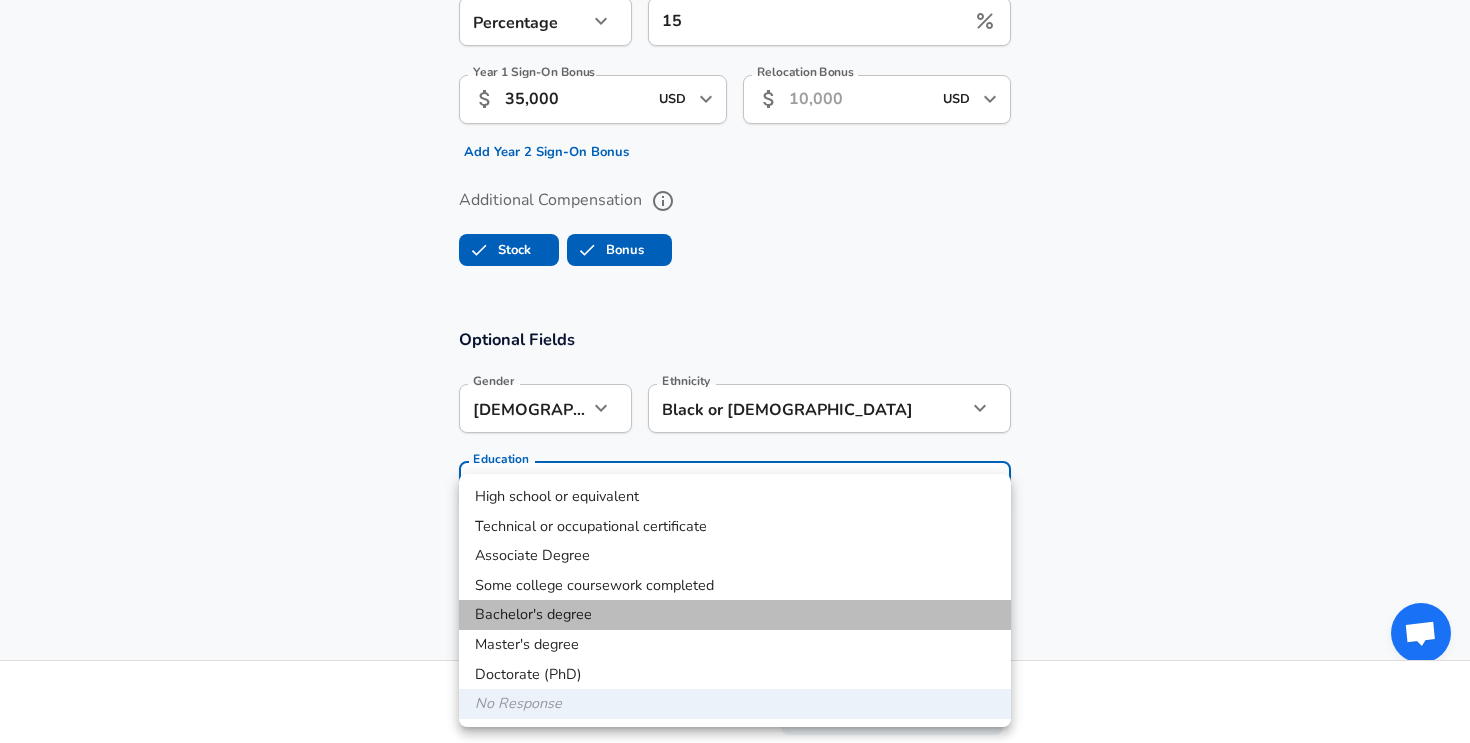 click on "Bachelor's degree" 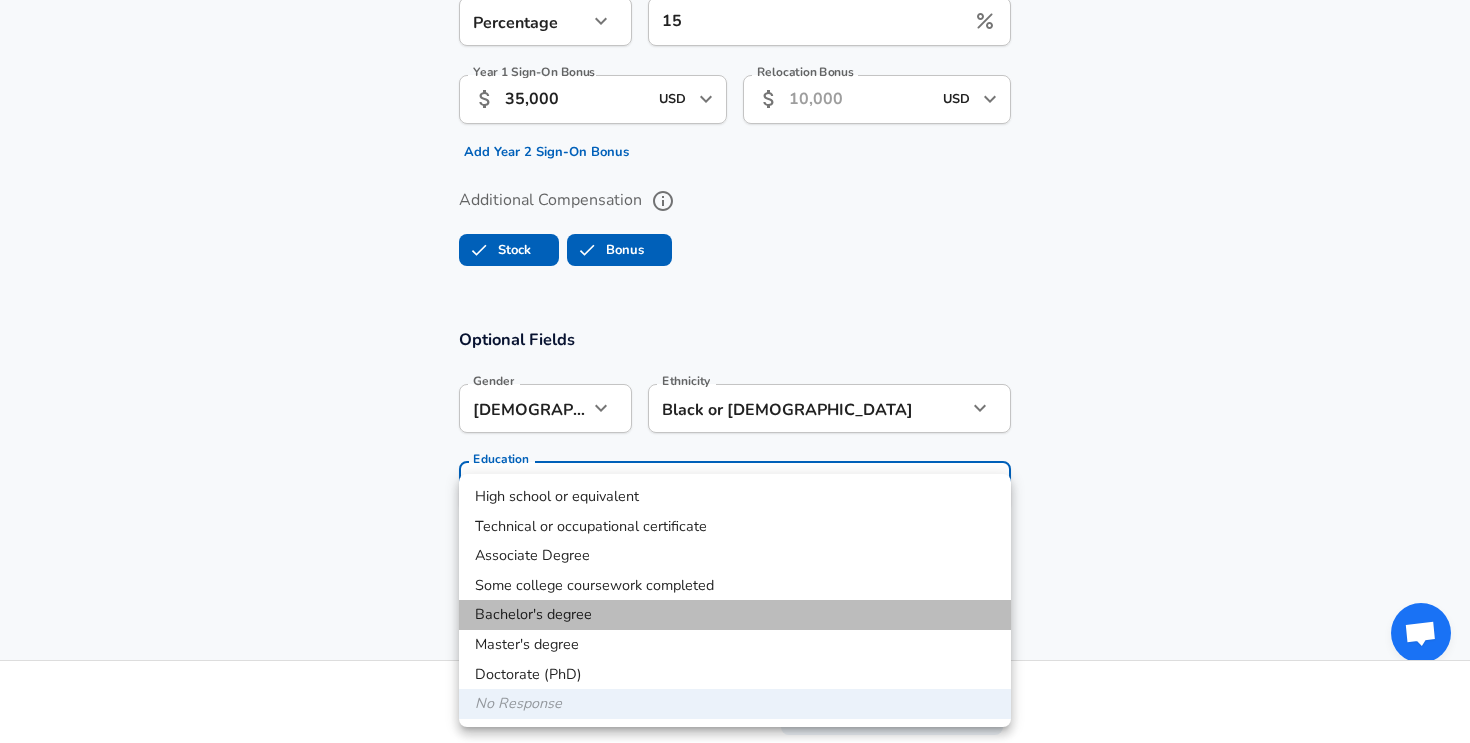 type on "Bachelors degree" 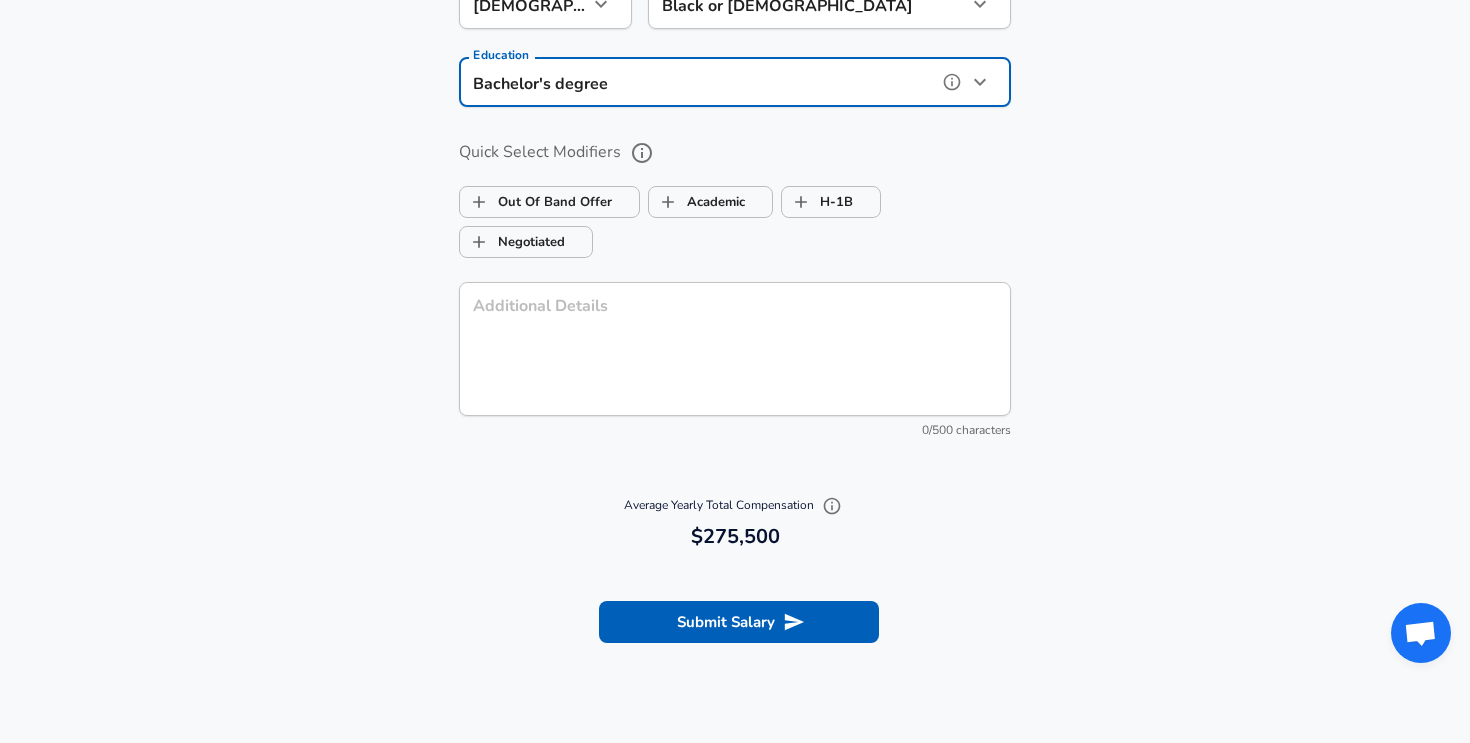 scroll, scrollTop: 2436, scrollLeft: 0, axis: vertical 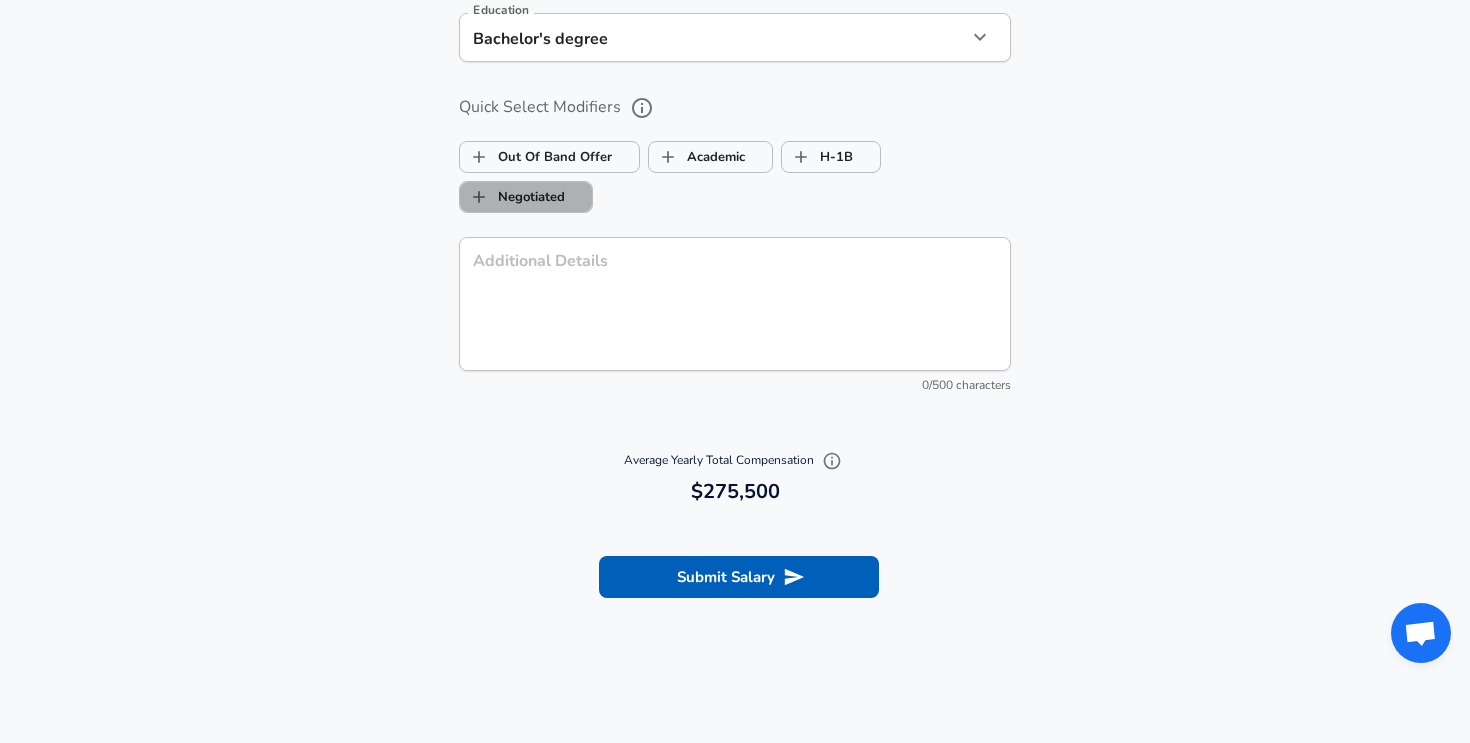click on "Negotiated" 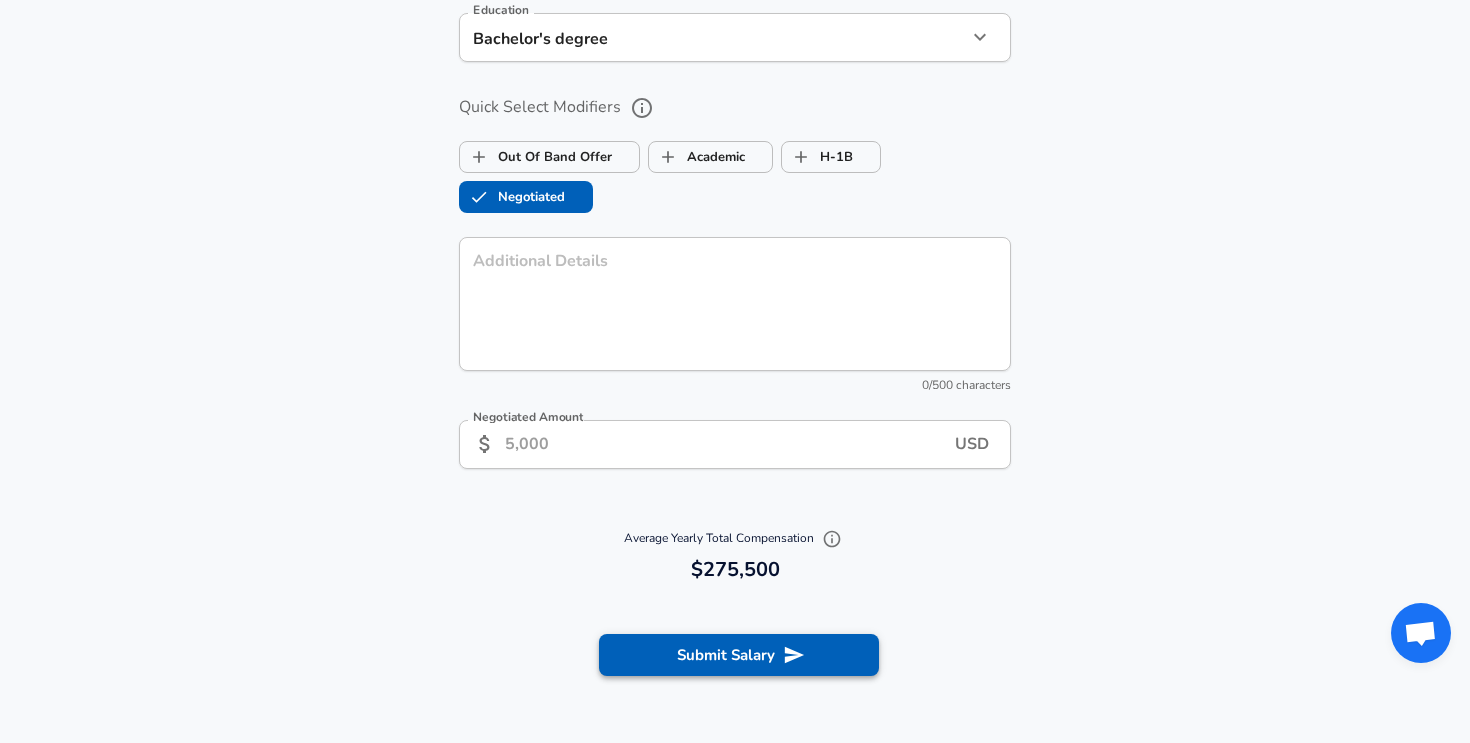 click on "Submit Salary" 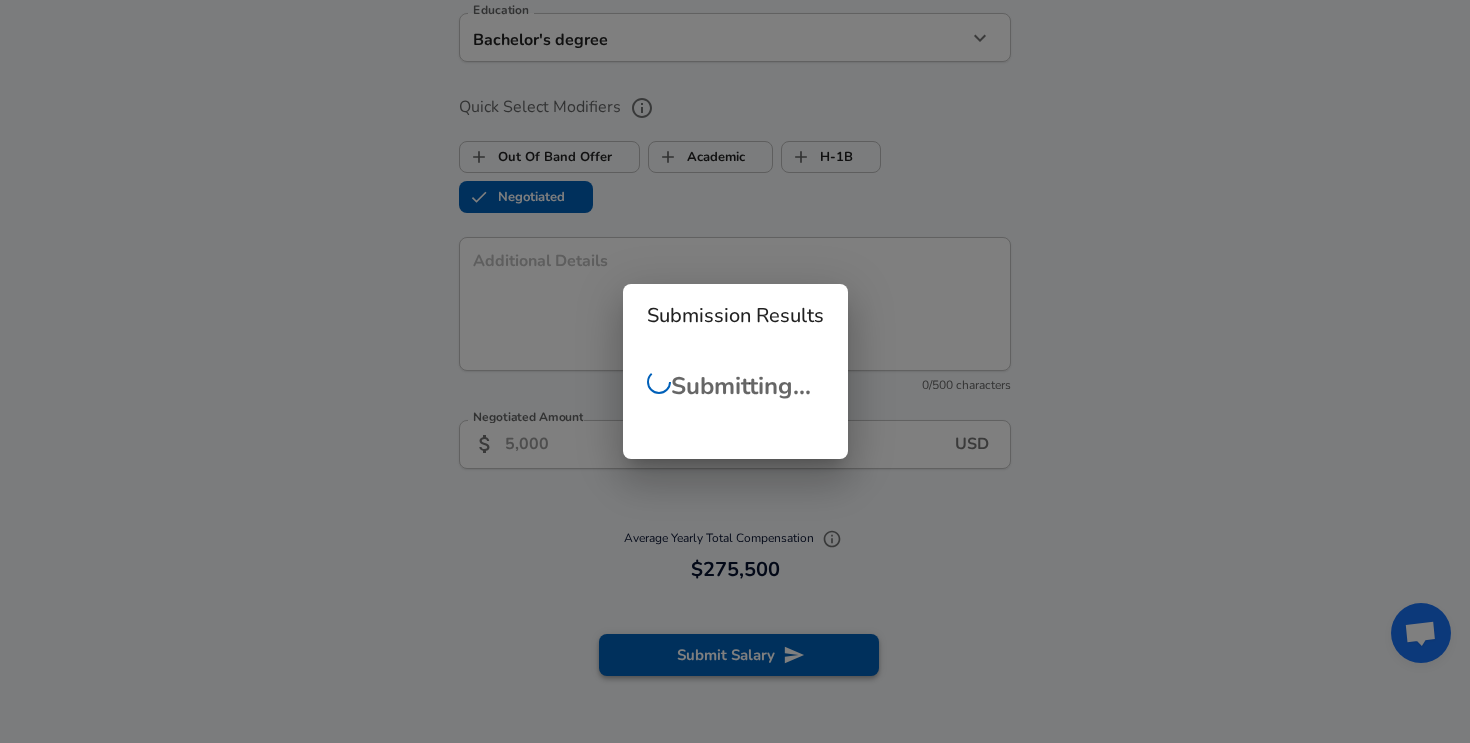 scroll, scrollTop: 62, scrollLeft: 0, axis: vertical 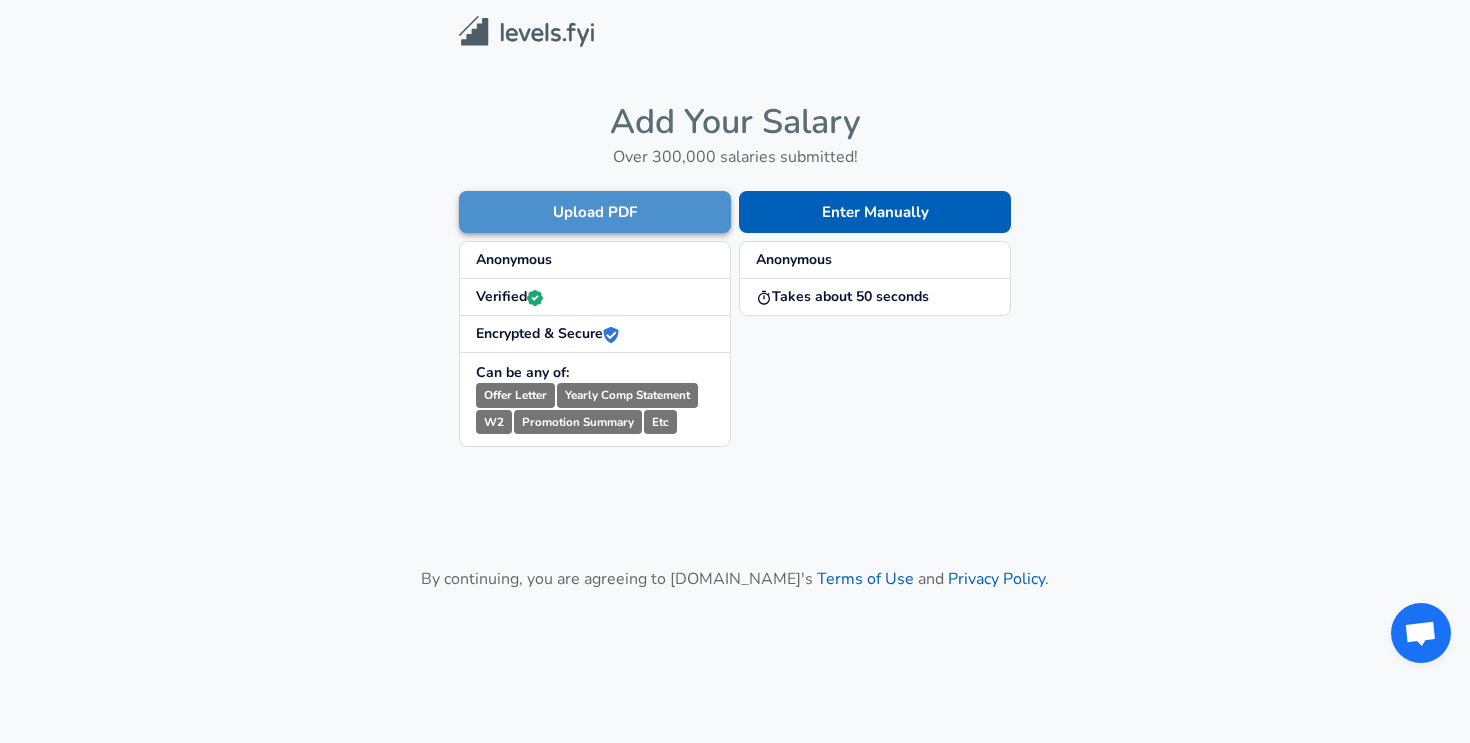 click on "Upload PDF" at bounding box center [595, 212] 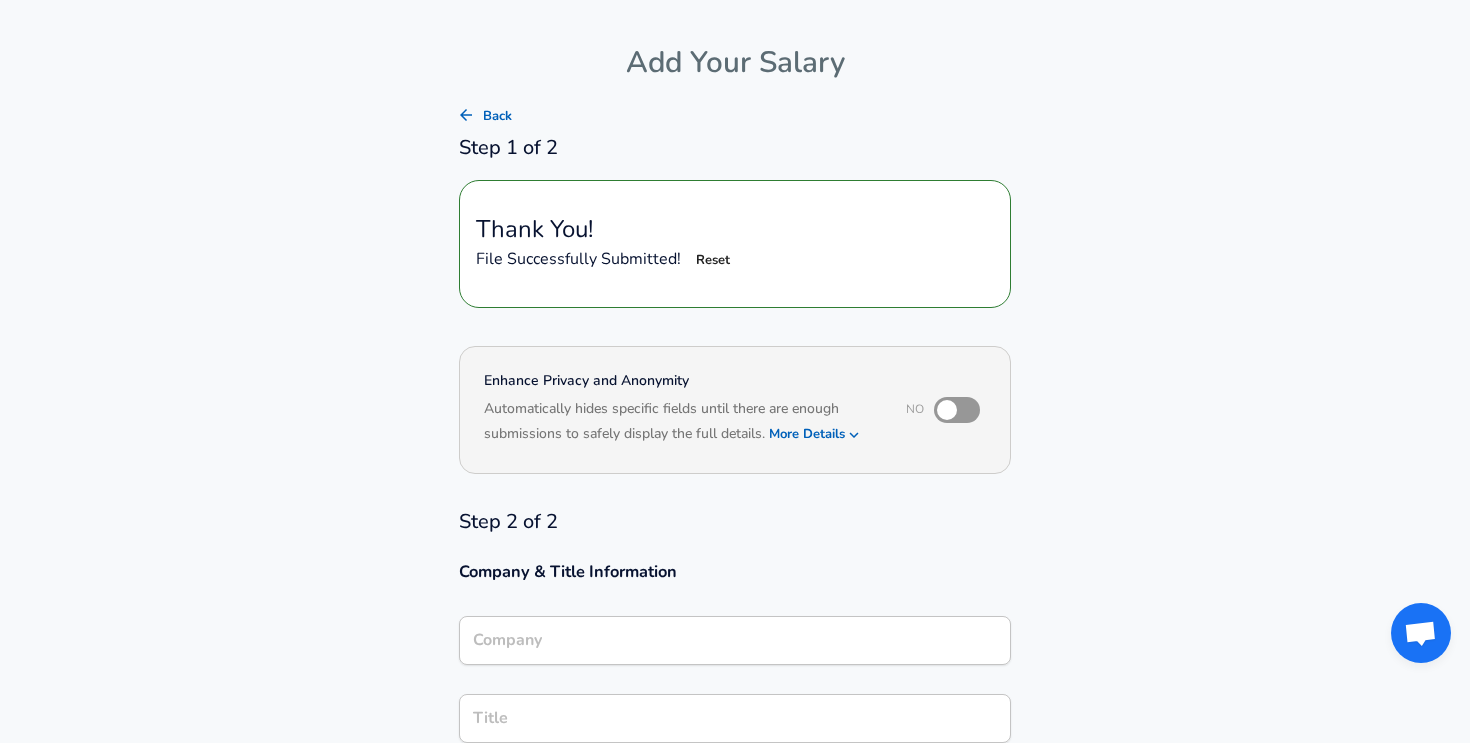scroll, scrollTop: 67, scrollLeft: 0, axis: vertical 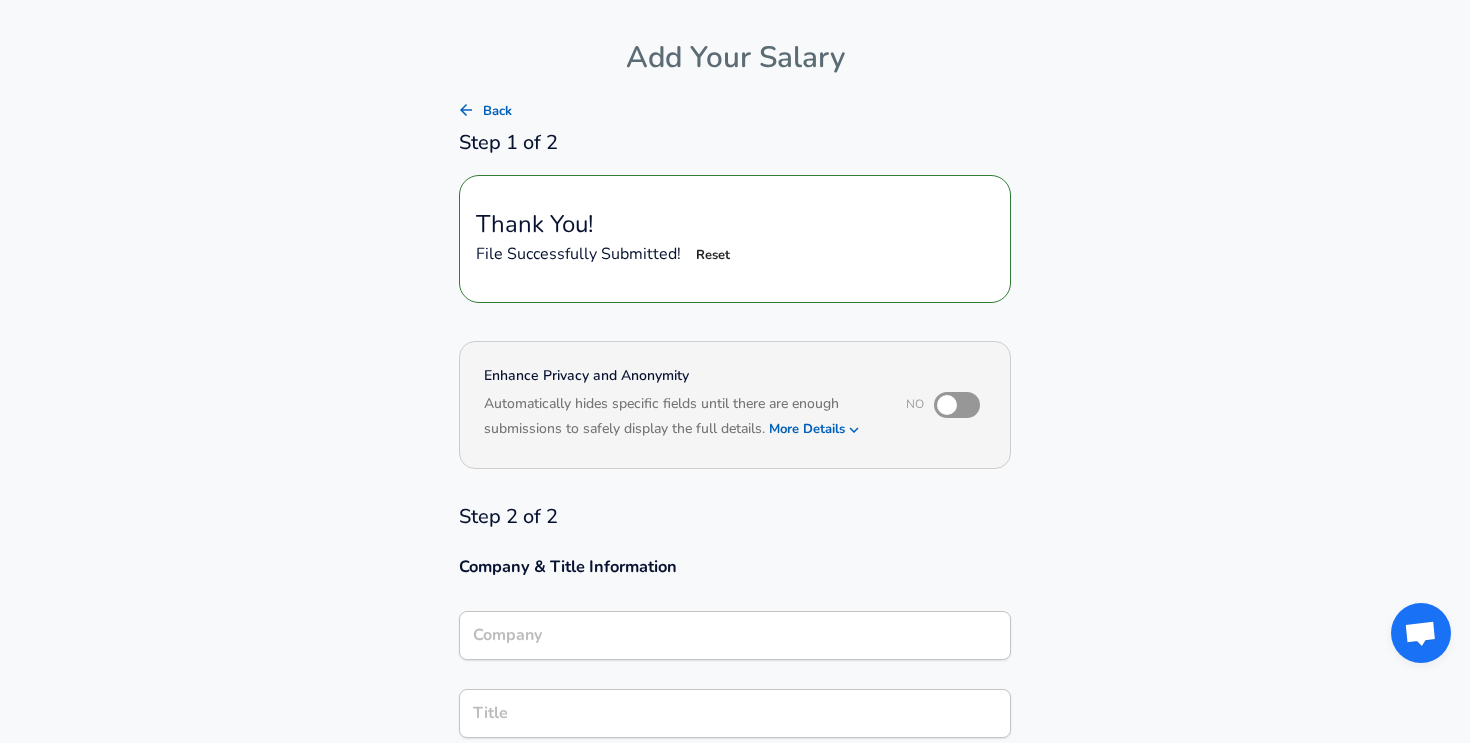 click at bounding box center [947, 405] 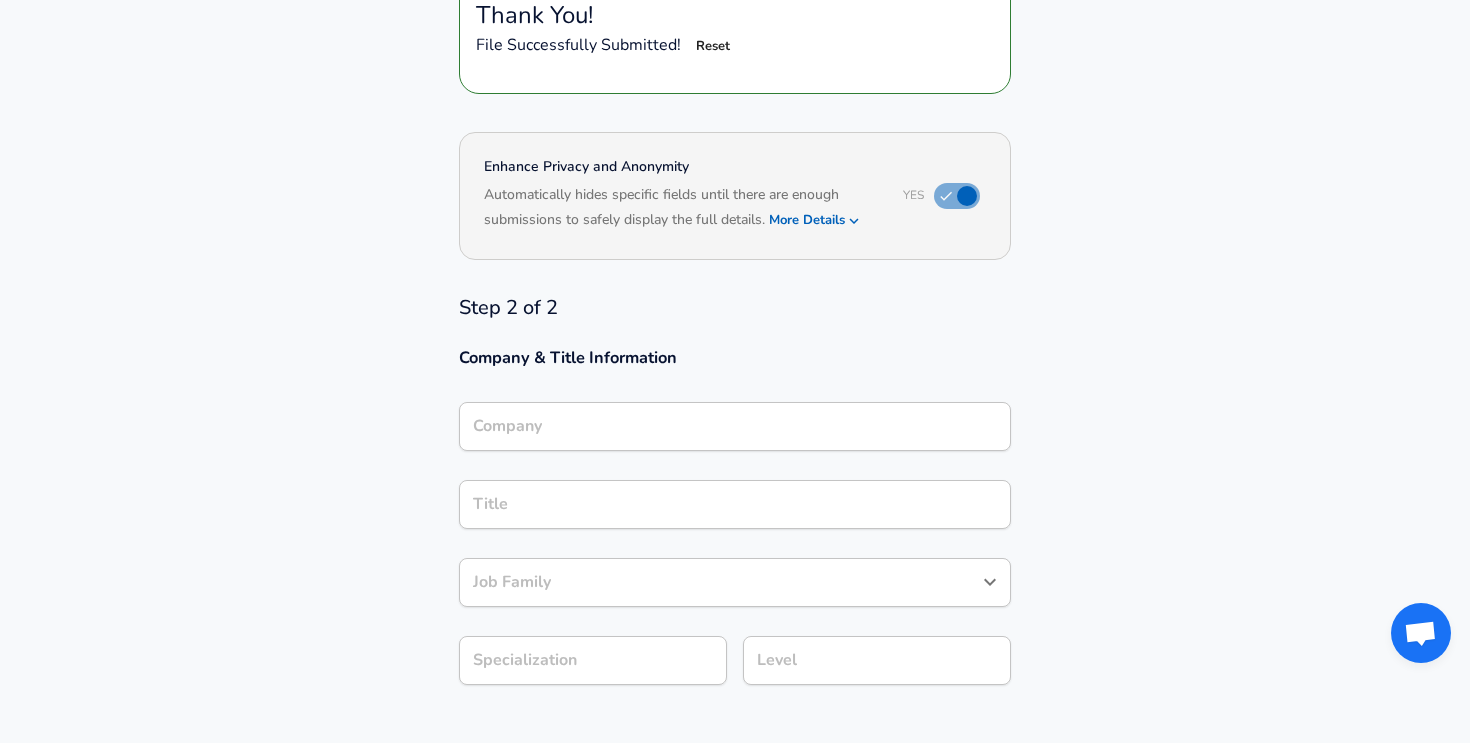 click on "Company" at bounding box center [735, 426] 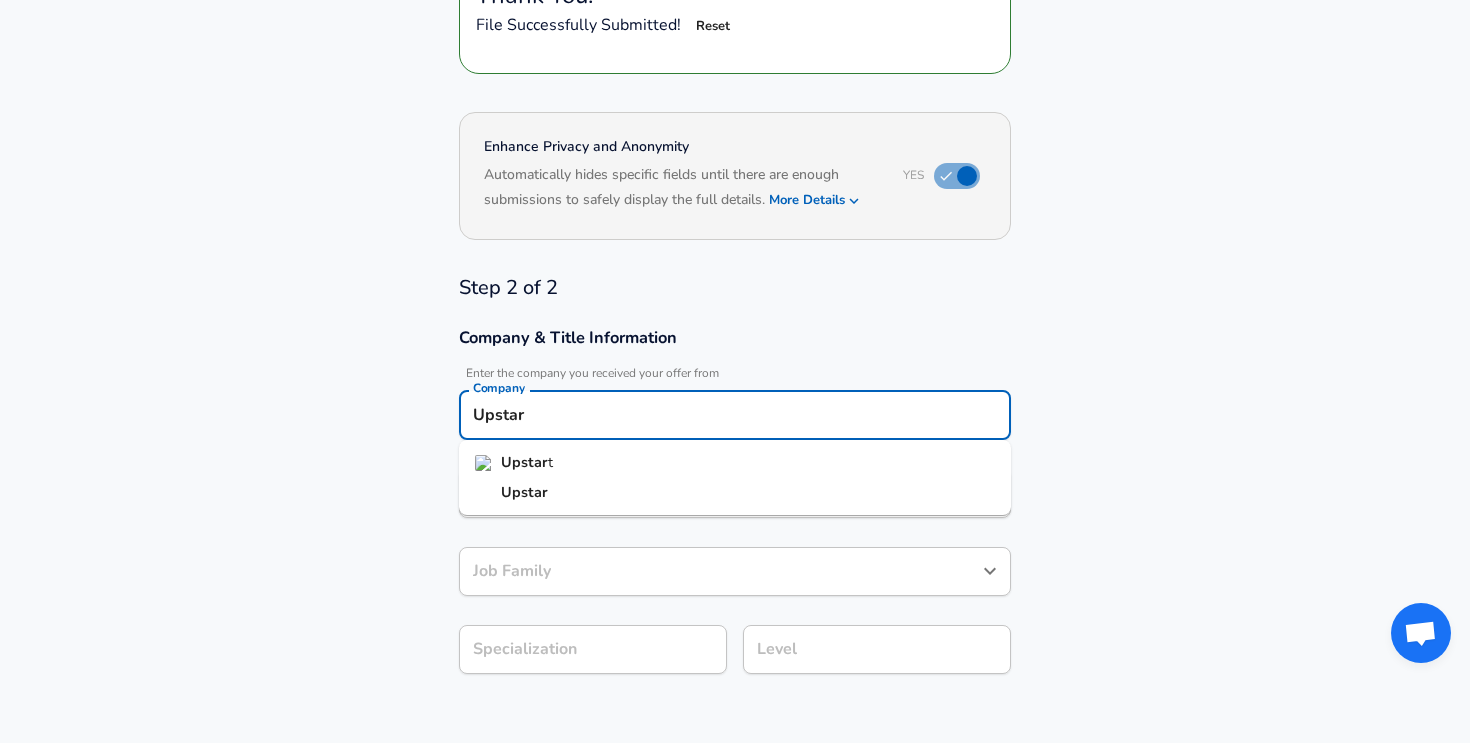 click on "Upstar" at bounding box center [524, 462] 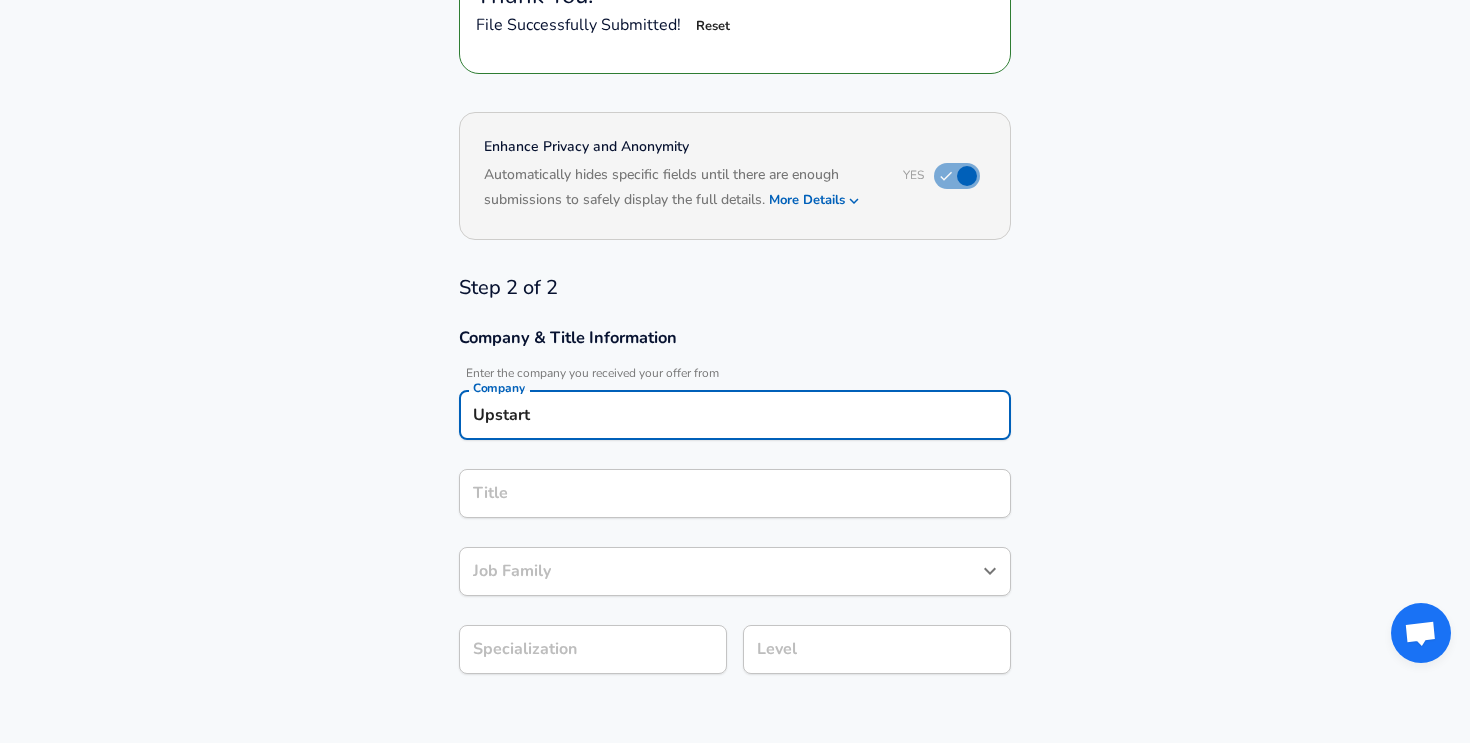 type on "Upstart" 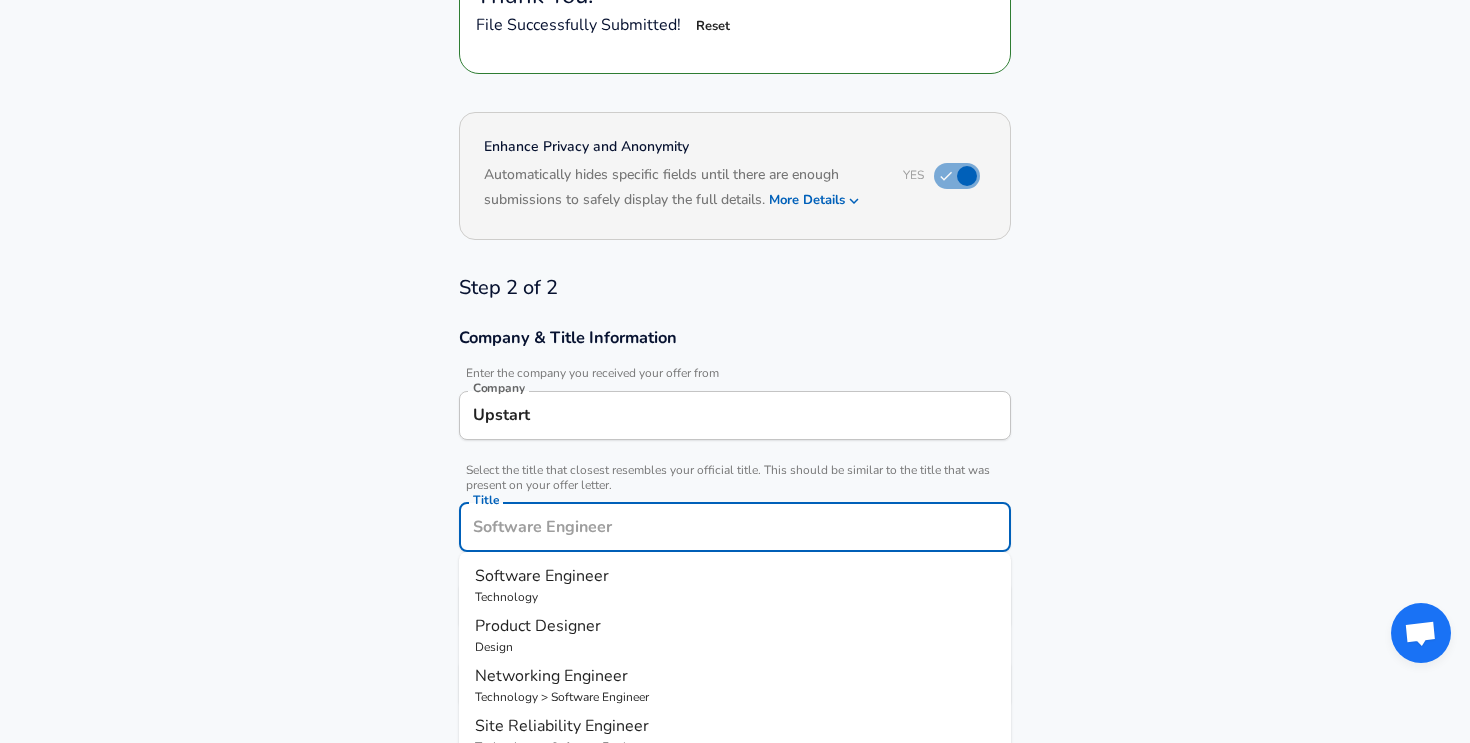 click on "Title" at bounding box center [735, 527] 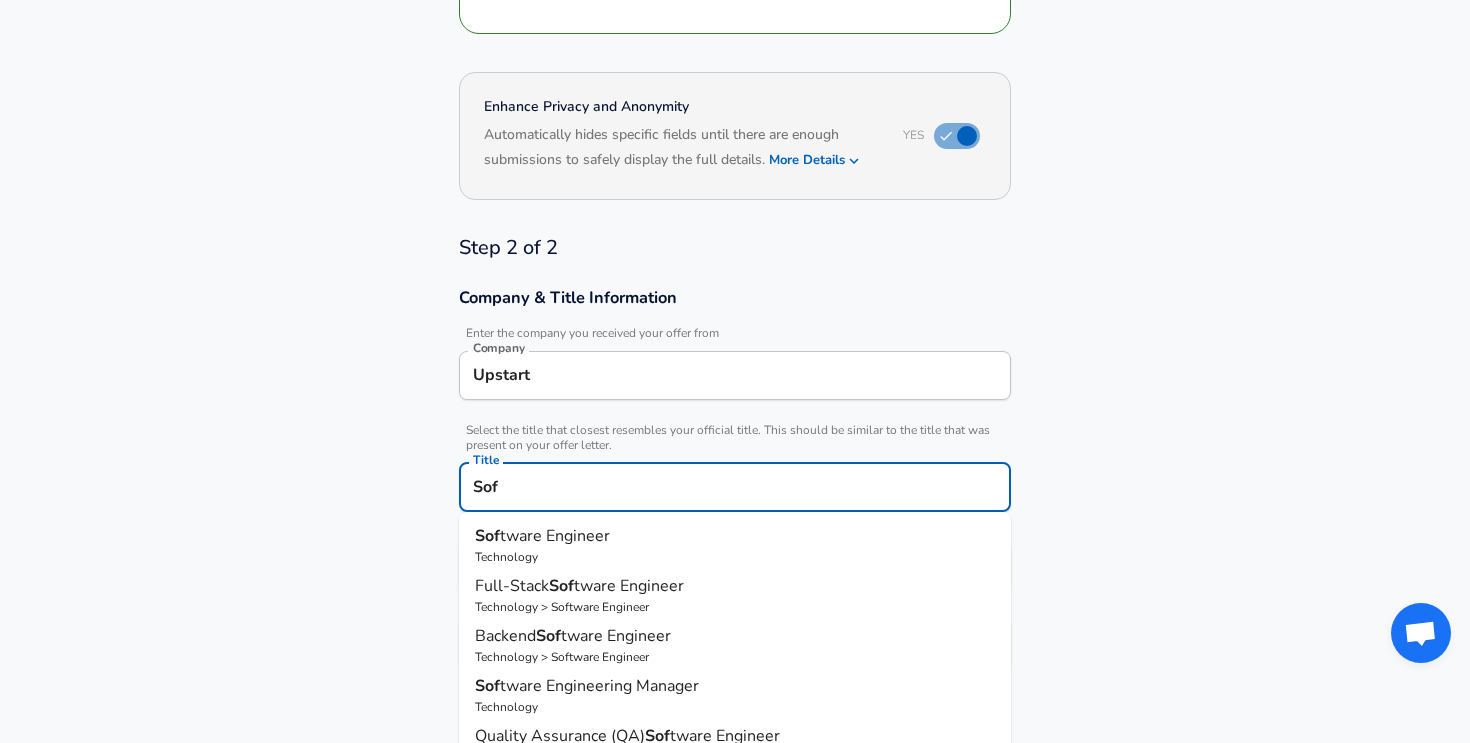 click on "tware Engineer" at bounding box center [555, 536] 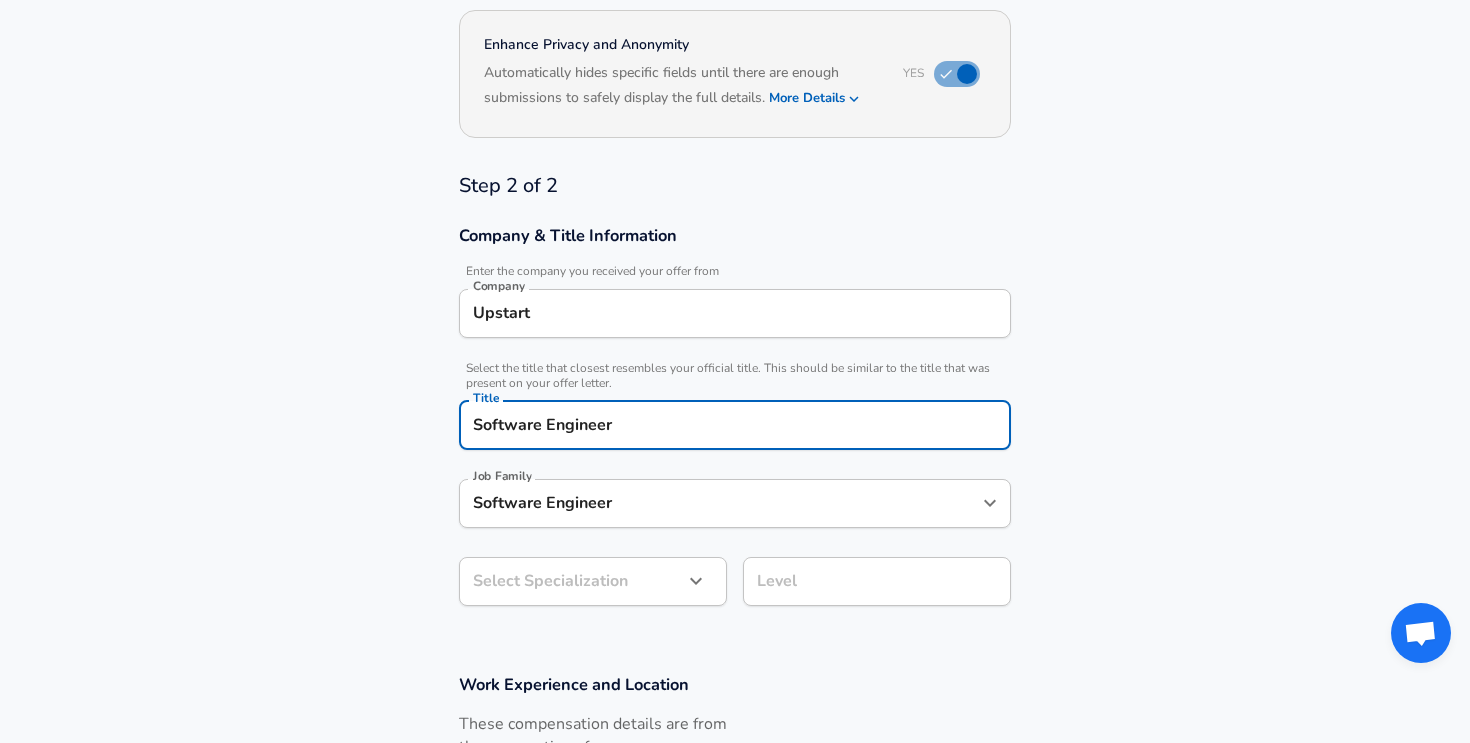 scroll, scrollTop: 415, scrollLeft: 0, axis: vertical 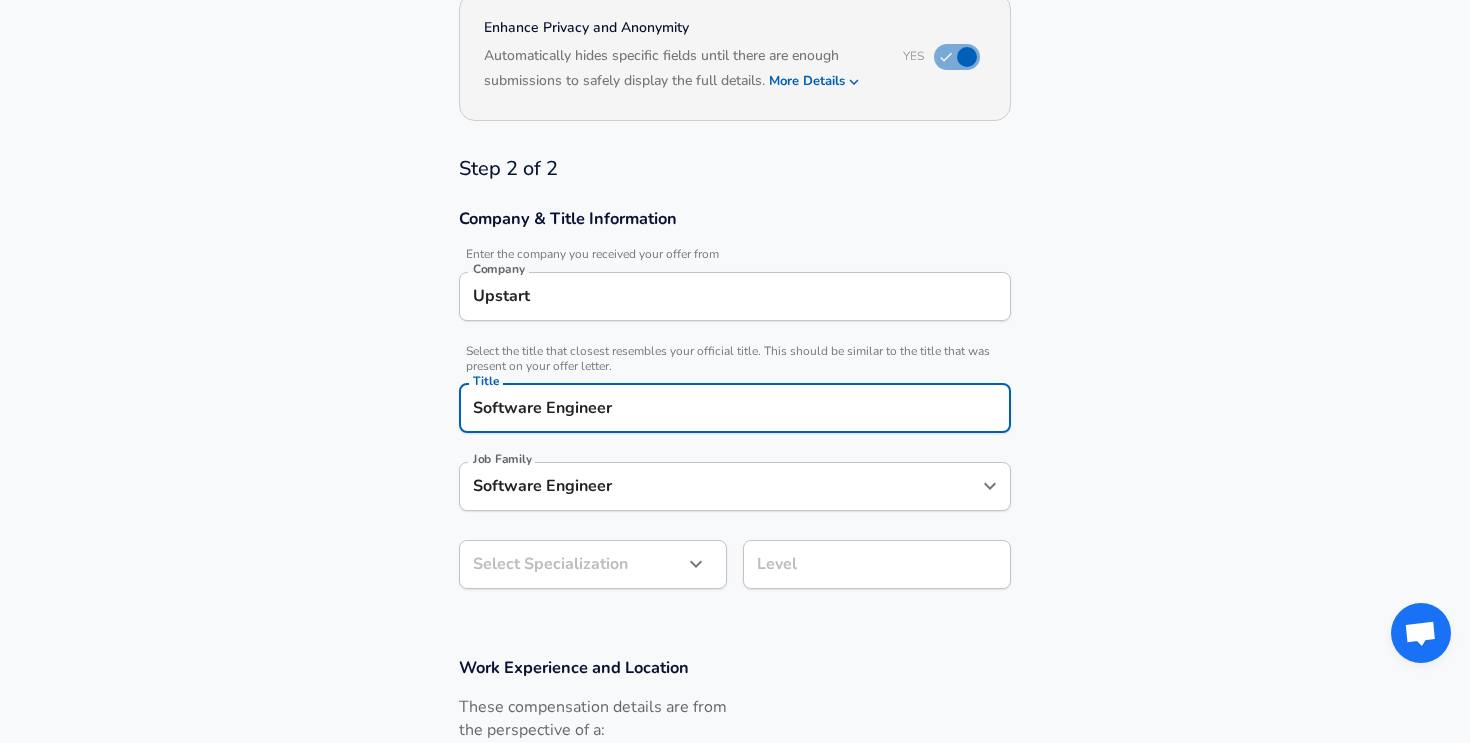 click on "Software Engineer" at bounding box center [735, 408] 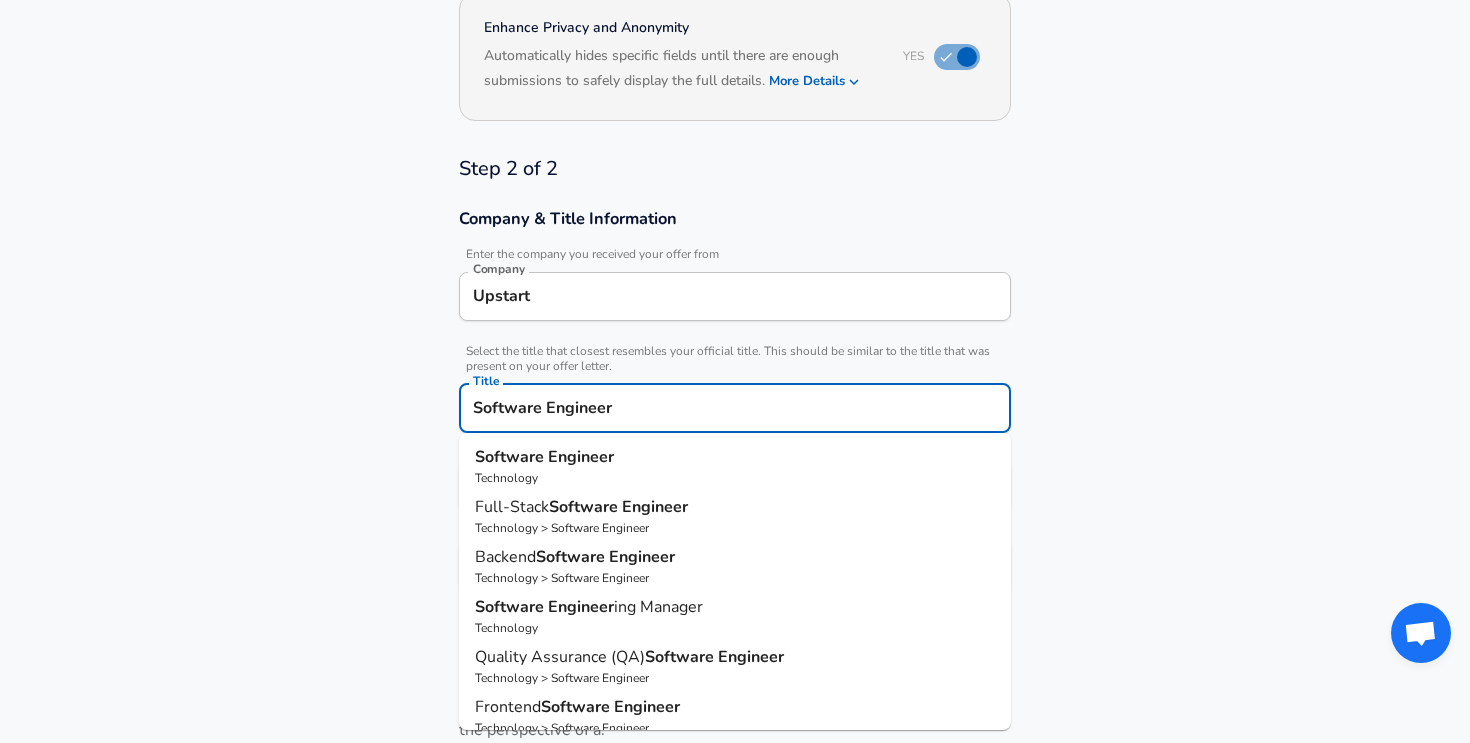 type on "Software Engineer" 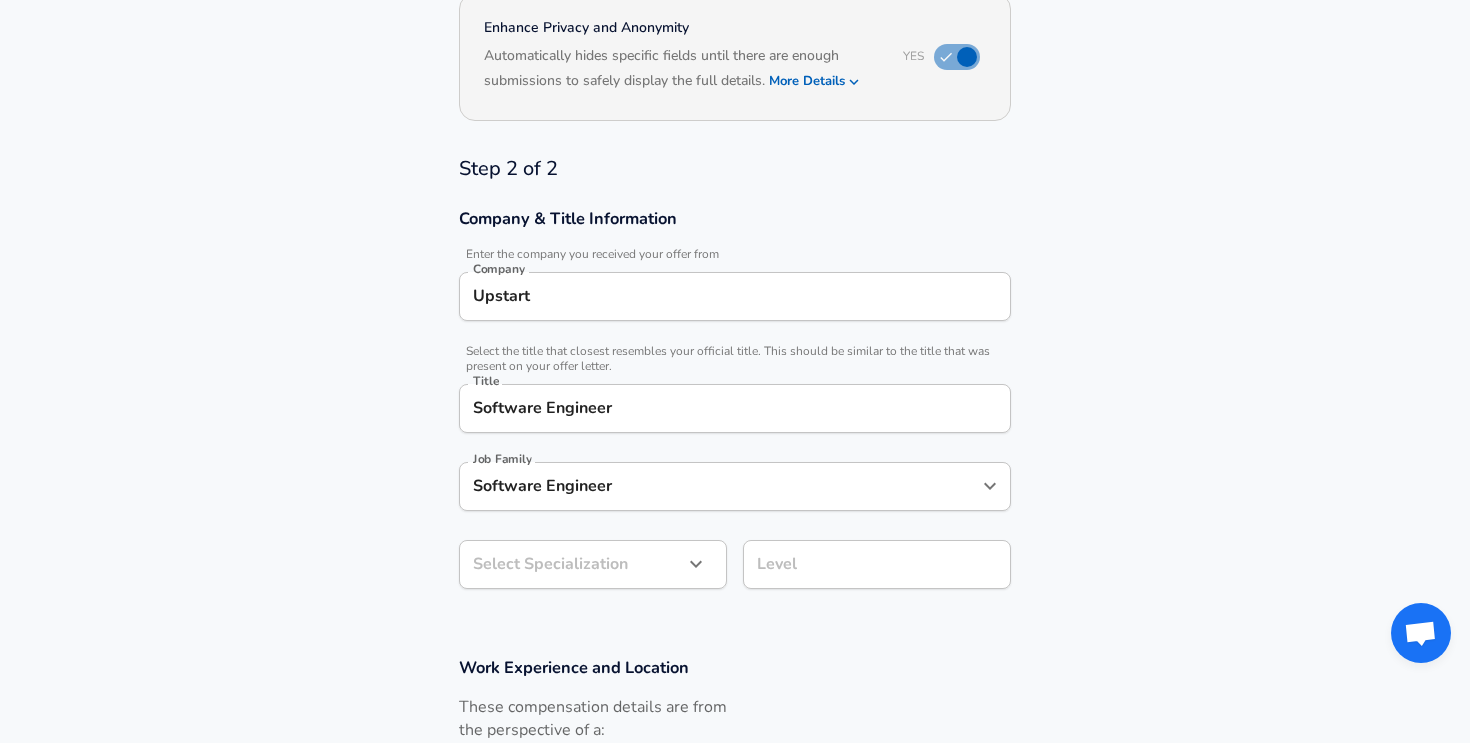click on "Company & Title Information   Enter the company you received your offer from Company Upstart Company   Select the title that closest resembles your official title. This should be similar to the title that was present on your offer letter. Title Software Engineer Title Job Family Software Engineer Job Family Select Specialization ​ Select Specialization Level Level" at bounding box center (735, 409) 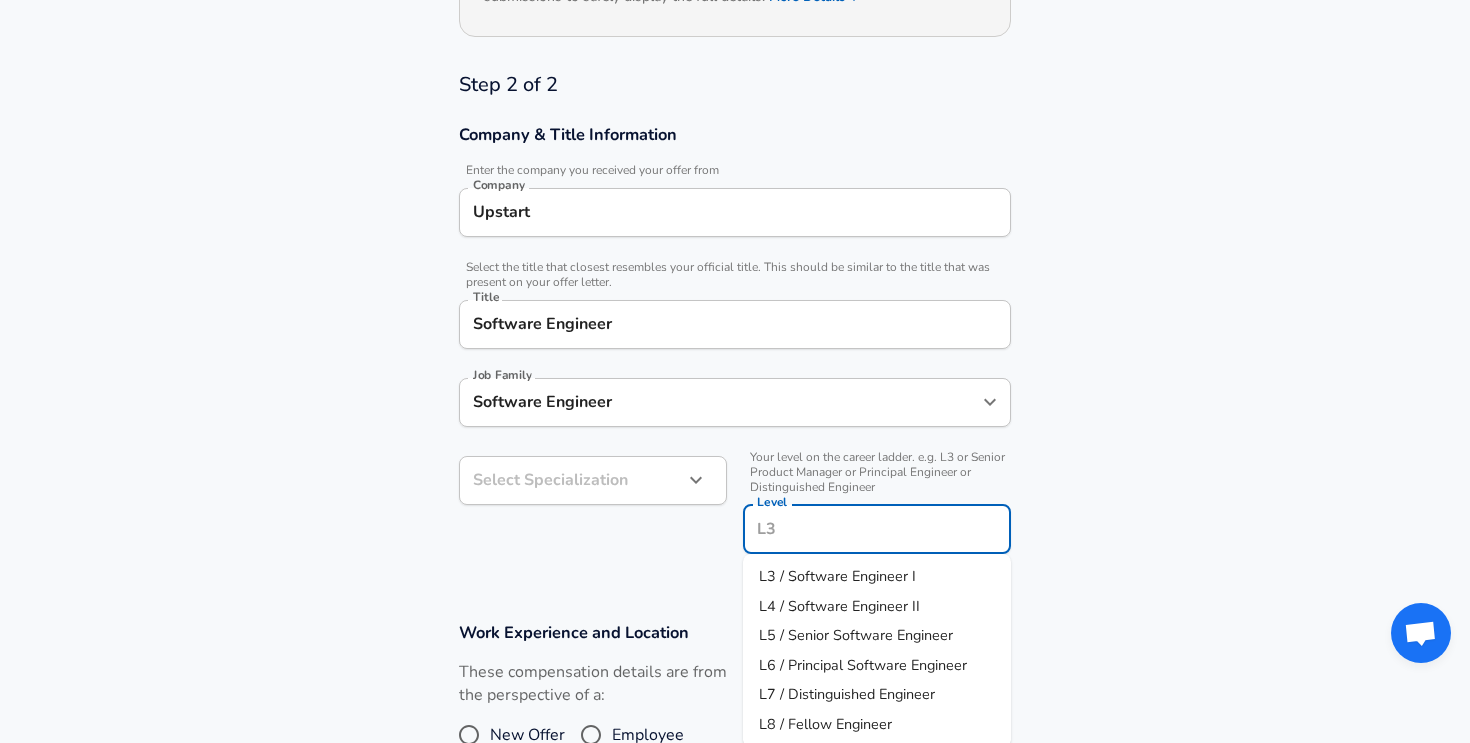 scroll, scrollTop: 510, scrollLeft: 0, axis: vertical 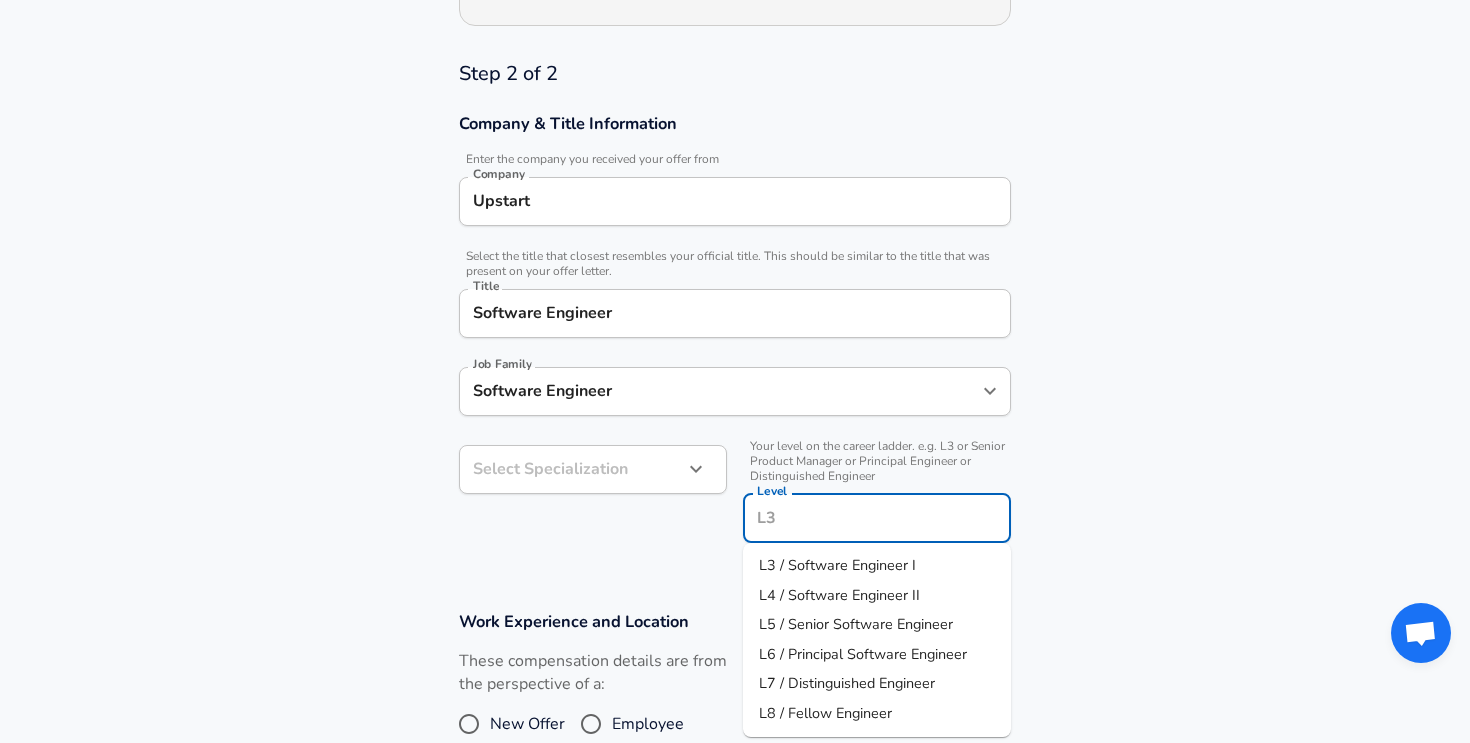 click on "L5 / Senior Software Engineer" at bounding box center [856, 624] 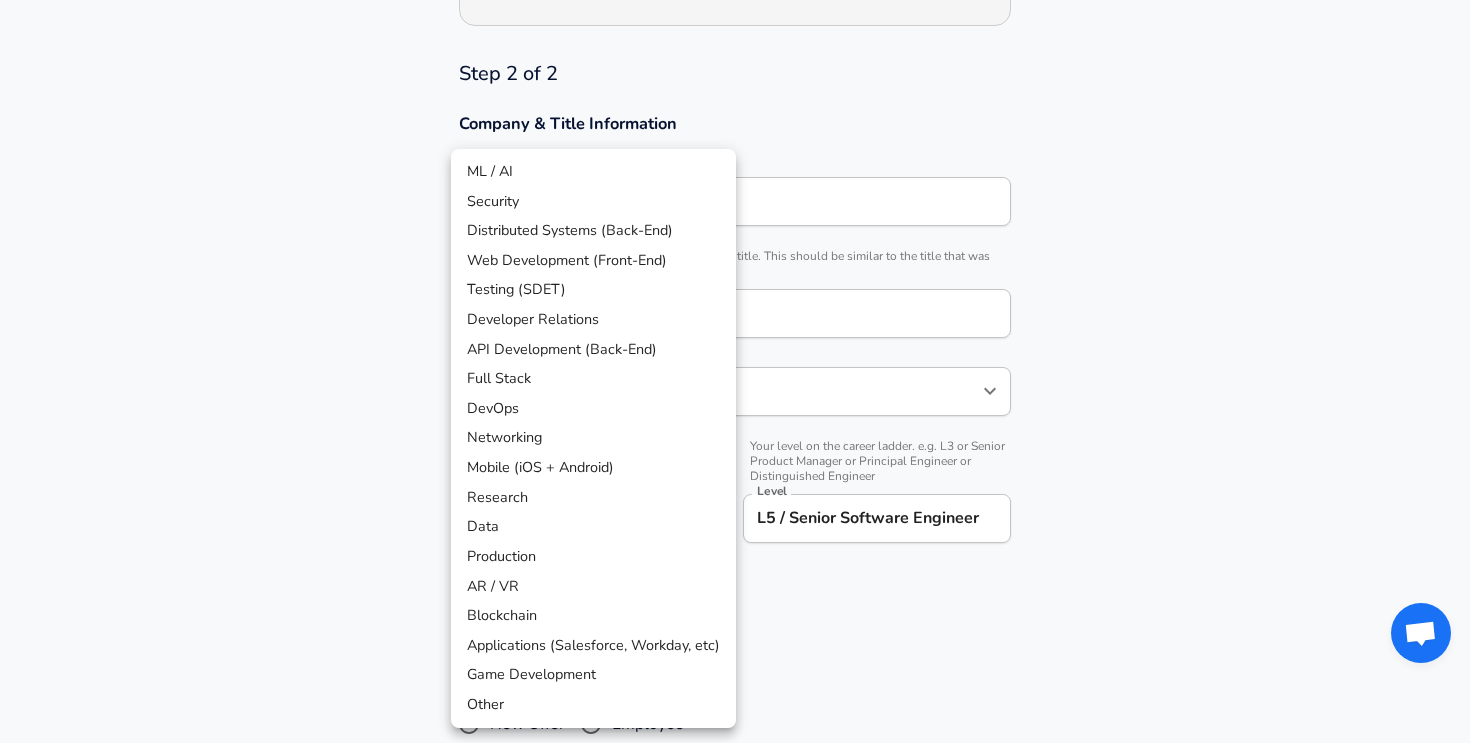 click on "Restart Add Your Salary Back Step 1 of 2 Thank You! File Successfully Submitted! Reset Enhance Privacy and Anonymity Yes Automatically hides specific fields until there are enough submissions to safely display the full details.   More Details Based on your submission and the data points that we have already collected, we will automatically hide and anonymize specific fields if there aren't enough data points to remain sufficiently anonymous. Step 2 of 2 Company & Title Information   Enter the company you received your offer from Company Upstart Company   Select the title that closest resembles your official title. This should be similar to the title that was present on your offer letter. Title Software Engineer Title Job Family Software Engineer Job Family   Select a Specialization that best fits your role. If you can't find one, select 'Other' to enter a custom specialization Select Specialization ​ Select Specialization   Level L5 / Senior Software Engineer Level Work Experience and Location New Offer" at bounding box center [735, -139] 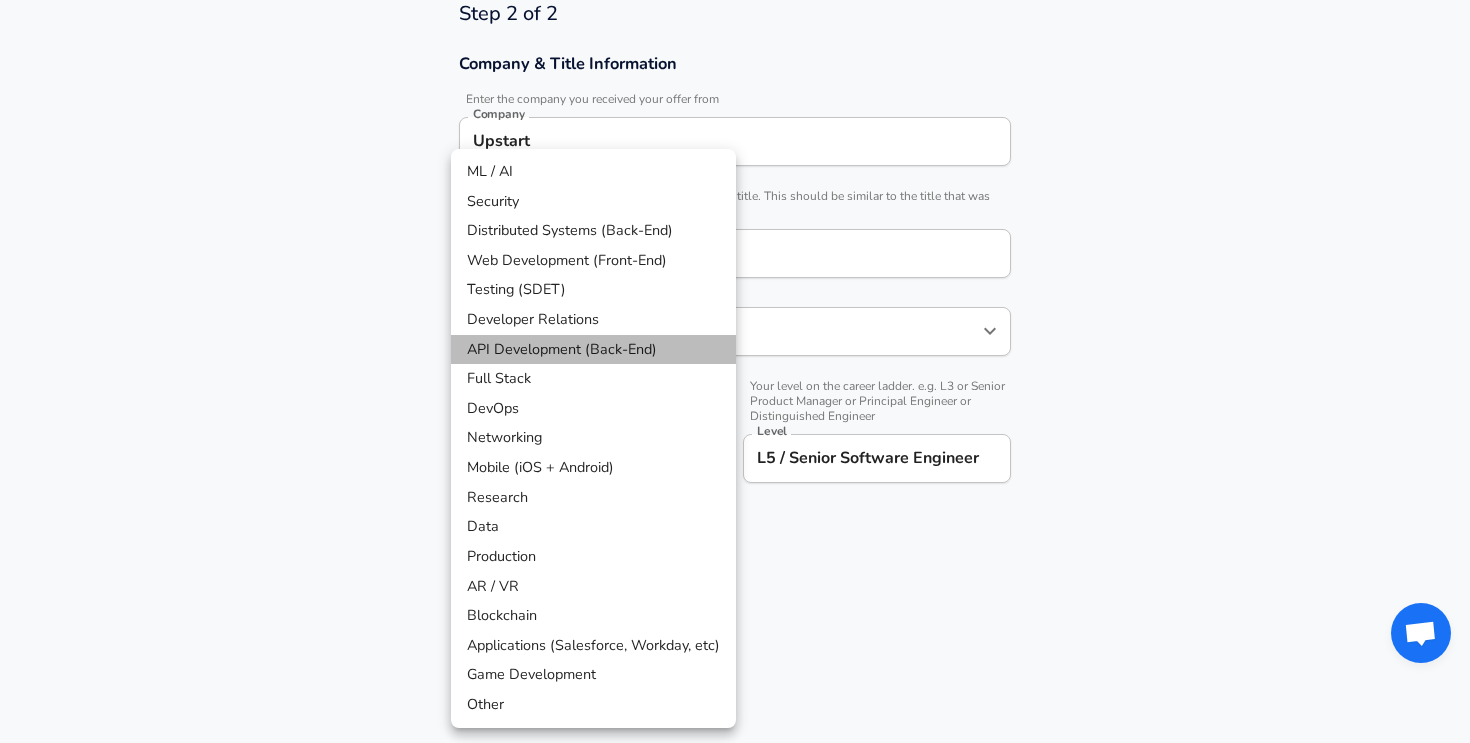 click on "API Development (Back-End)" at bounding box center (593, 350) 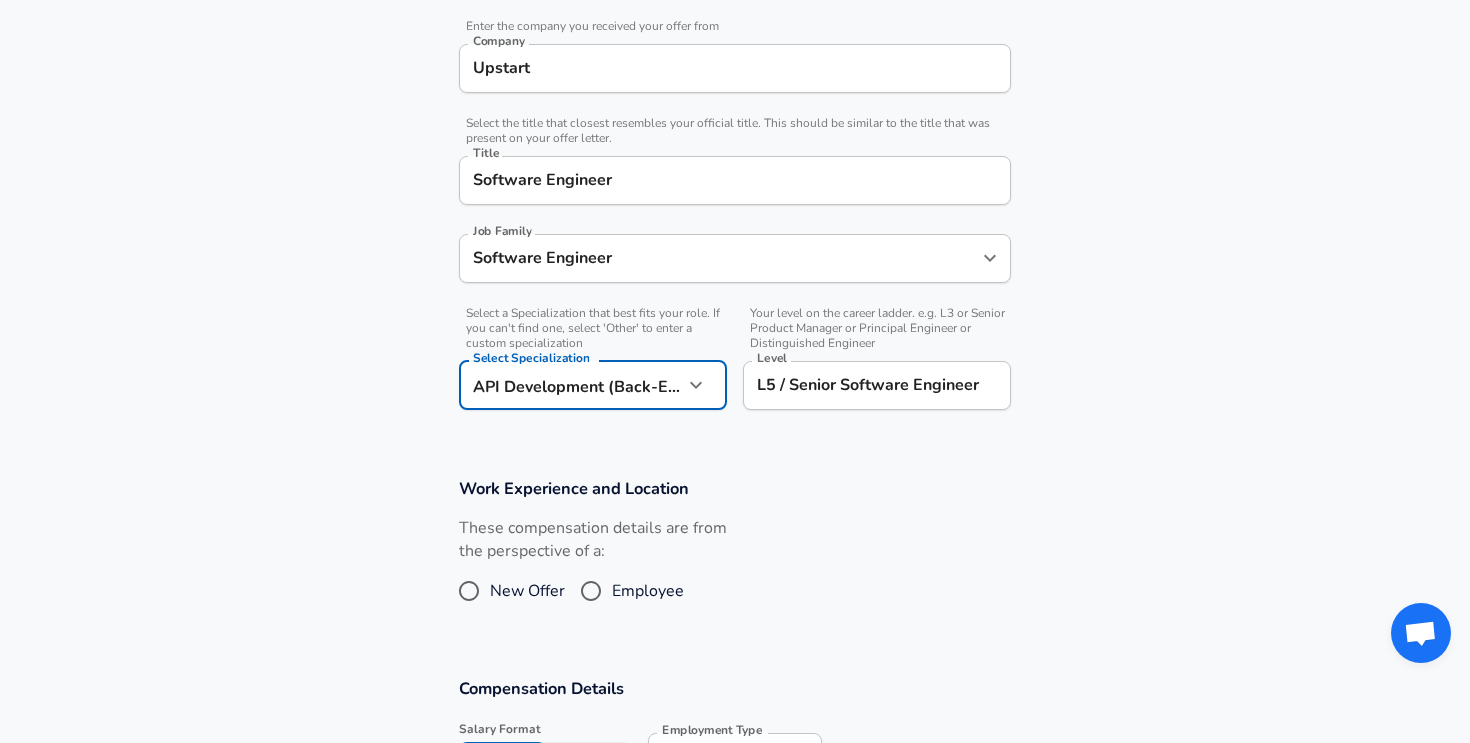scroll, scrollTop: 669, scrollLeft: 0, axis: vertical 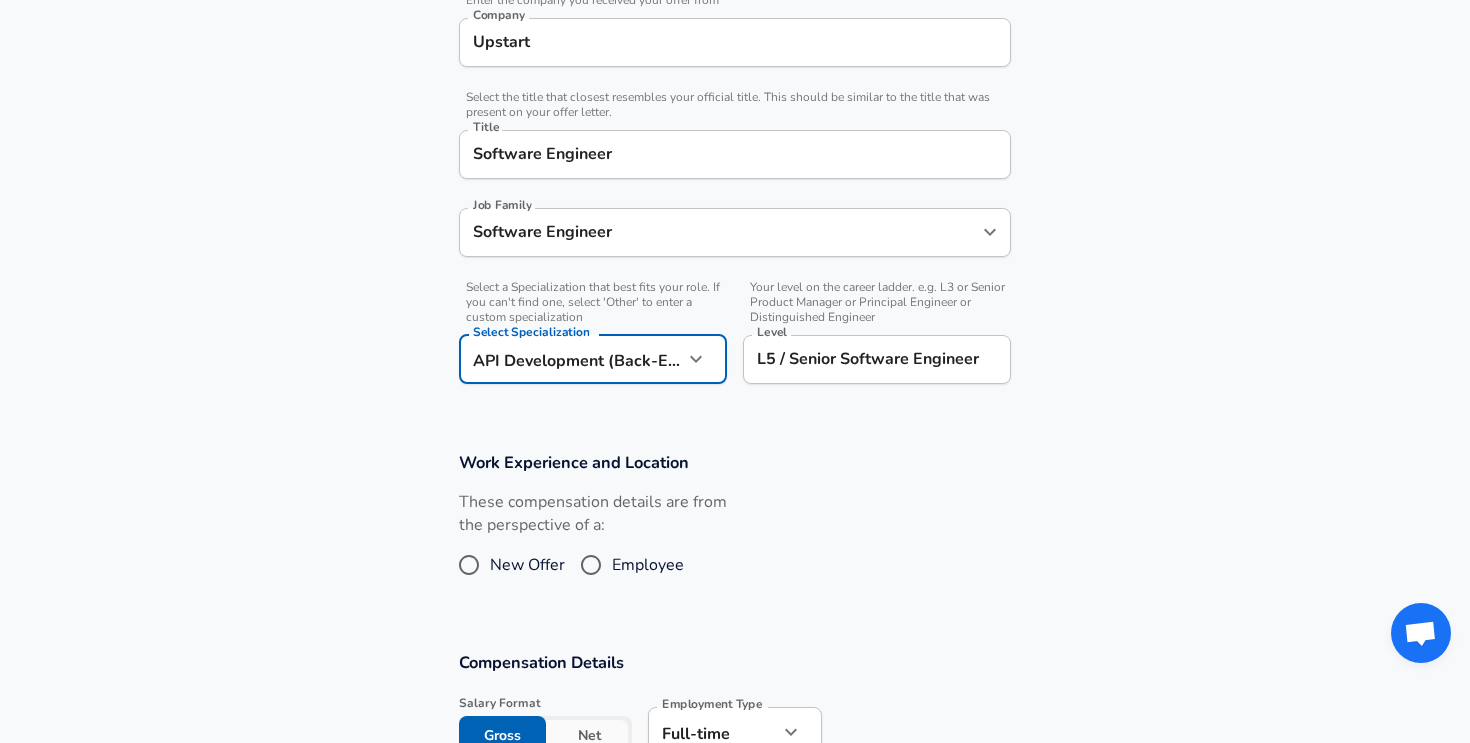 click on "New Offer" at bounding box center (469, 565) 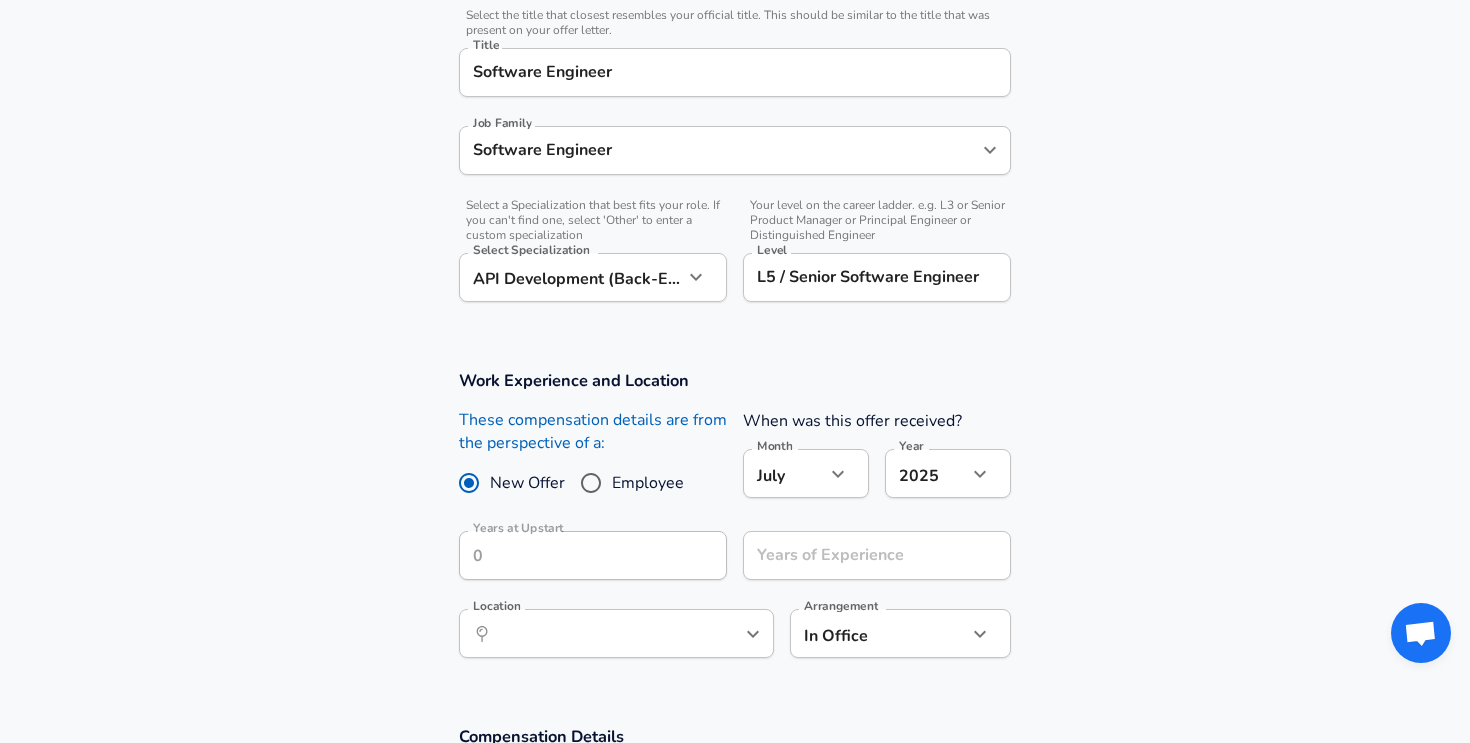 scroll, scrollTop: 759, scrollLeft: 0, axis: vertical 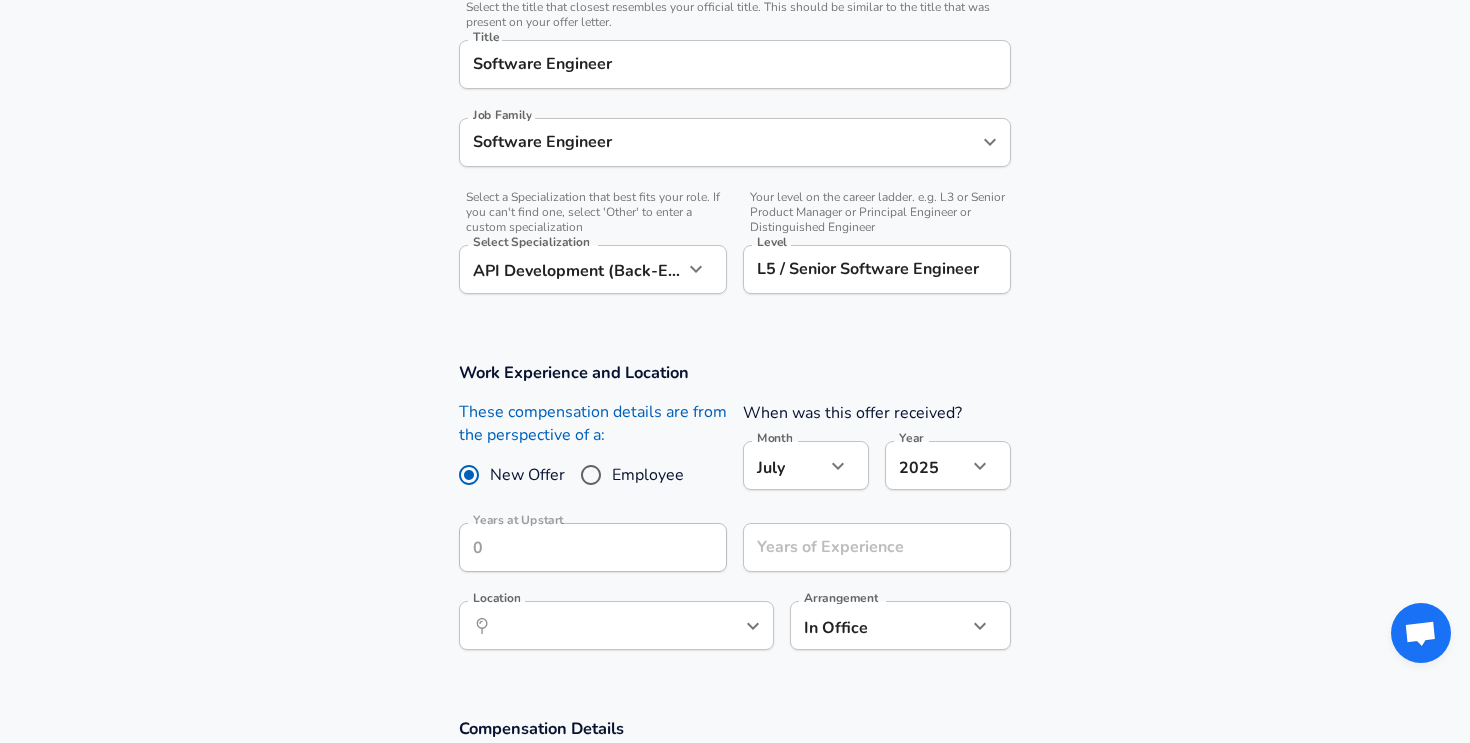 click 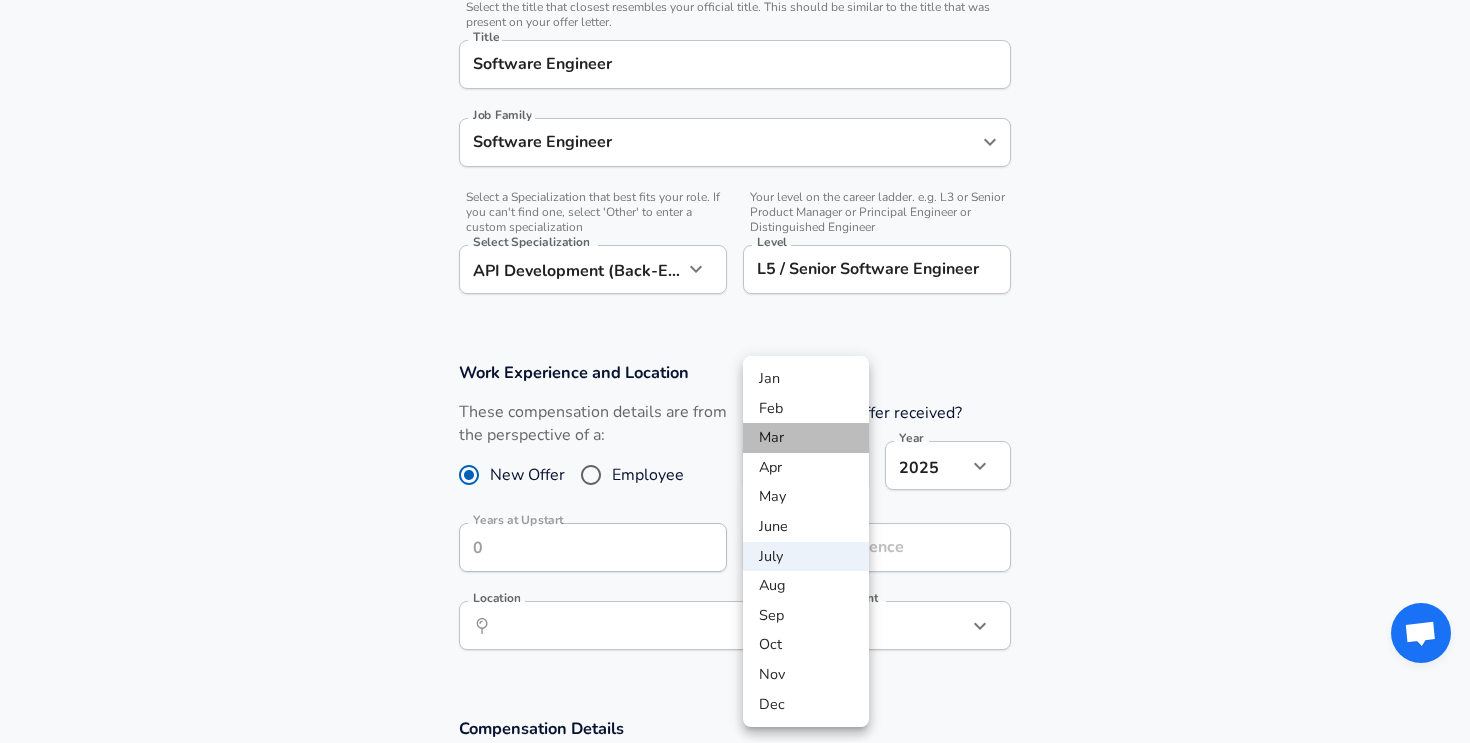 click on "Mar" at bounding box center [806, 438] 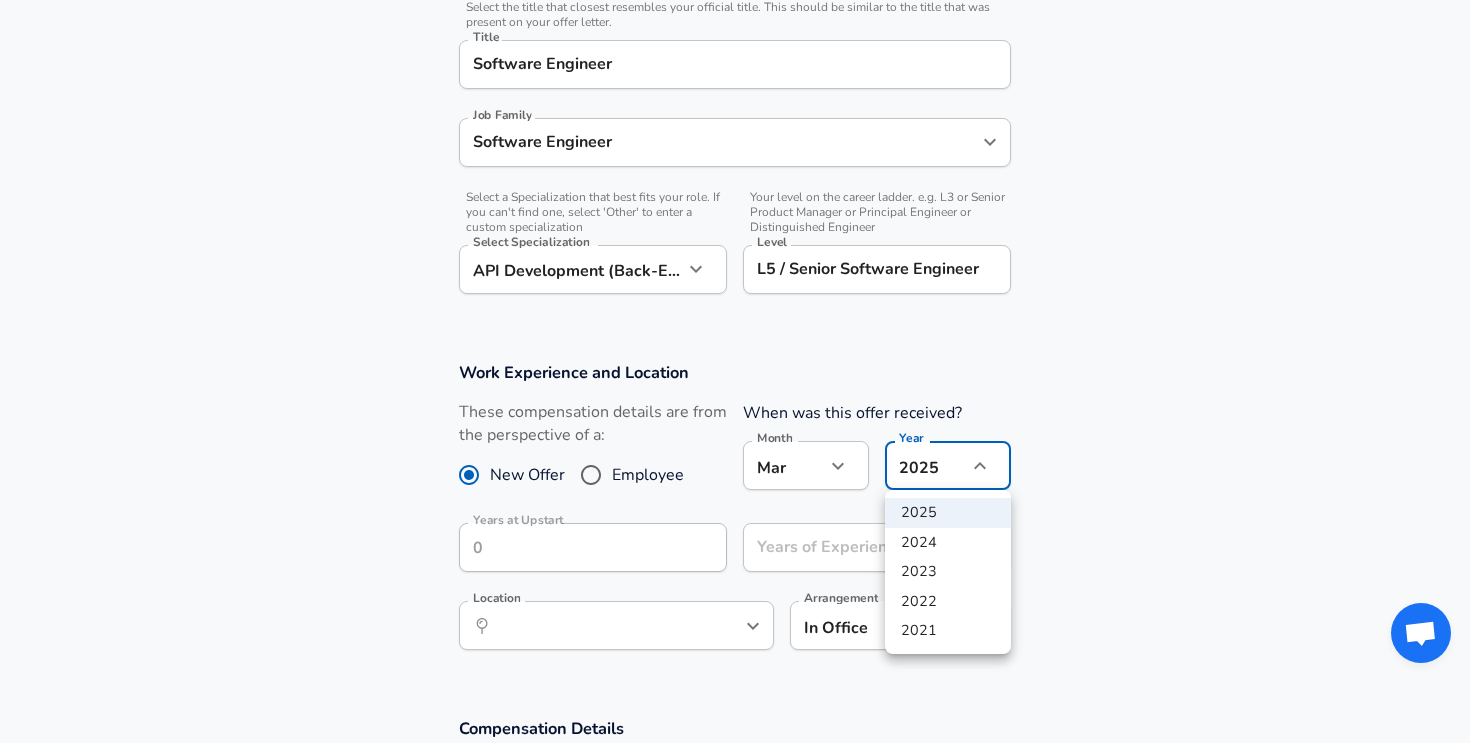click on "Restart Add Your Salary Back Step 1 of 2 Thank You! File Successfully Submitted! Reset Enhance Privacy and Anonymity Yes Automatically hides specific fields until there are enough submissions to safely display the full details.   More Details Based on your submission and the data points that we have already collected, we will automatically hide and anonymize specific fields if there aren't enough data points to remain sufficiently anonymous. Step 2 of 2 Company & Title Information   Enter the company you received your offer from Company Upstart Company   Select the title that closest resembles your official title. This should be similar to the title that was present on your offer letter. Title Software Engineer Title Job Family Software Engineer Job Family   Select a Specialization that best fits your role. If you can't find one, select 'Other' to enter a custom specialization Select Specialization API Development (Back-End) API Development (Back-End) Select Specialization   Level Level New Offer Employee Mar" at bounding box center (735, -388) 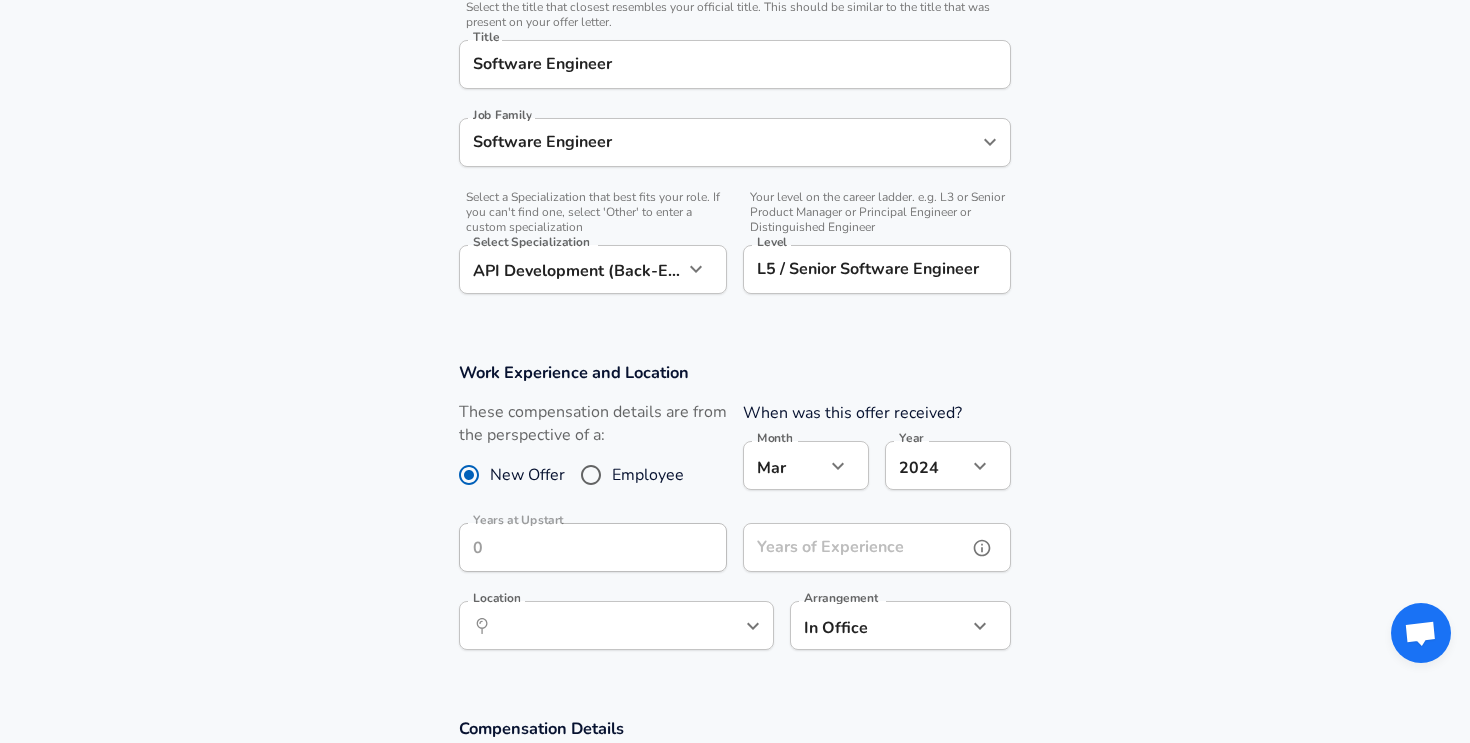 click on "Years of Experience" at bounding box center [855, 547] 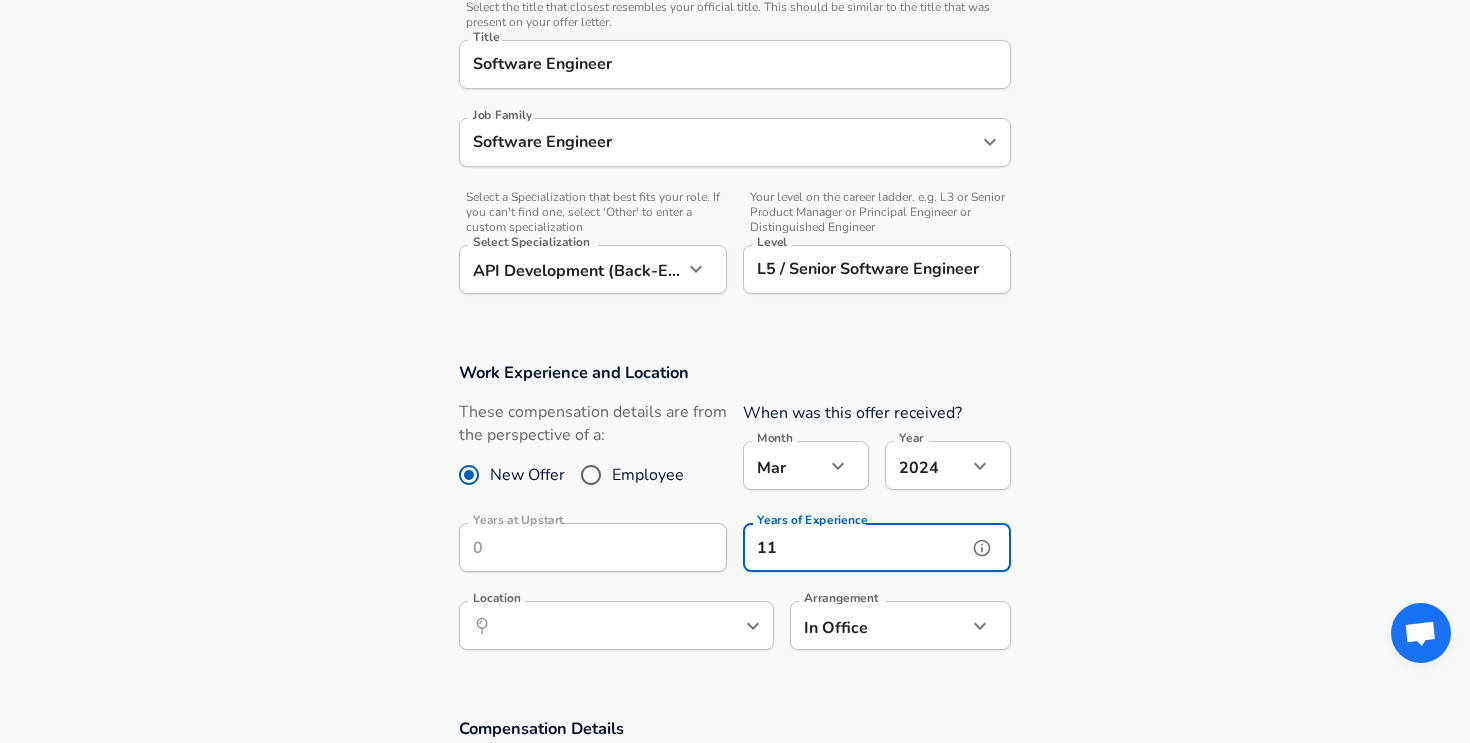 type on "11" 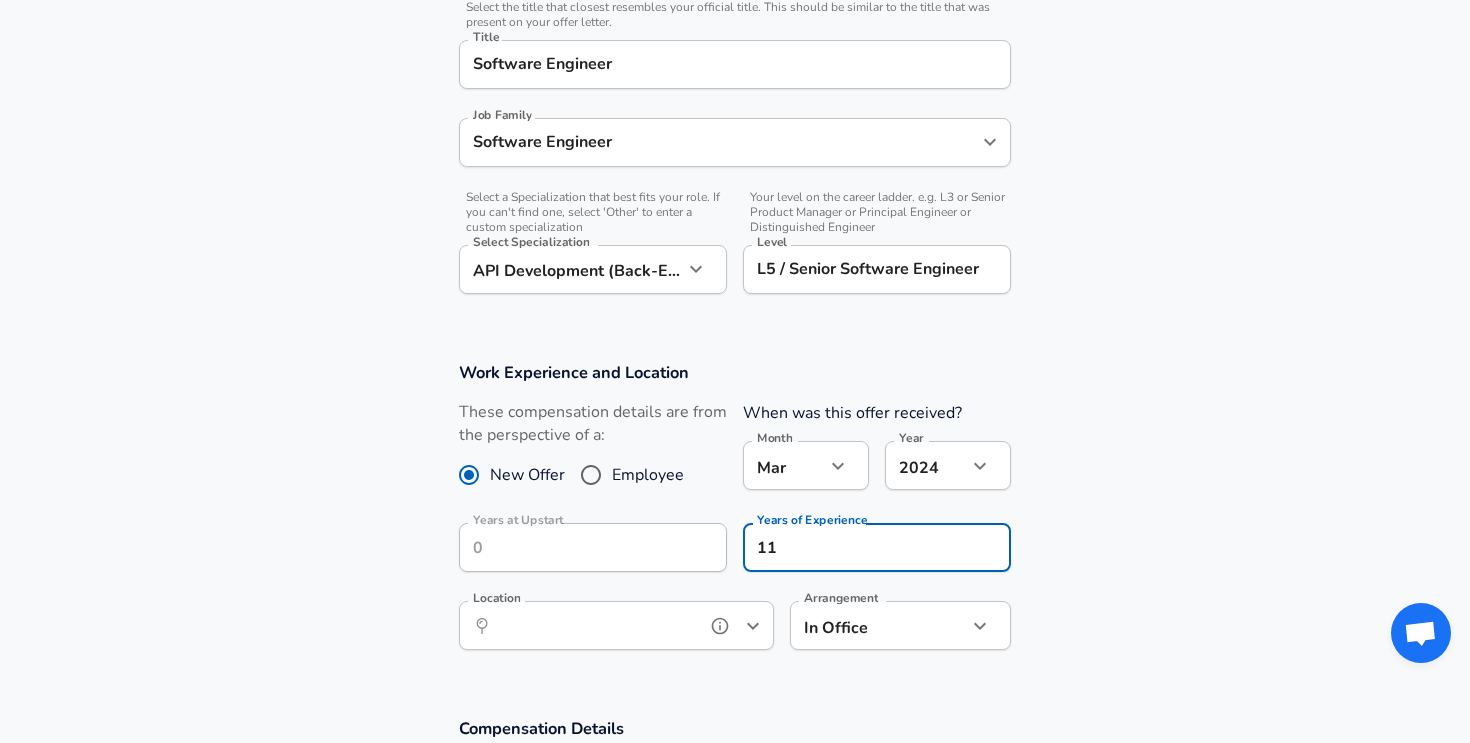 click on "Location" at bounding box center (594, 625) 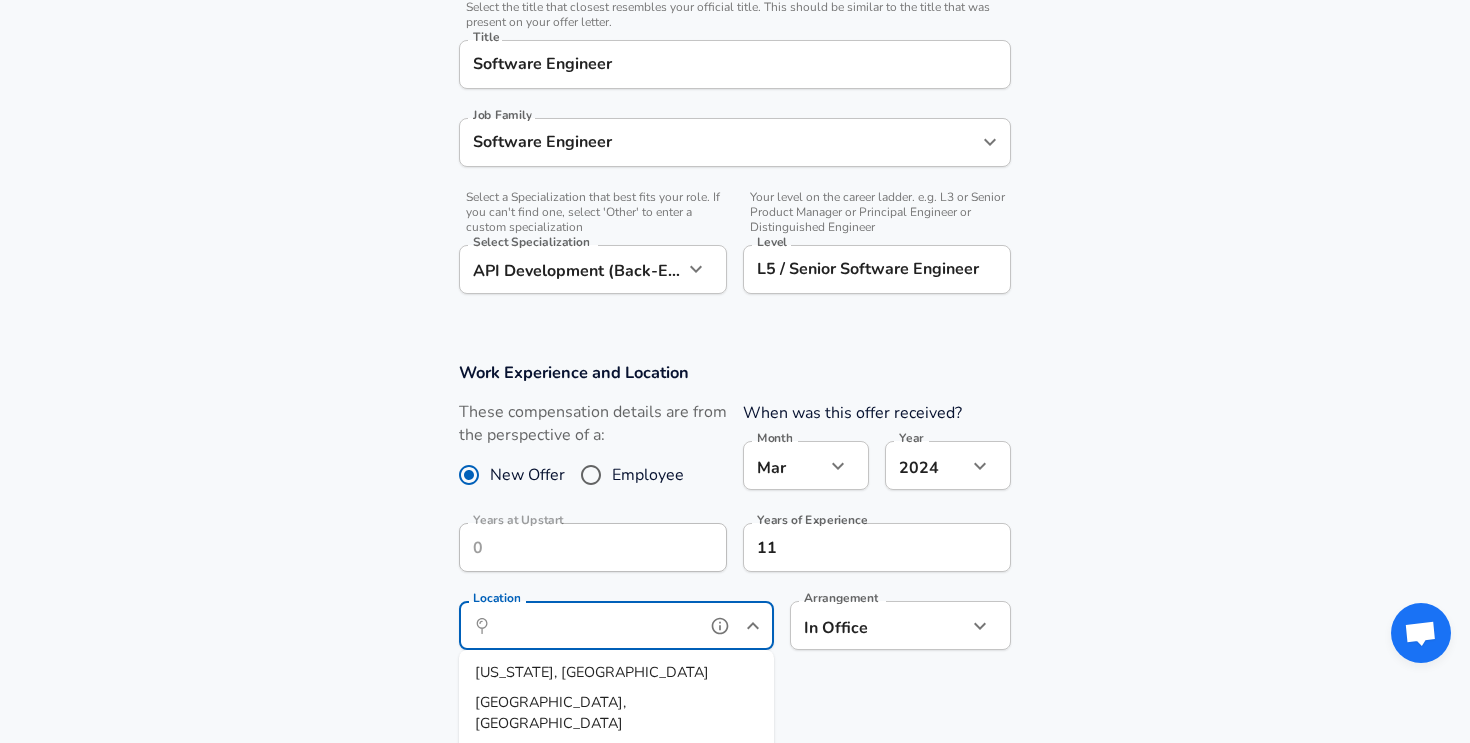 click on "[GEOGRAPHIC_DATA], [GEOGRAPHIC_DATA]" at bounding box center (550, 764) 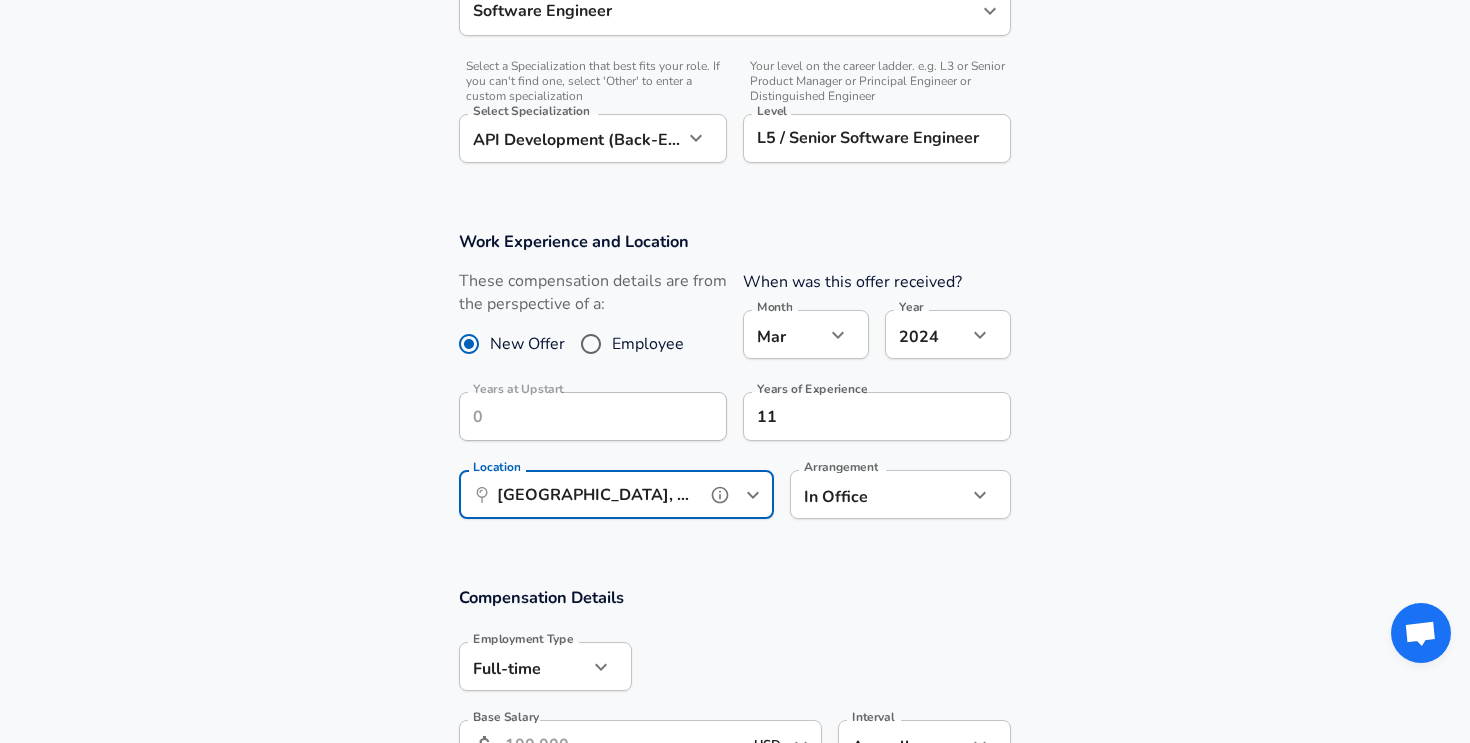 scroll, scrollTop: 928, scrollLeft: 0, axis: vertical 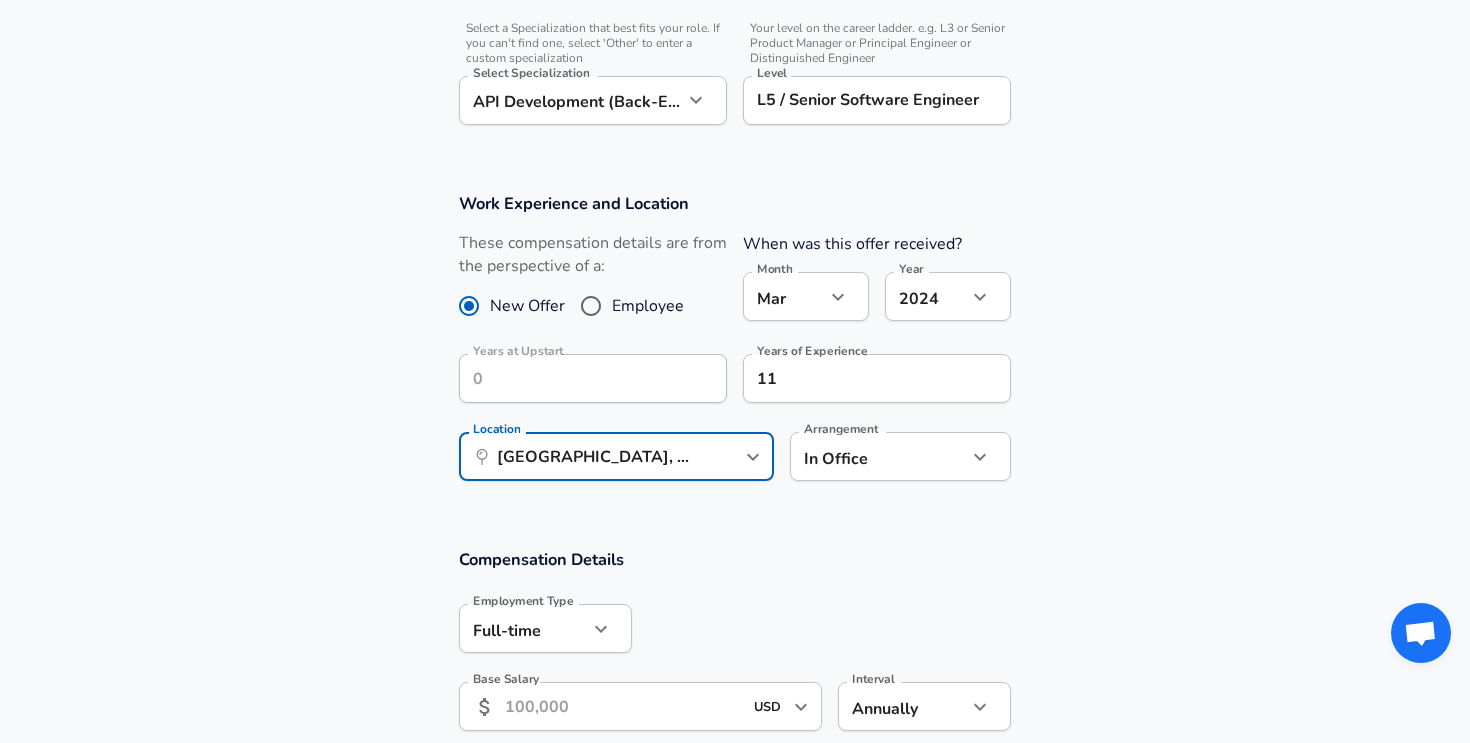 click on "Restart Add Your Salary Back Step 1 of 2 Thank You! File Successfully Submitted! Reset Enhance Privacy and Anonymity Yes Automatically hides specific fields until there are enough submissions to safely display the full details.   More Details Based on your submission and the data points that we have already collected, we will automatically hide and anonymize specific fields if there aren't enough data points to remain sufficiently anonymous. Step 2 of 2 Company & Title Information   Enter the company you received your offer from Company Upstart Company   Select the title that closest resembles your official title. This should be similar to the title that was present on your offer letter. Title Software Engineer Title Job Family Software Engineer Job Family   Select a Specialization that best fits your role. If you can't find one, select 'Other' to enter a custom specialization Select Specialization API Development (Back-End) API Development (Back-End) Select Specialization   Level Level New Offer Employee Mar" at bounding box center [735, -557] 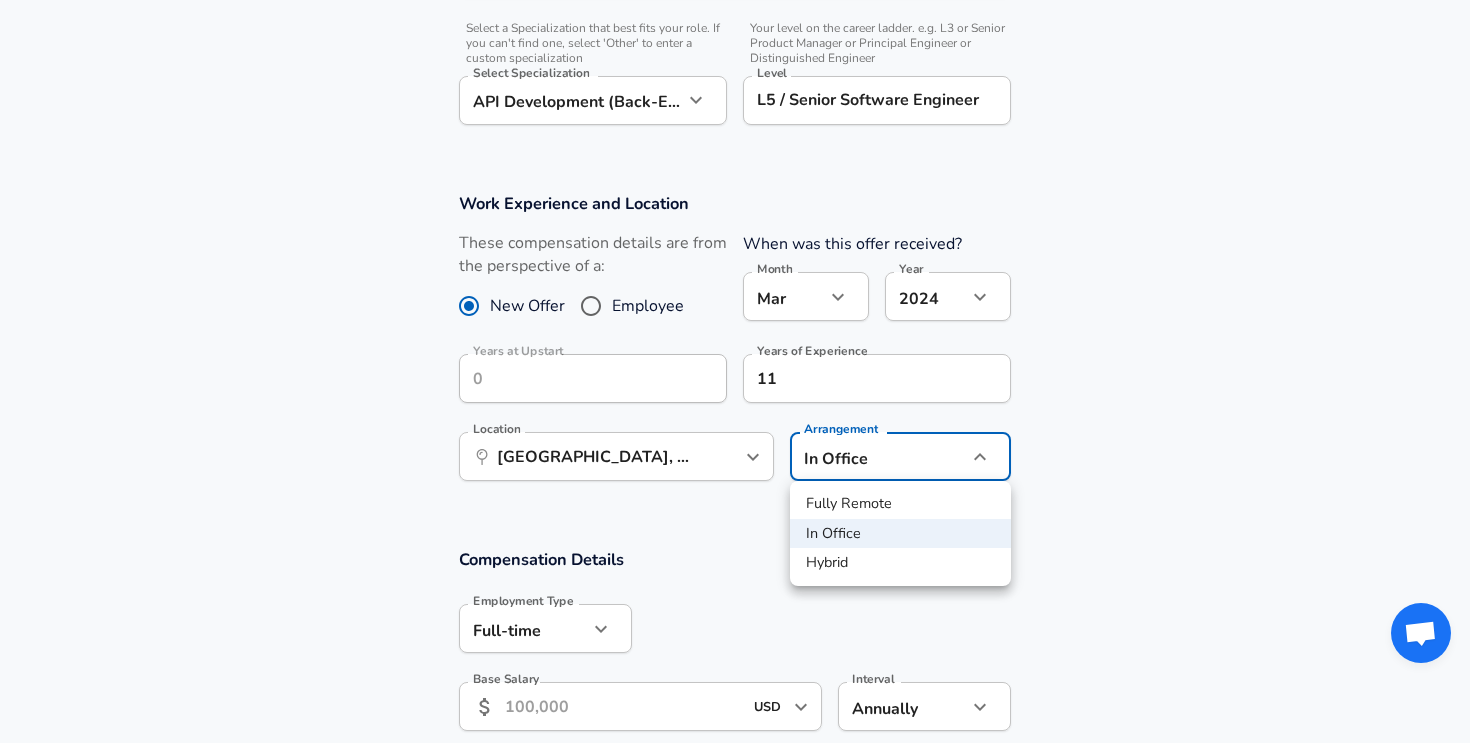 click on "Fully Remote" at bounding box center [900, 504] 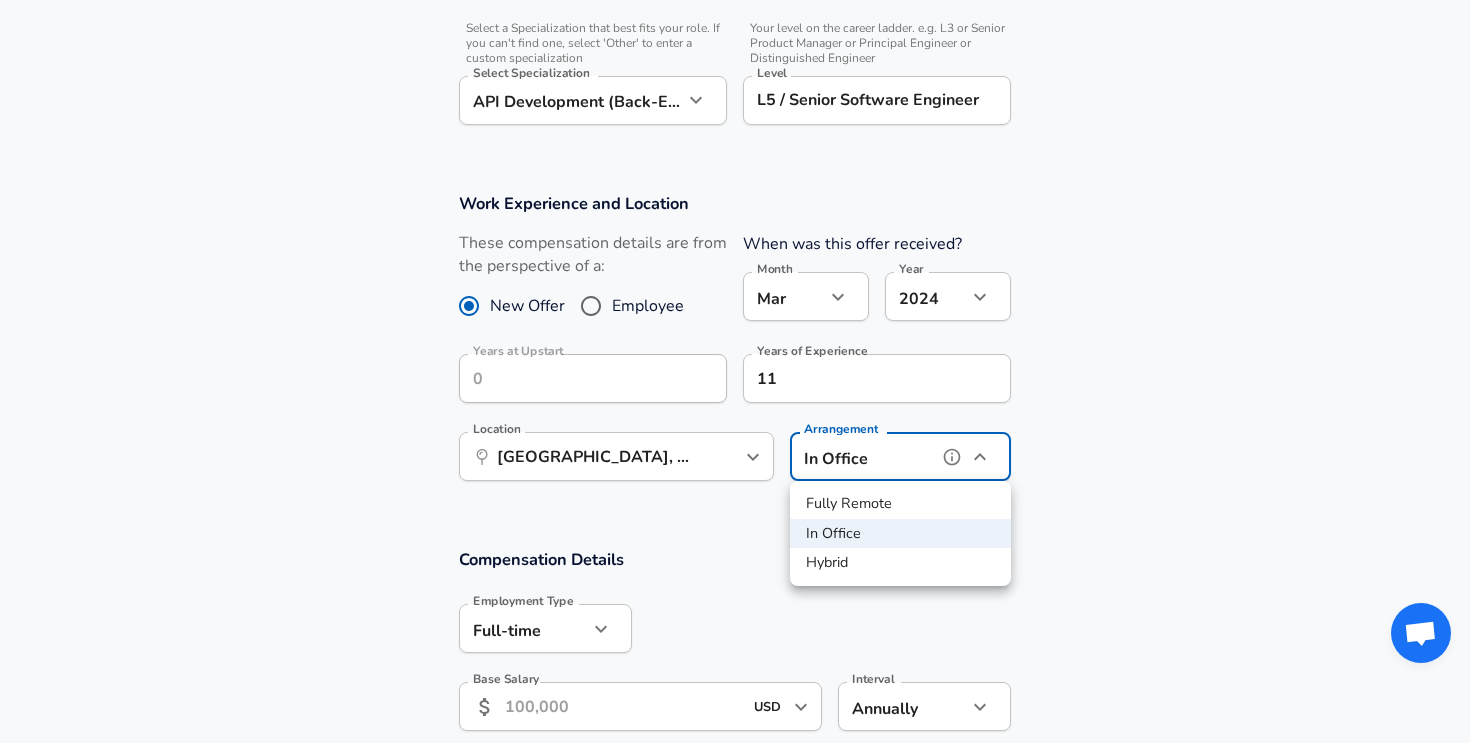 type on "remote" 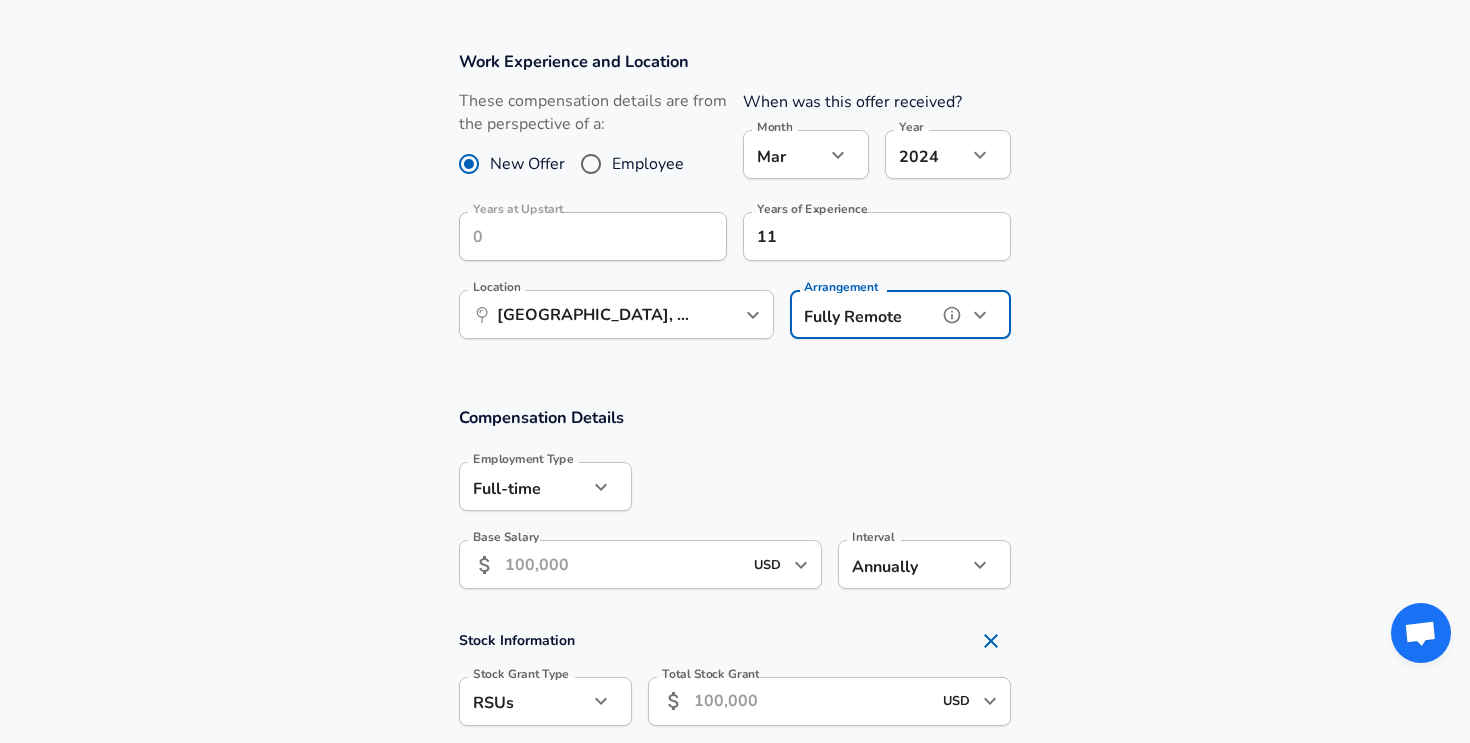 scroll, scrollTop: 1126, scrollLeft: 0, axis: vertical 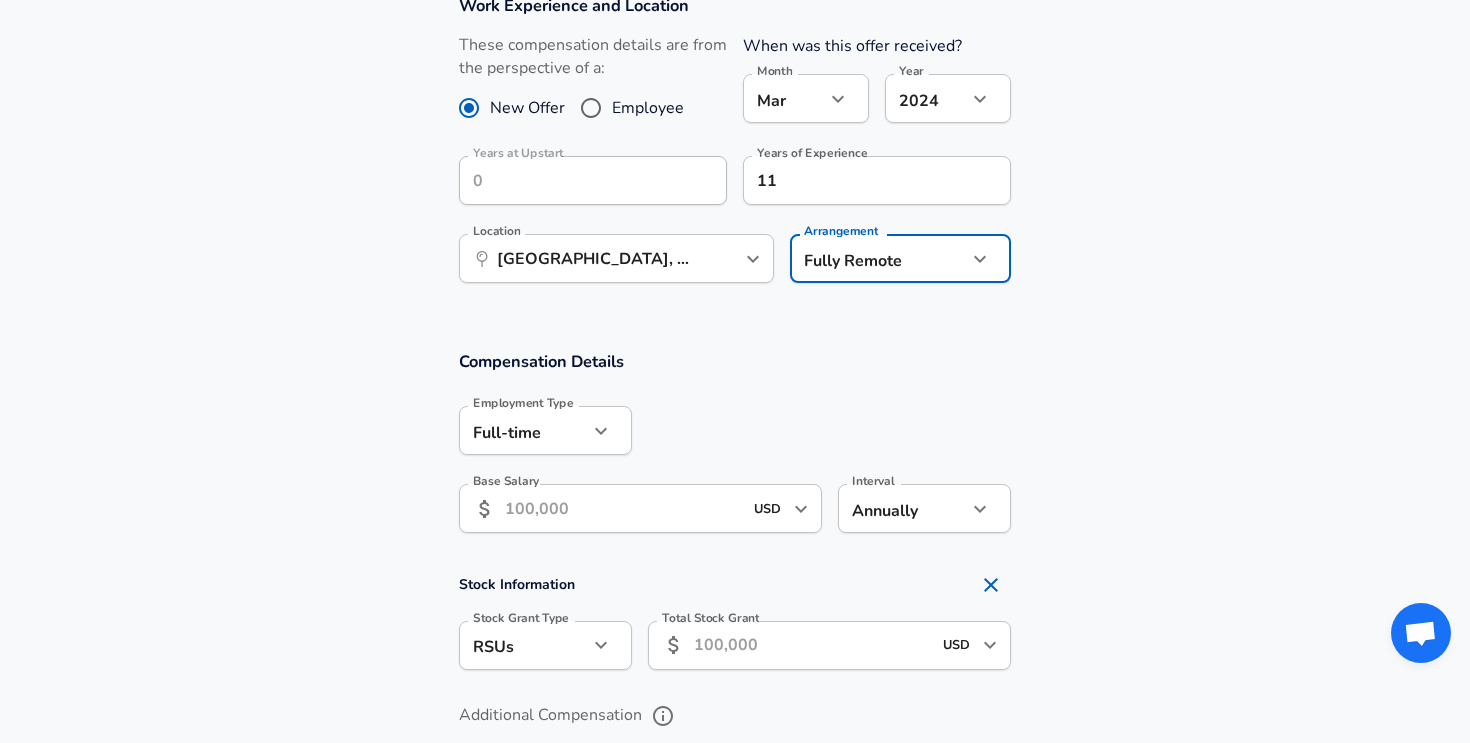 click on "Base Salary" at bounding box center [623, 508] 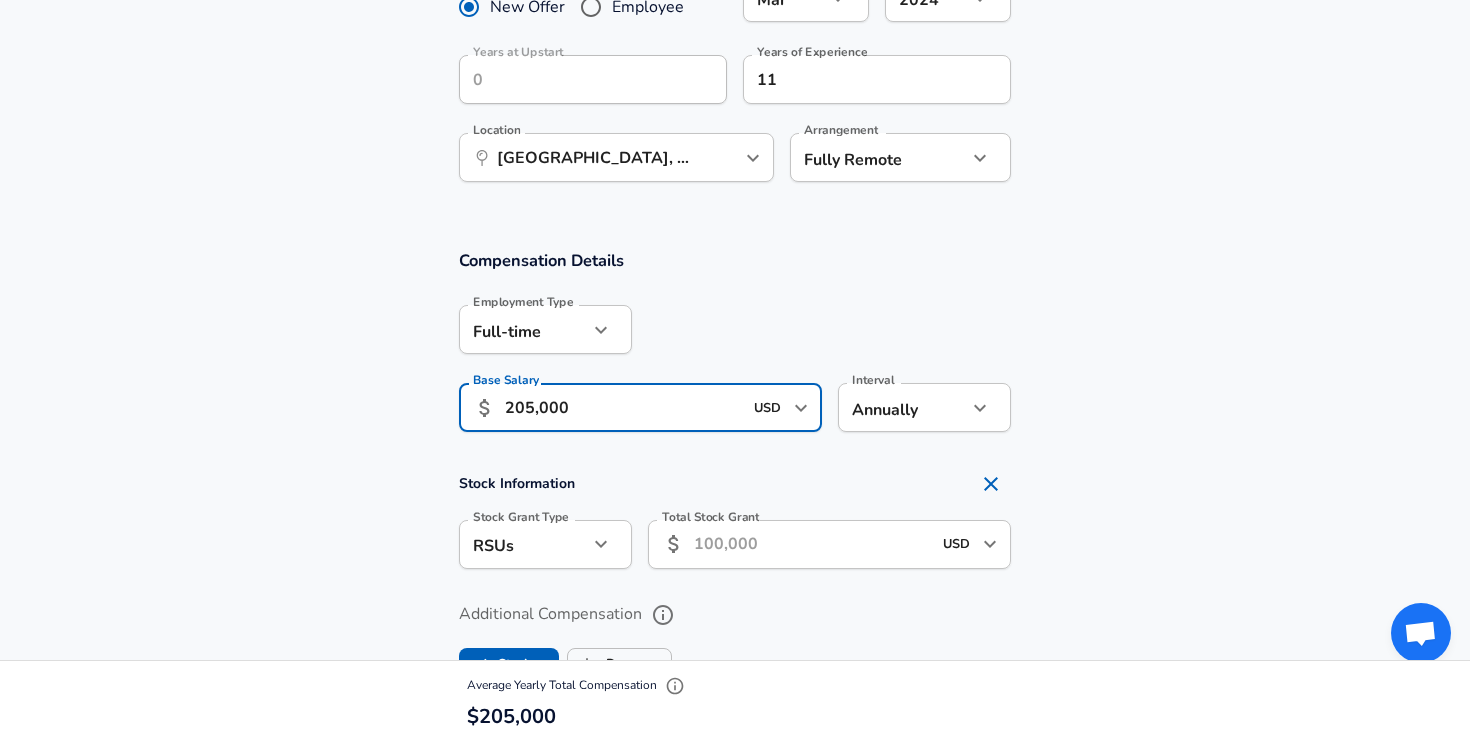 scroll, scrollTop: 1260, scrollLeft: 0, axis: vertical 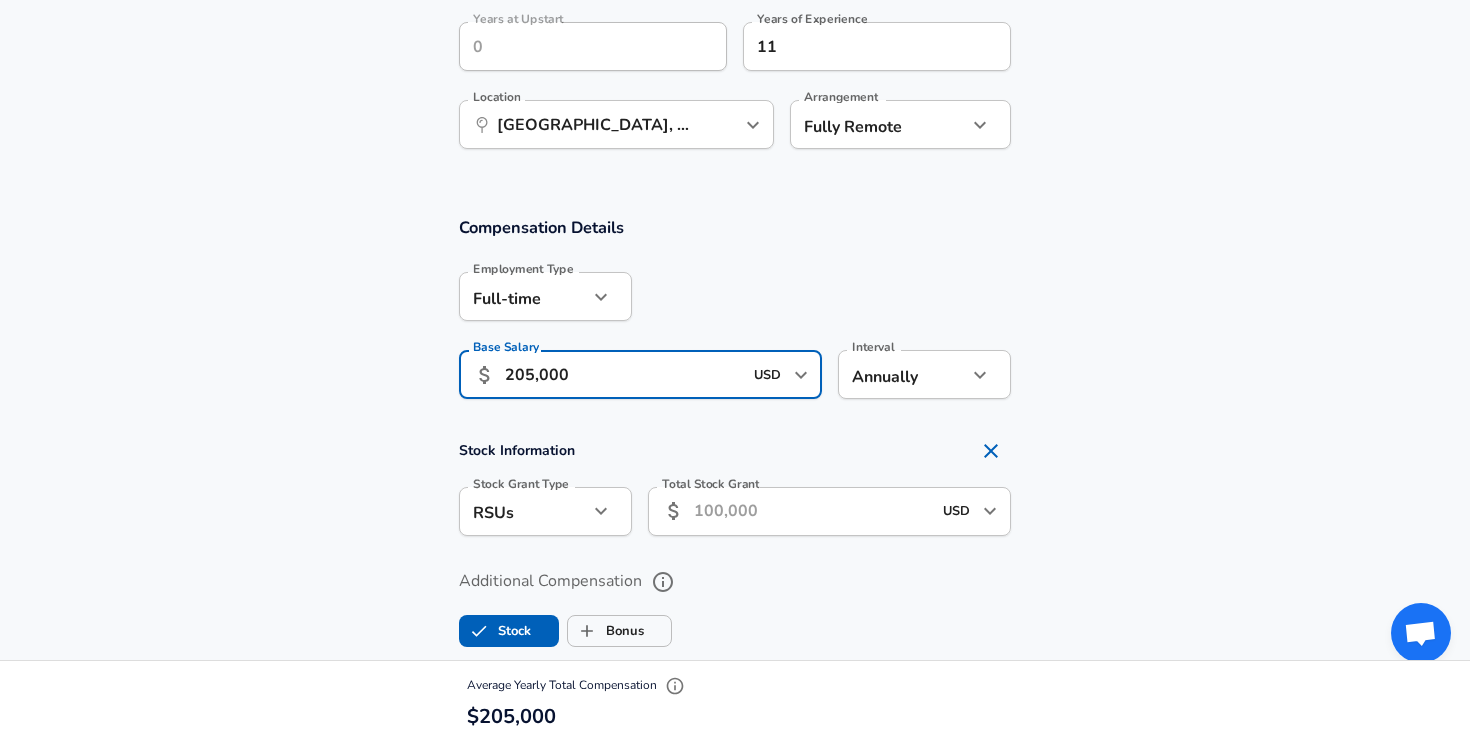 type on "205,000" 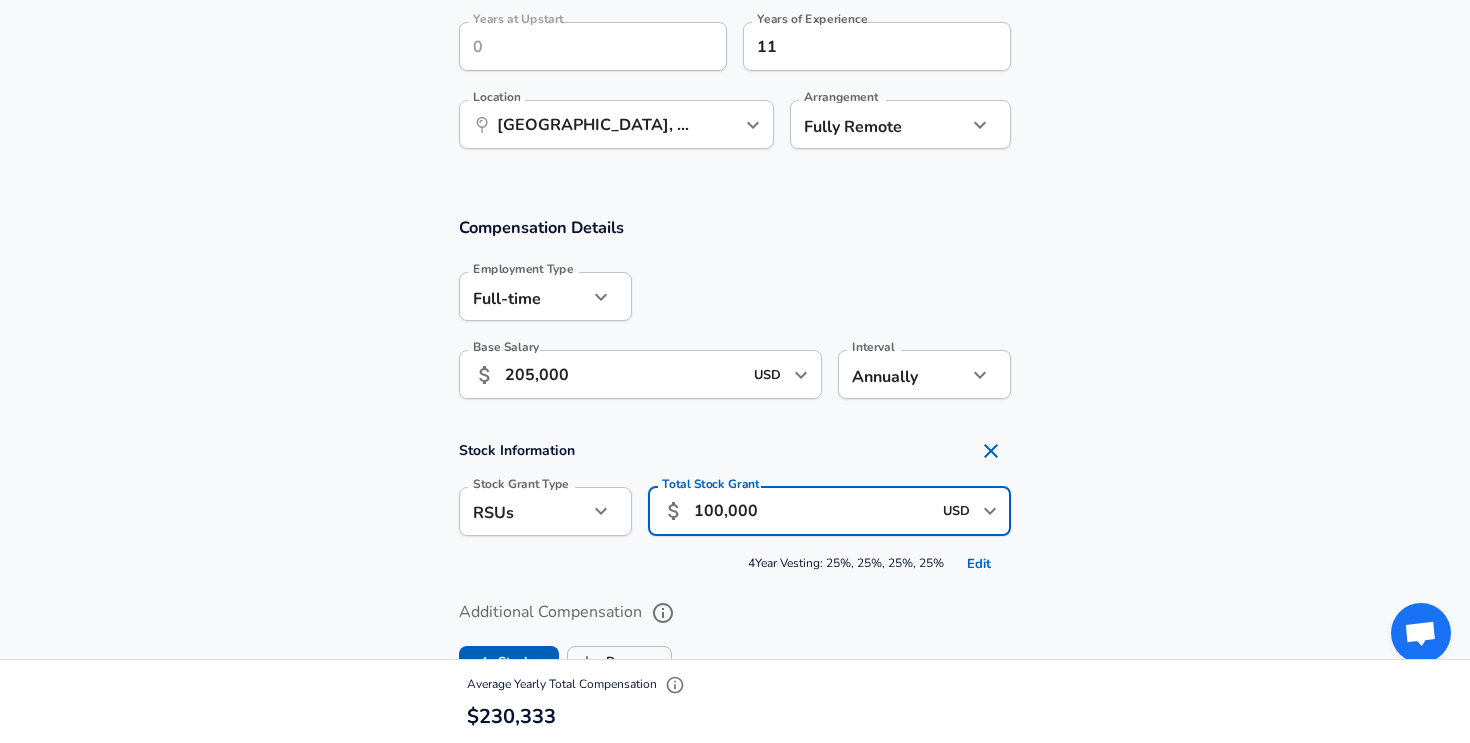 type on "100,000" 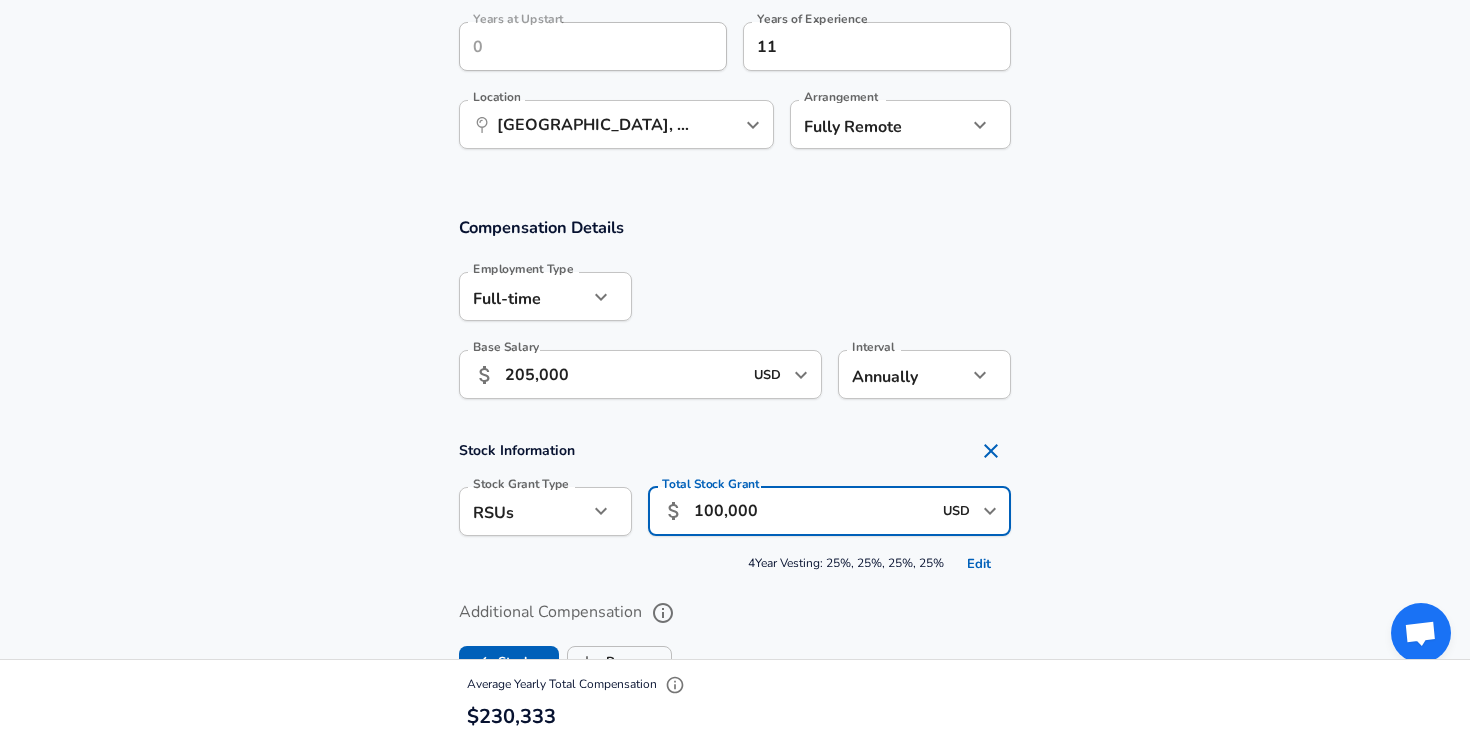 click on "Stock Information" at bounding box center [735, 451] 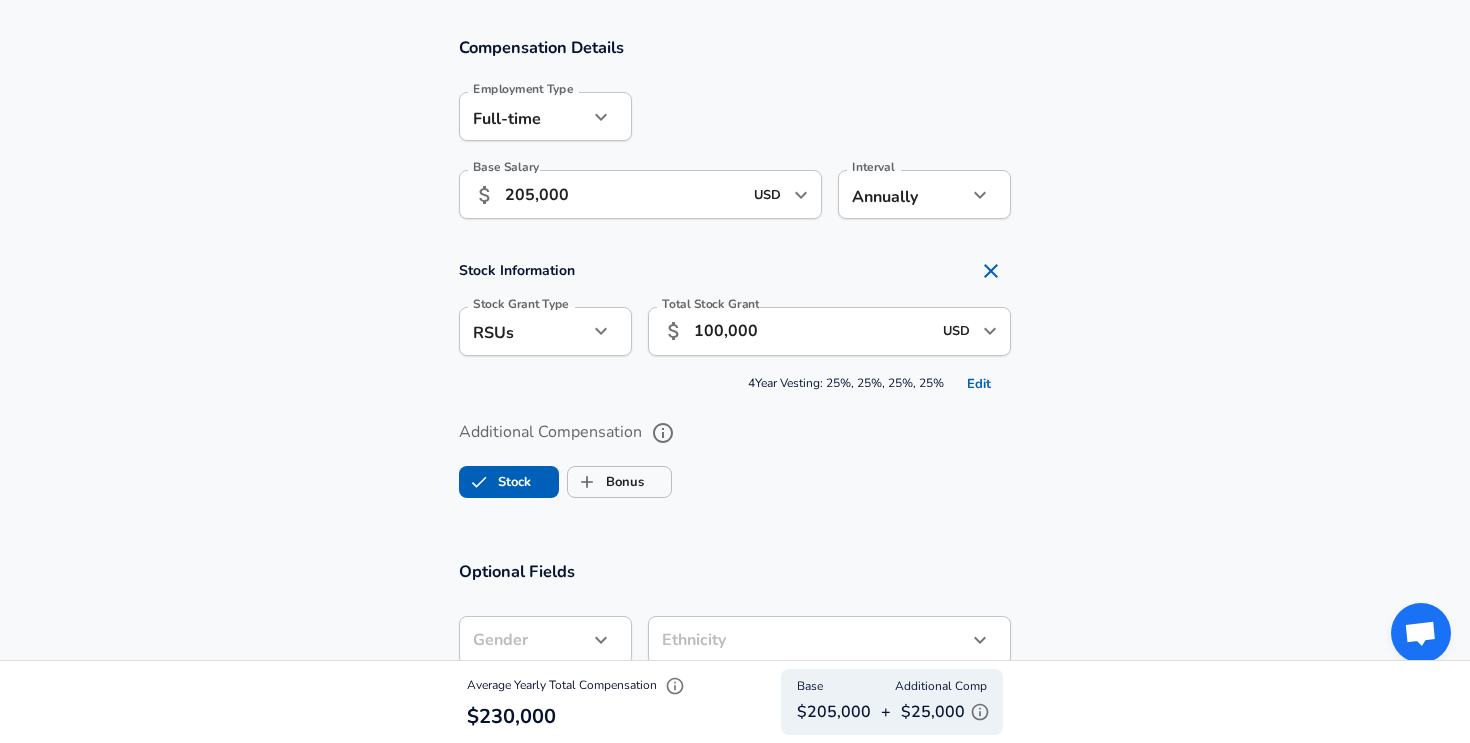 scroll, scrollTop: 1443, scrollLeft: 0, axis: vertical 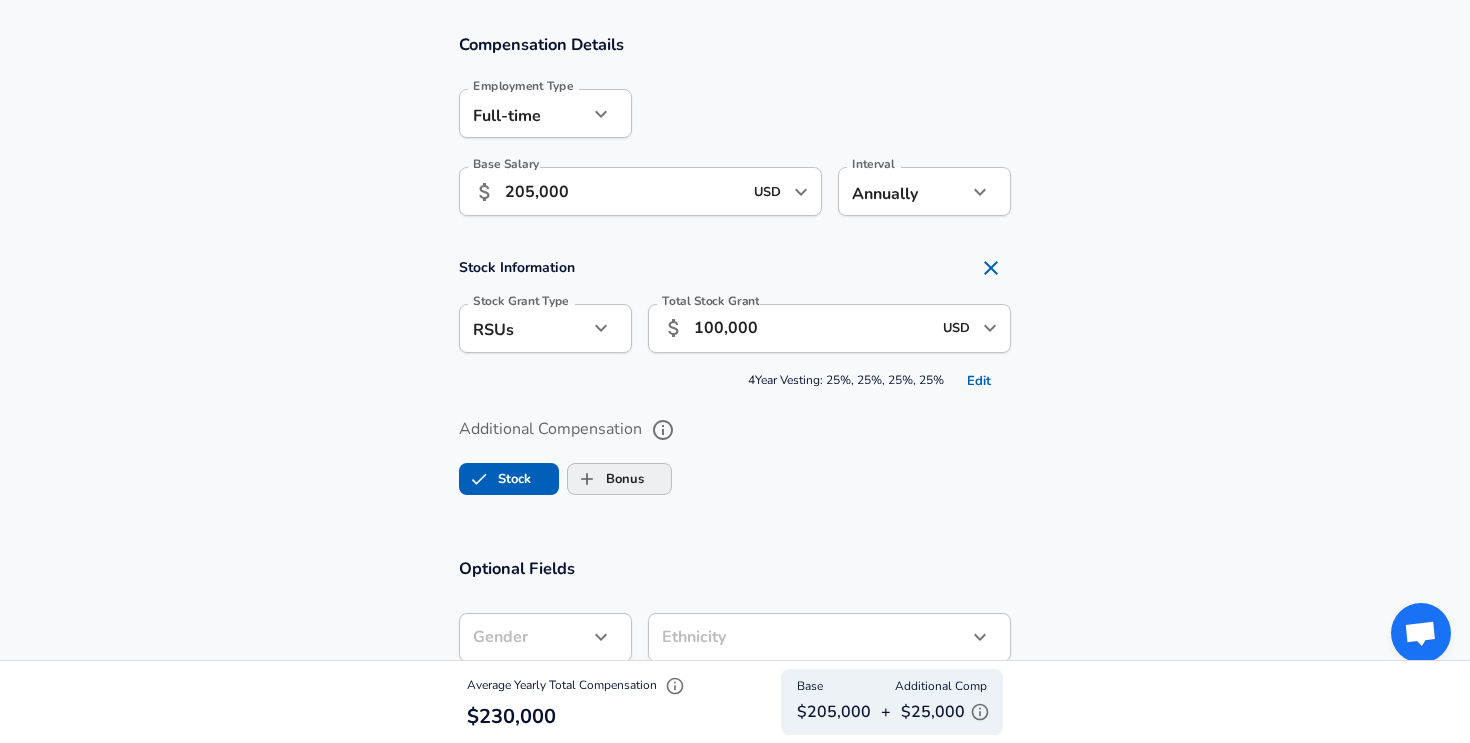 click on "Bonus" at bounding box center (606, 479) 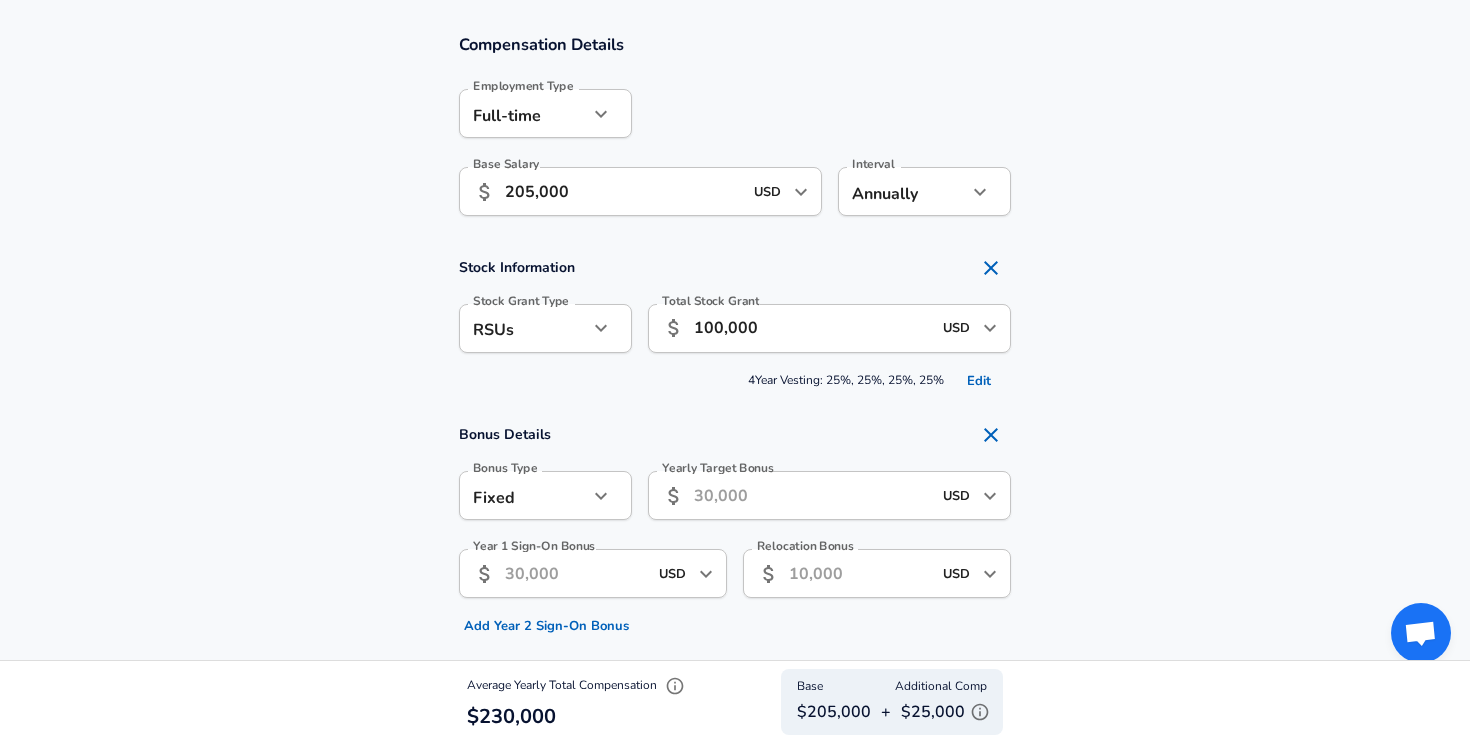 click on "Restart Add Your Salary Back Step 1 of 2 Thank You! File Successfully Submitted! Reset Enhance Privacy and Anonymity Yes Automatically hides specific fields until there are enough submissions to safely display the full details.   More Details Based on your submission and the data points that we have already collected, we will automatically hide and anonymize specific fields if there aren't enough data points to remain sufficiently anonymous. Step 2 of 2 Company & Title Information   Enter the company you received your offer from Company Upstart Company   Select the title that closest resembles your official title. This should be similar to the title that was present on your offer letter. Title Software Engineer Title Job Family Software Engineer Job Family   Select a Specialization that best fits your role. If you can't find one, select 'Other' to enter a custom specialization Select Specialization API Development (Back-End) API Development (Back-End) Select Specialization   Level Level New Offer Employee Mar" at bounding box center [735, -1072] 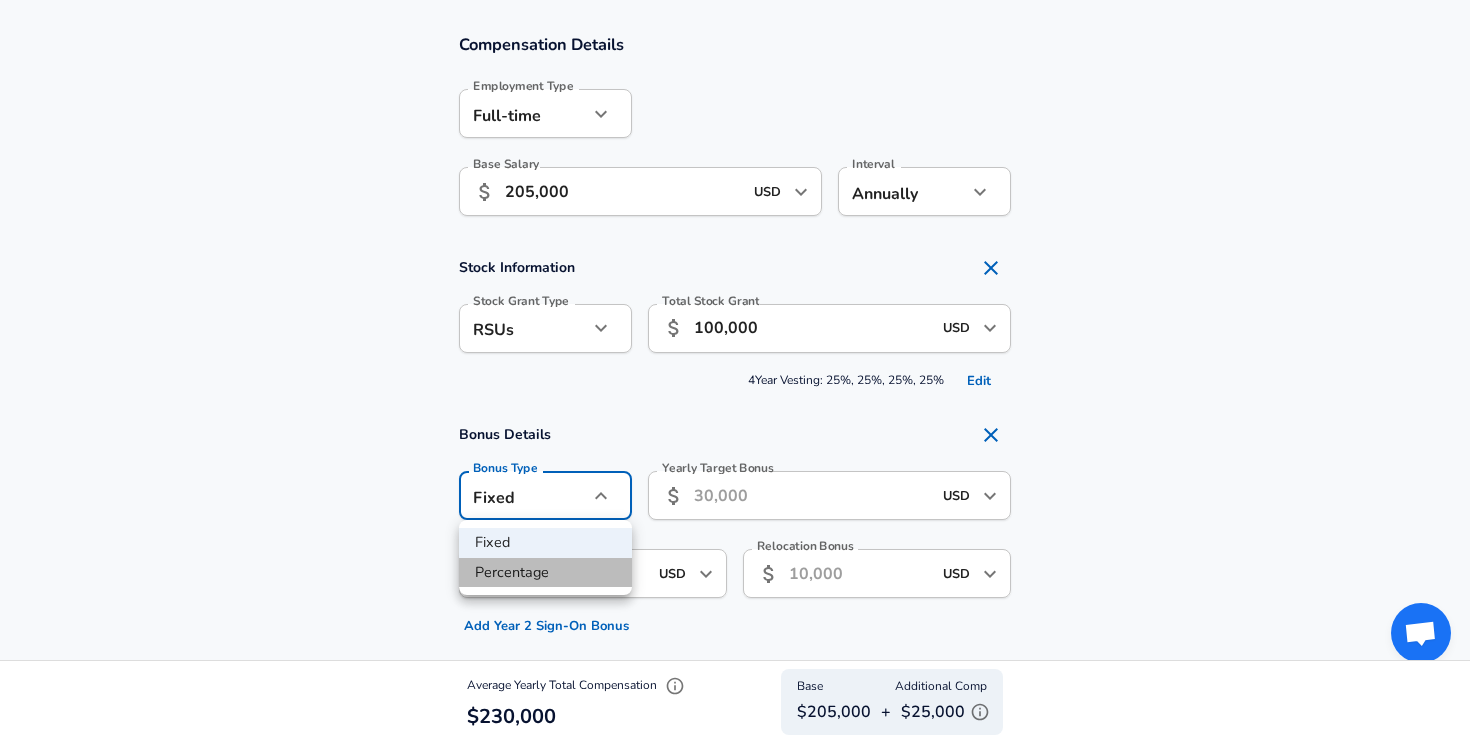 click on "Percentage" at bounding box center [545, 573] 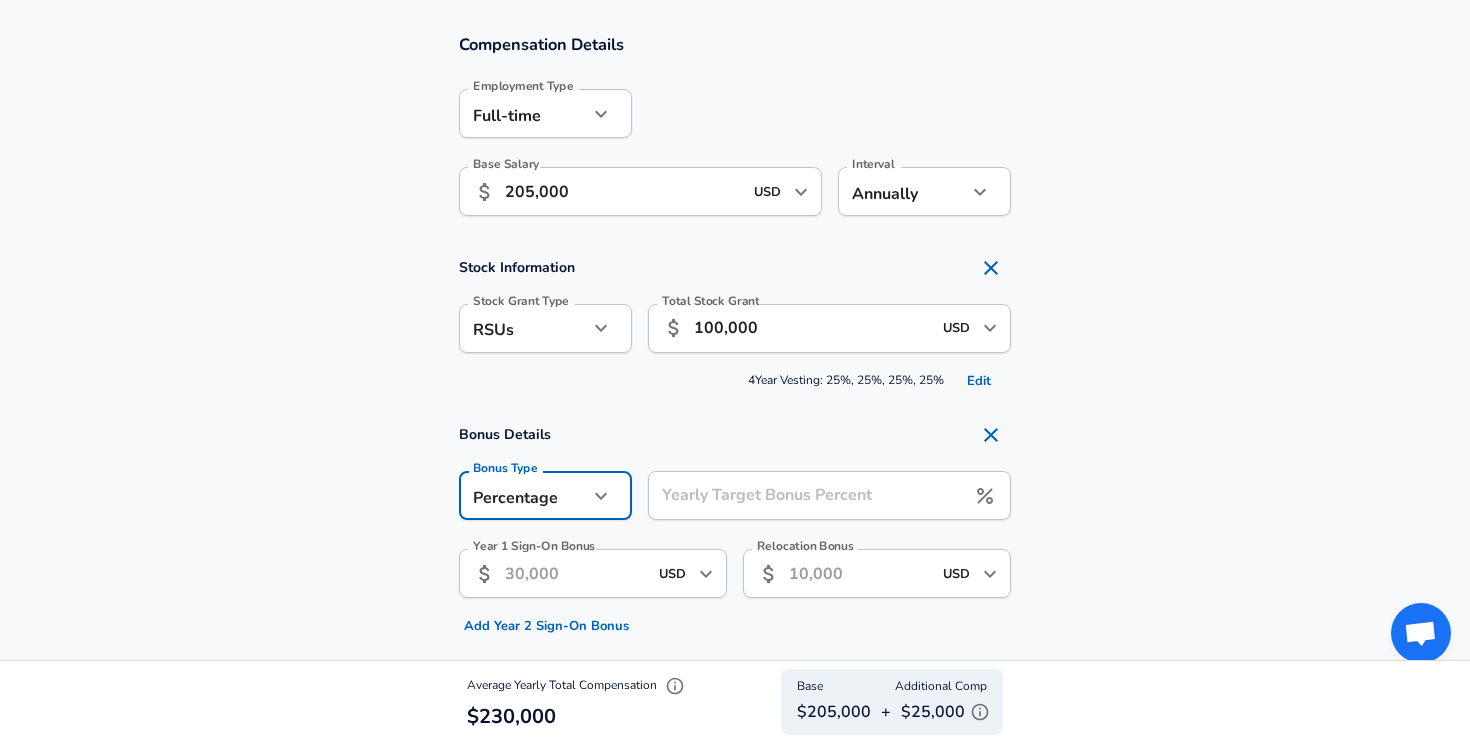 click on "Yearly Target Bonus Percent Yearly Target Bonus Percent" at bounding box center (829, 498) 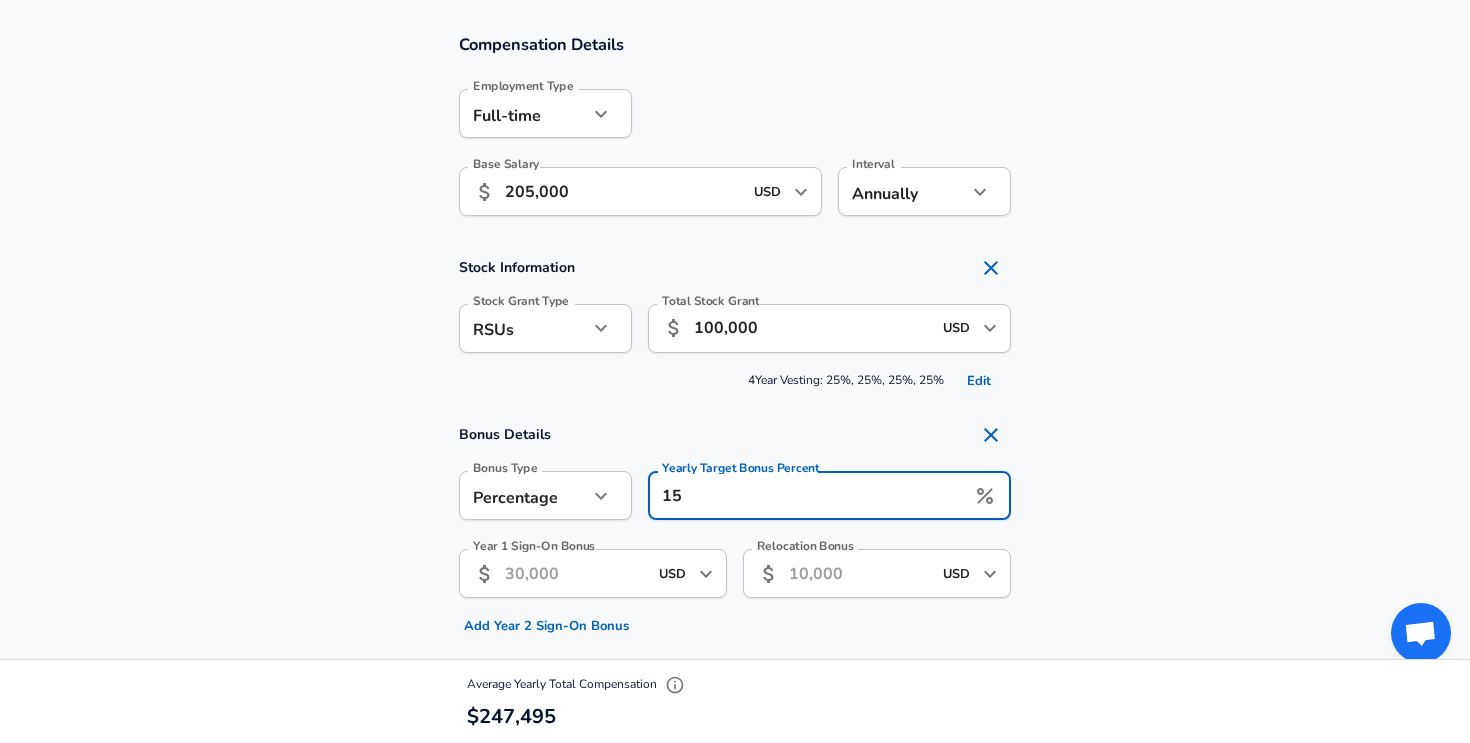 type on "15" 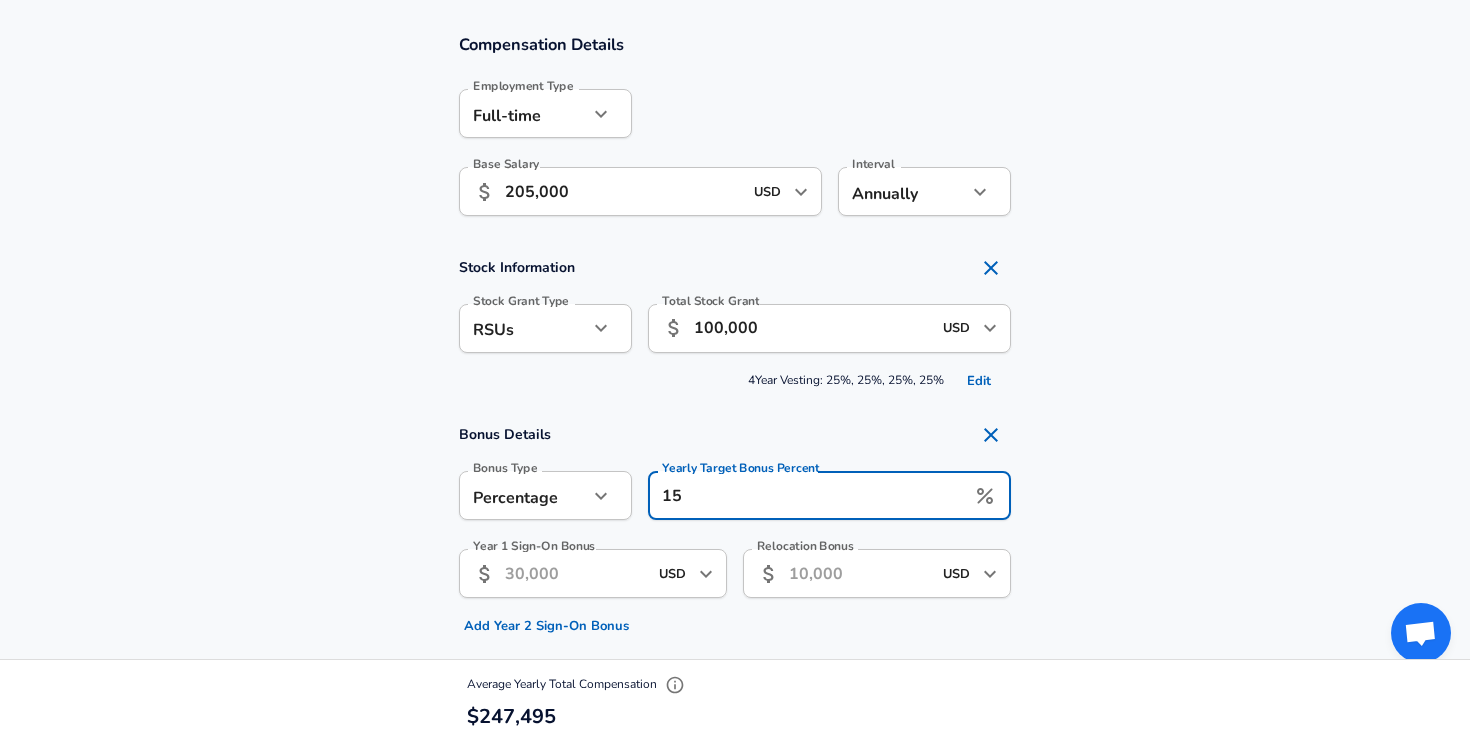 click on "Bonus Details  Bonus Type Percentage percentage Bonus Type Yearly Target Bonus Percent 15 Yearly Target Bonus Percent Year 1 Sign-On Bonus ​ USD ​ Year 1 Sign-On Bonus Add Year 2 Sign-On Bonus Relocation Bonus ​ USD ​ Relocation Bonus" at bounding box center [735, 528] 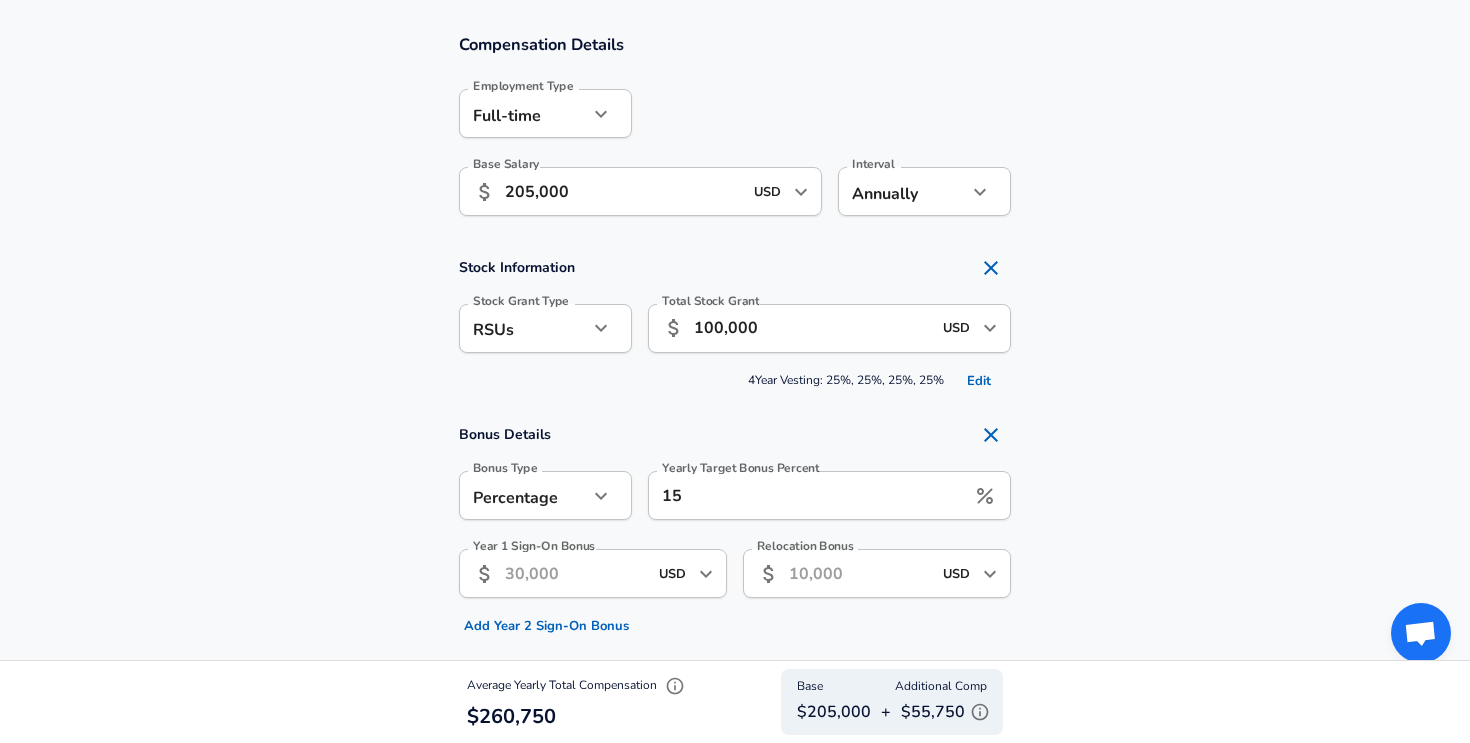 scroll, scrollTop: 1444, scrollLeft: 0, axis: vertical 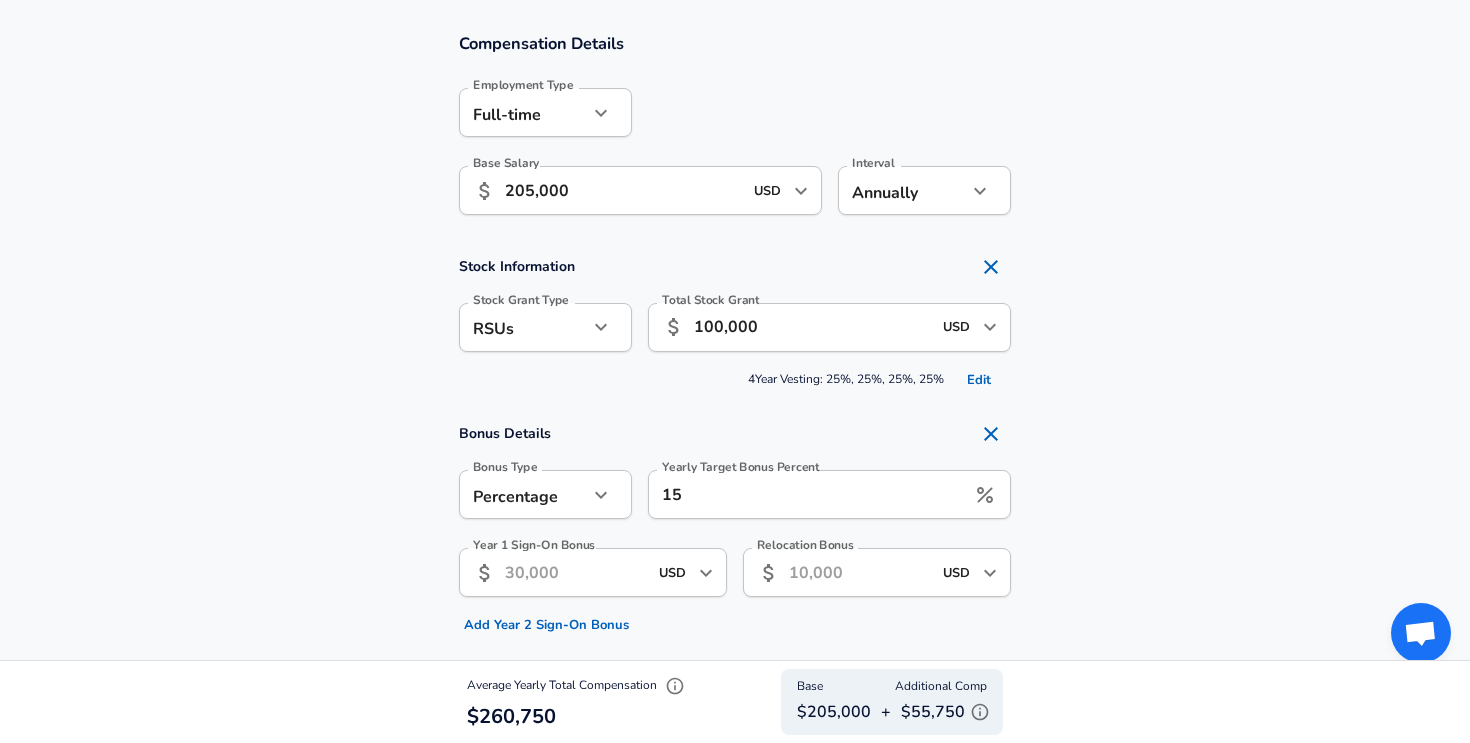 click on "Year 1 Sign-On Bonus" at bounding box center (576, 572) 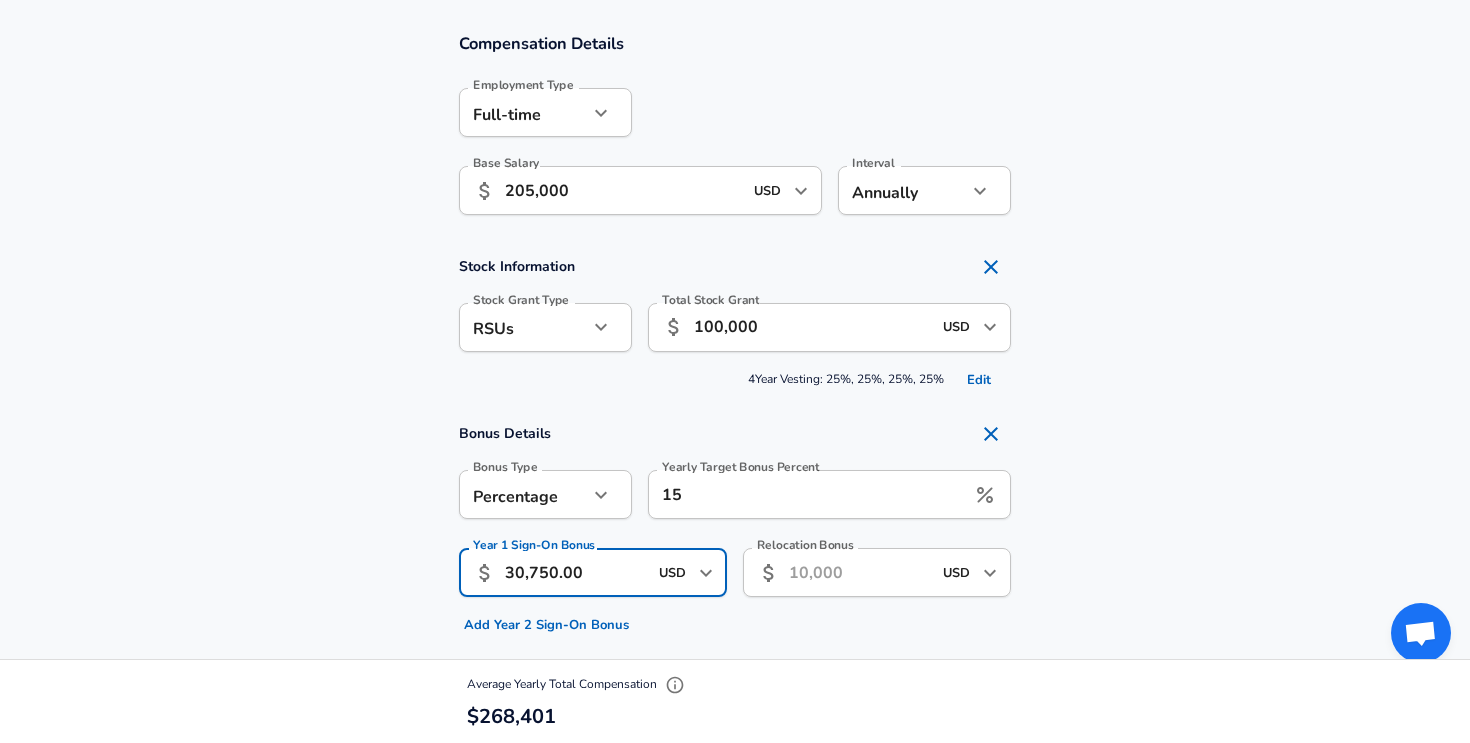 type on "30,750.00" 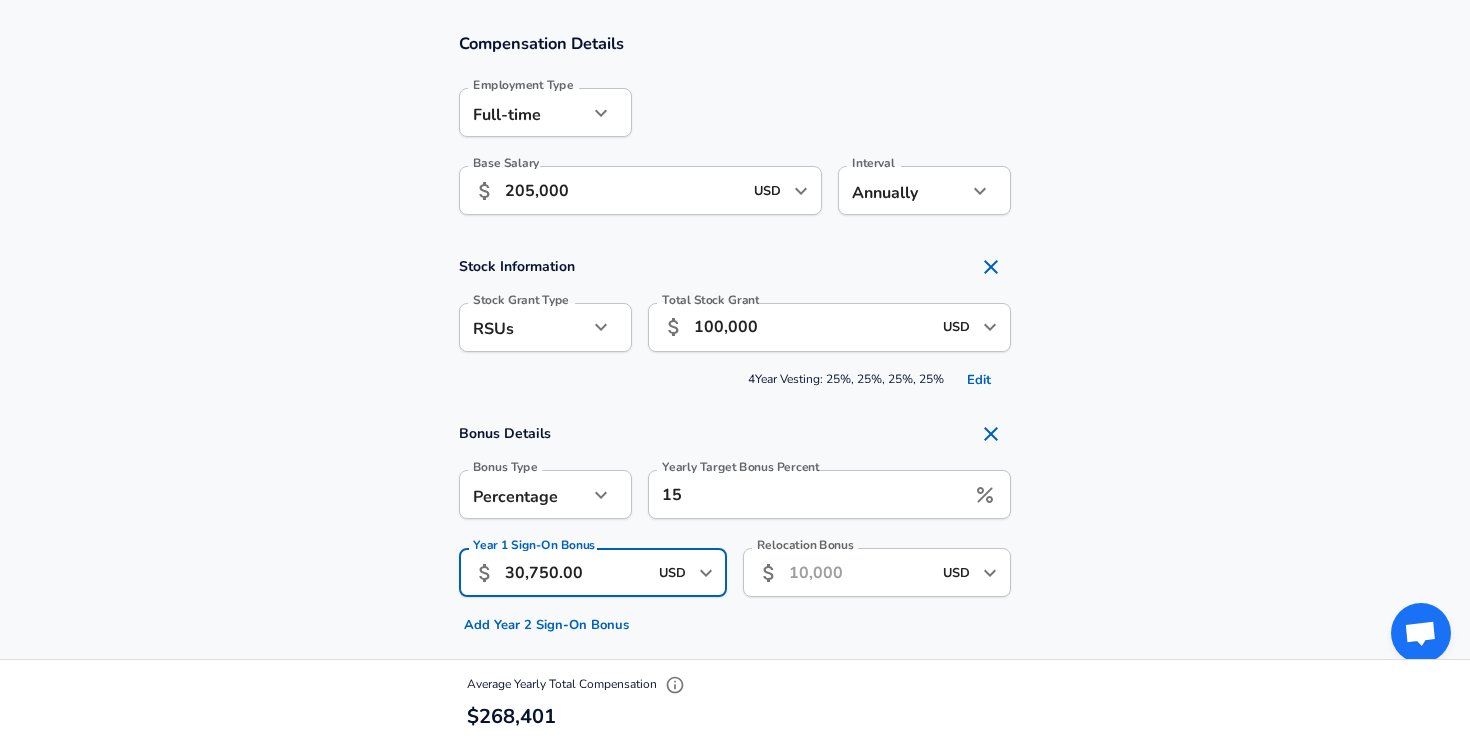 click on "Bonus Details  Bonus Type Percentage percentage Bonus Type Yearly Target Bonus Percent 15 Yearly Target Bonus Percent Year 1 Sign-On Bonus ​ 30,750.00 USD ​ Year 1 Sign-On Bonus Add Year 2 Sign-On Bonus Relocation Bonus ​ USD ​ Relocation Bonus" at bounding box center (735, 527) 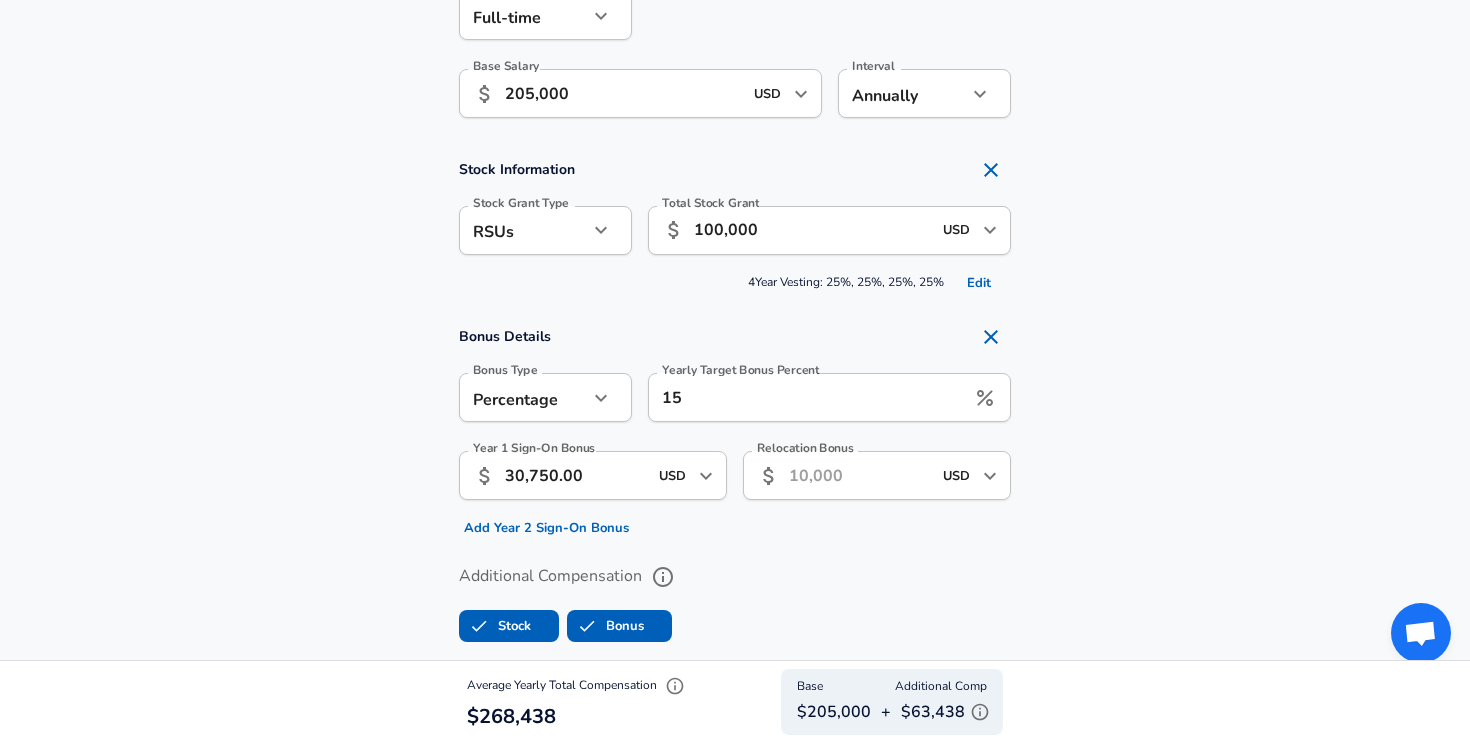 scroll, scrollTop: 1552, scrollLeft: 0, axis: vertical 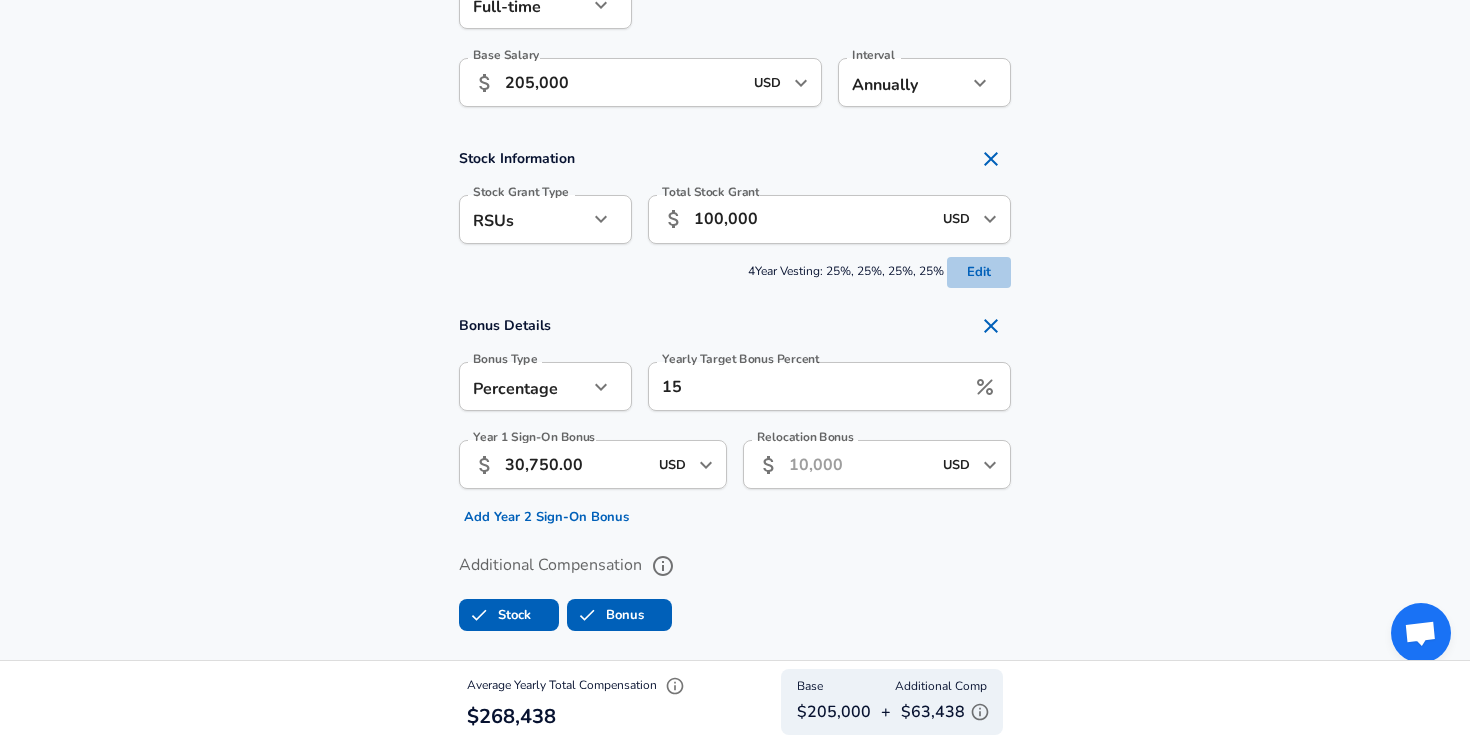 click on "Edit" at bounding box center (979, 272) 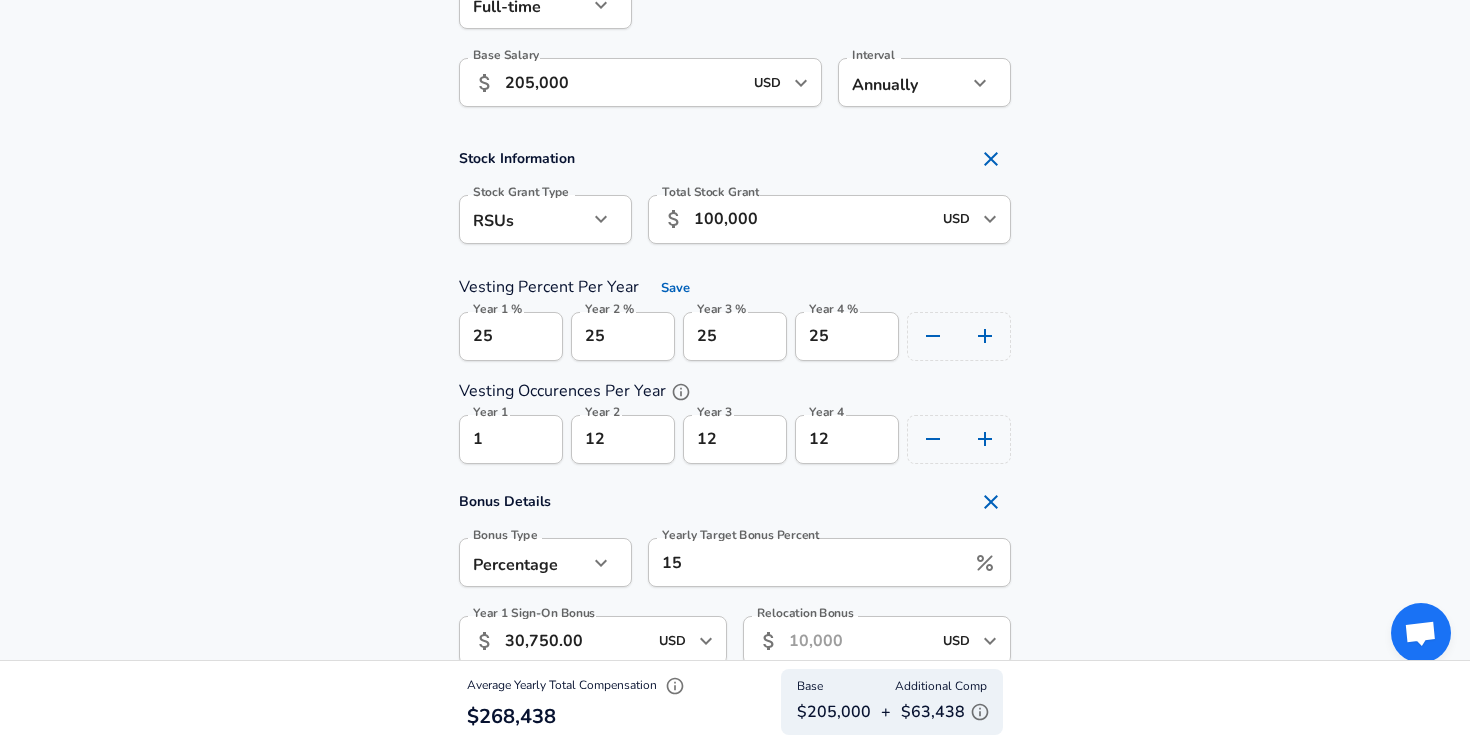 click on "25" at bounding box center [511, 336] 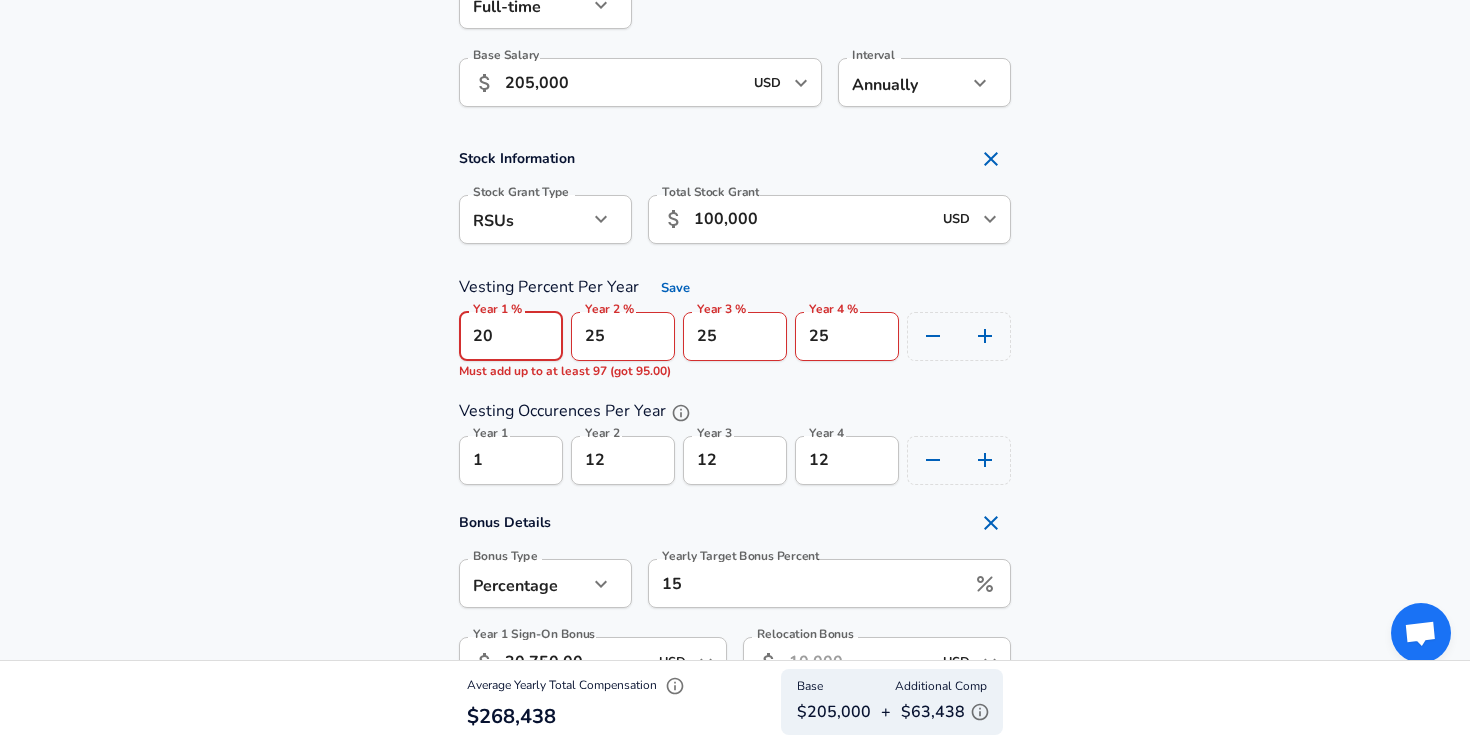 type on "2" 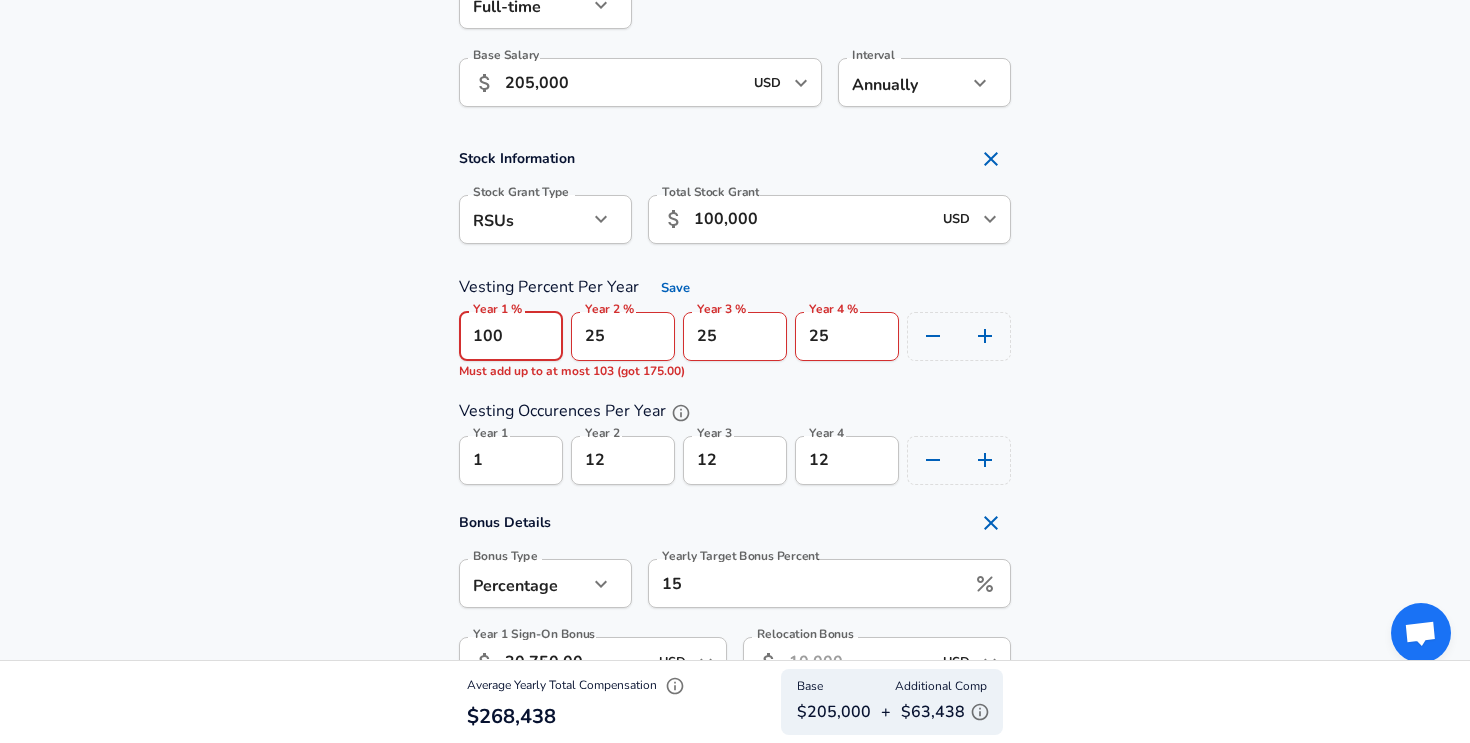 type on "100" 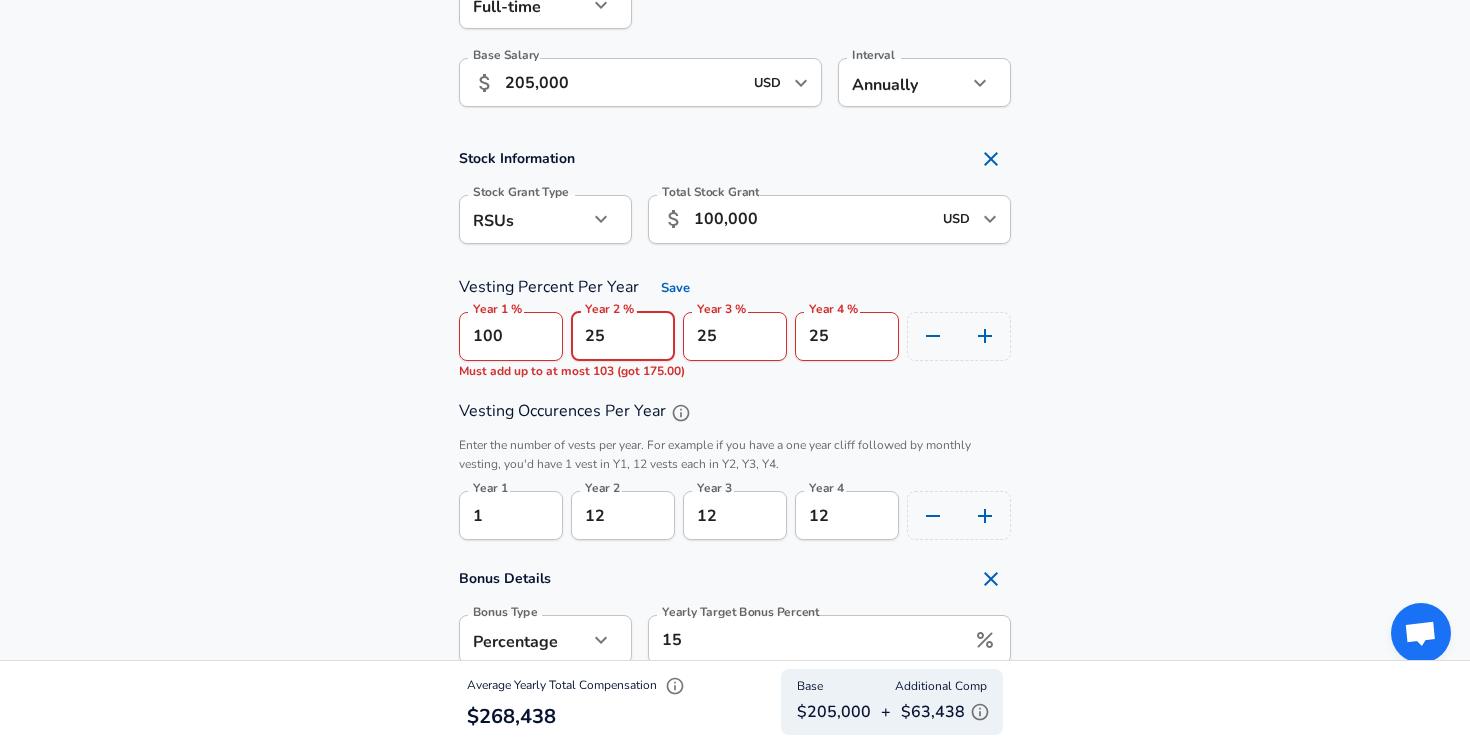 click on "25" at bounding box center (623, 336) 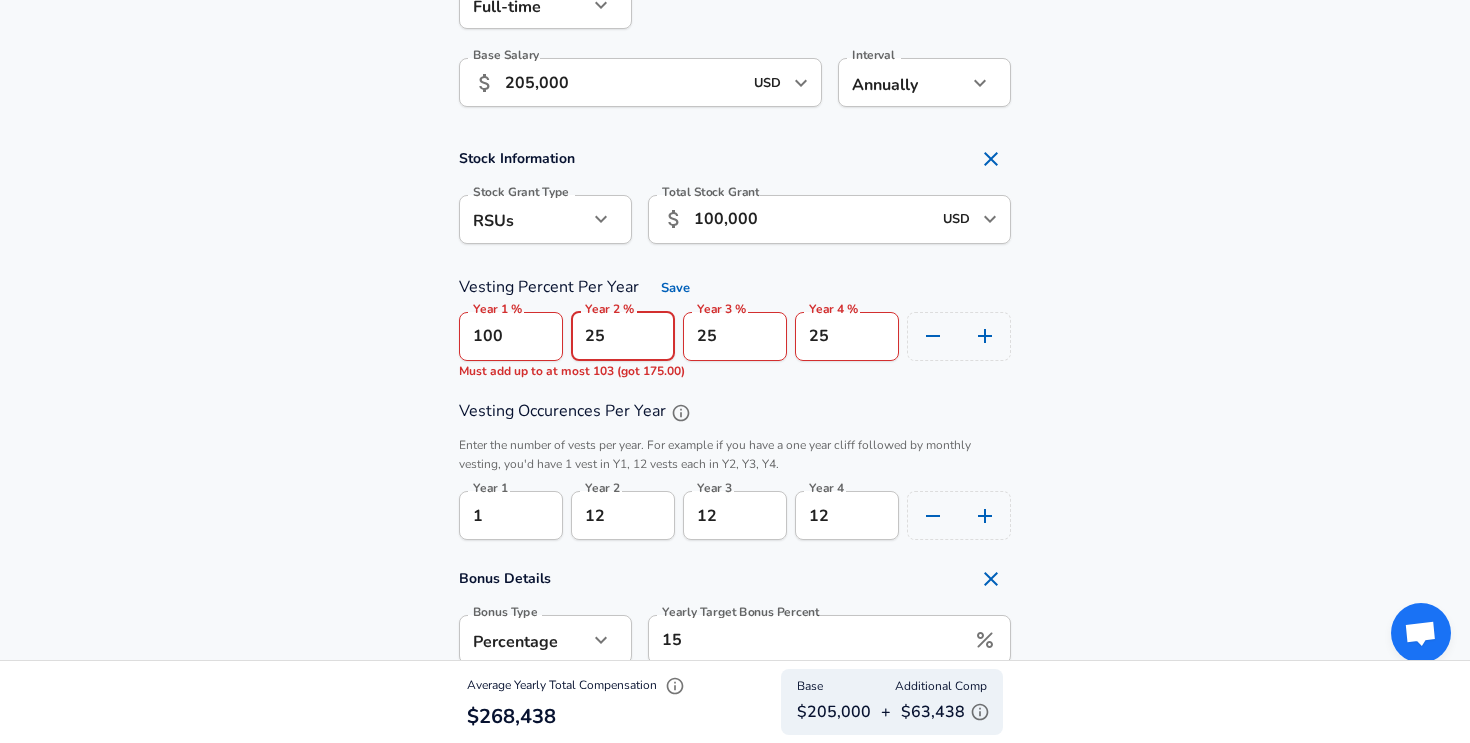 type on "2" 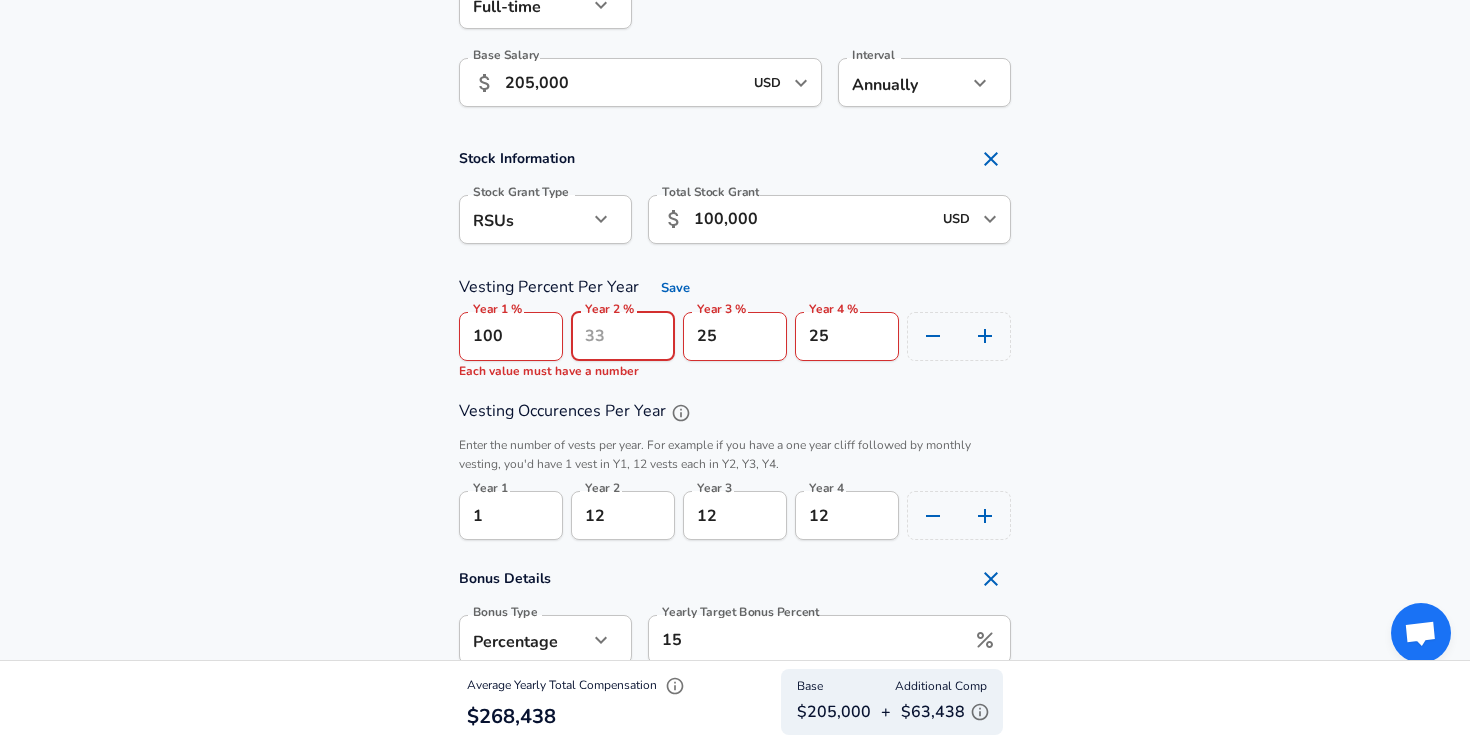 click on "25" at bounding box center [735, 336] 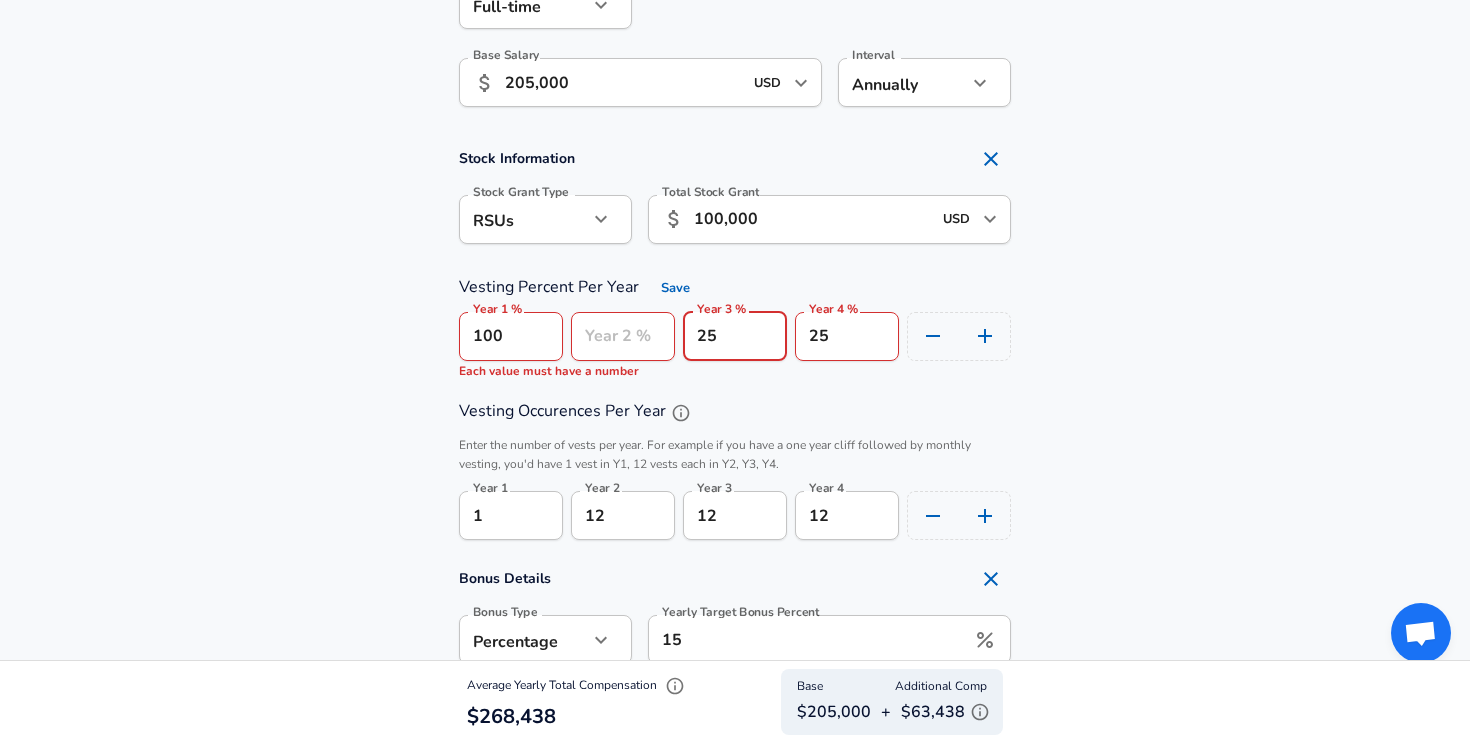click on "Year 2 %" at bounding box center [623, 336] 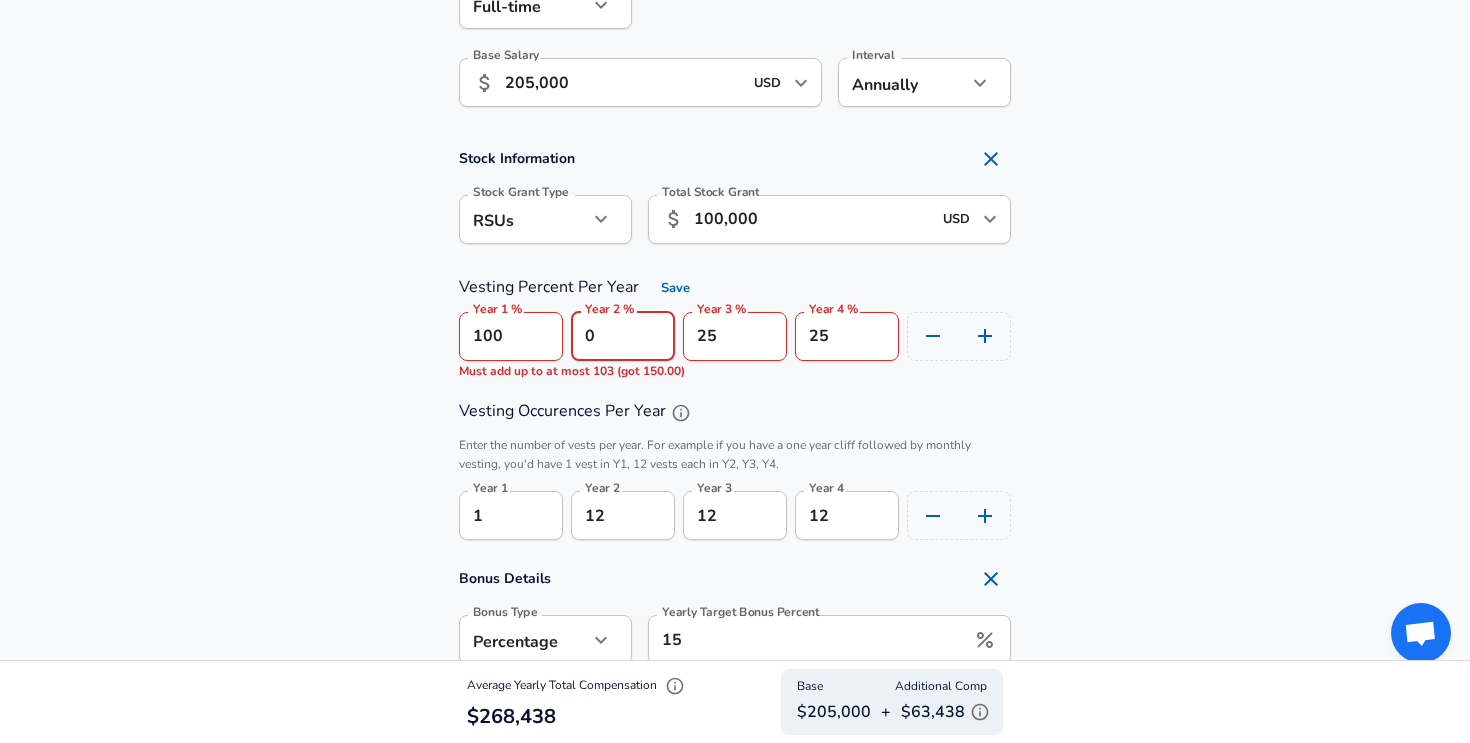 type on "0" 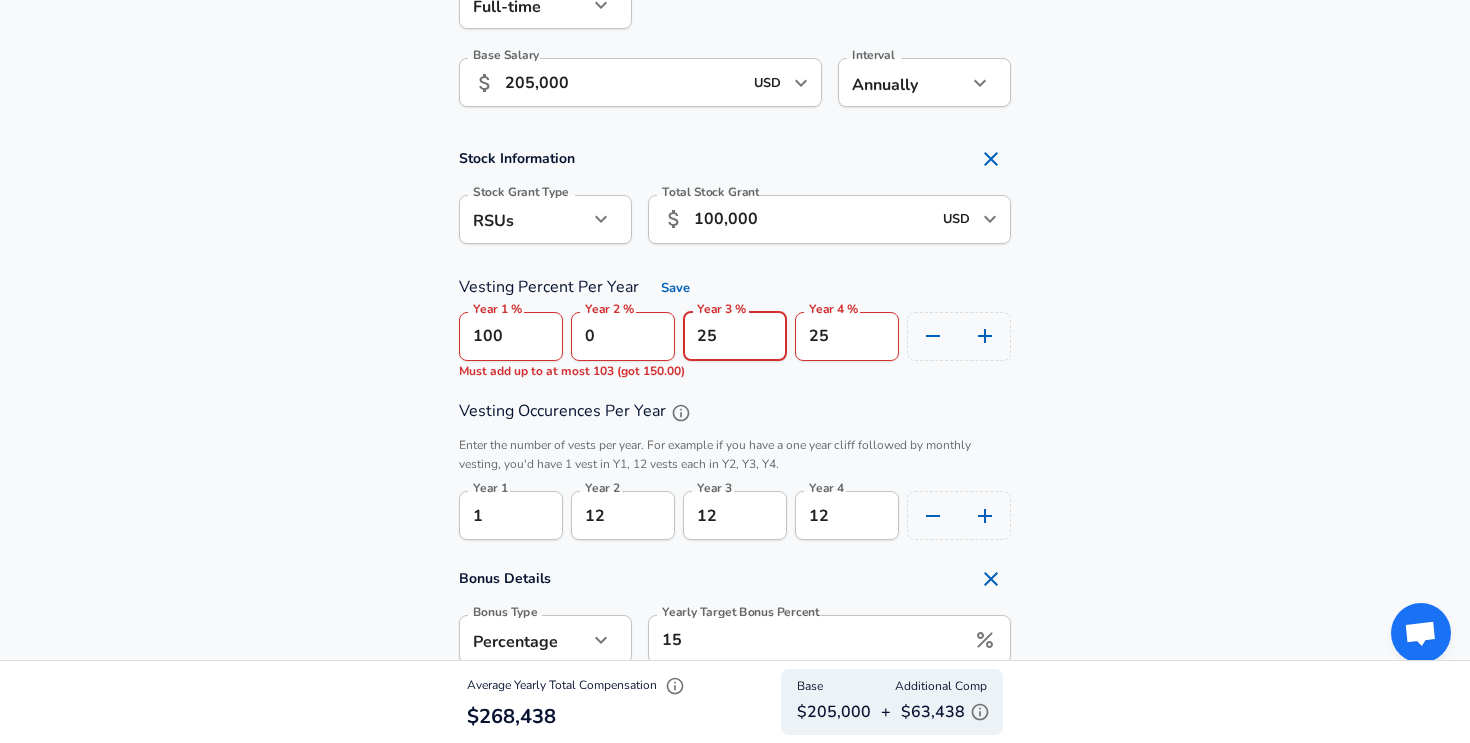 click on "25" at bounding box center (735, 336) 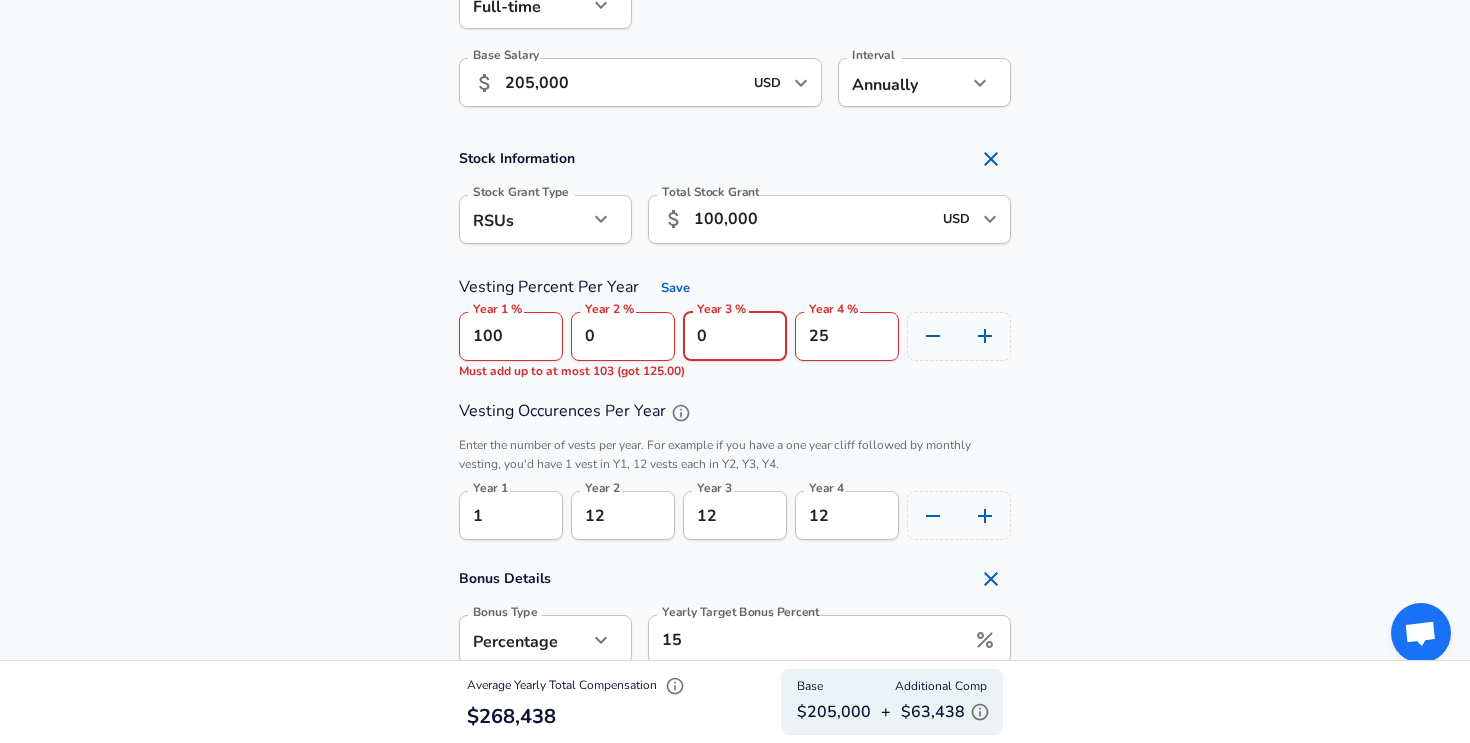type on "0" 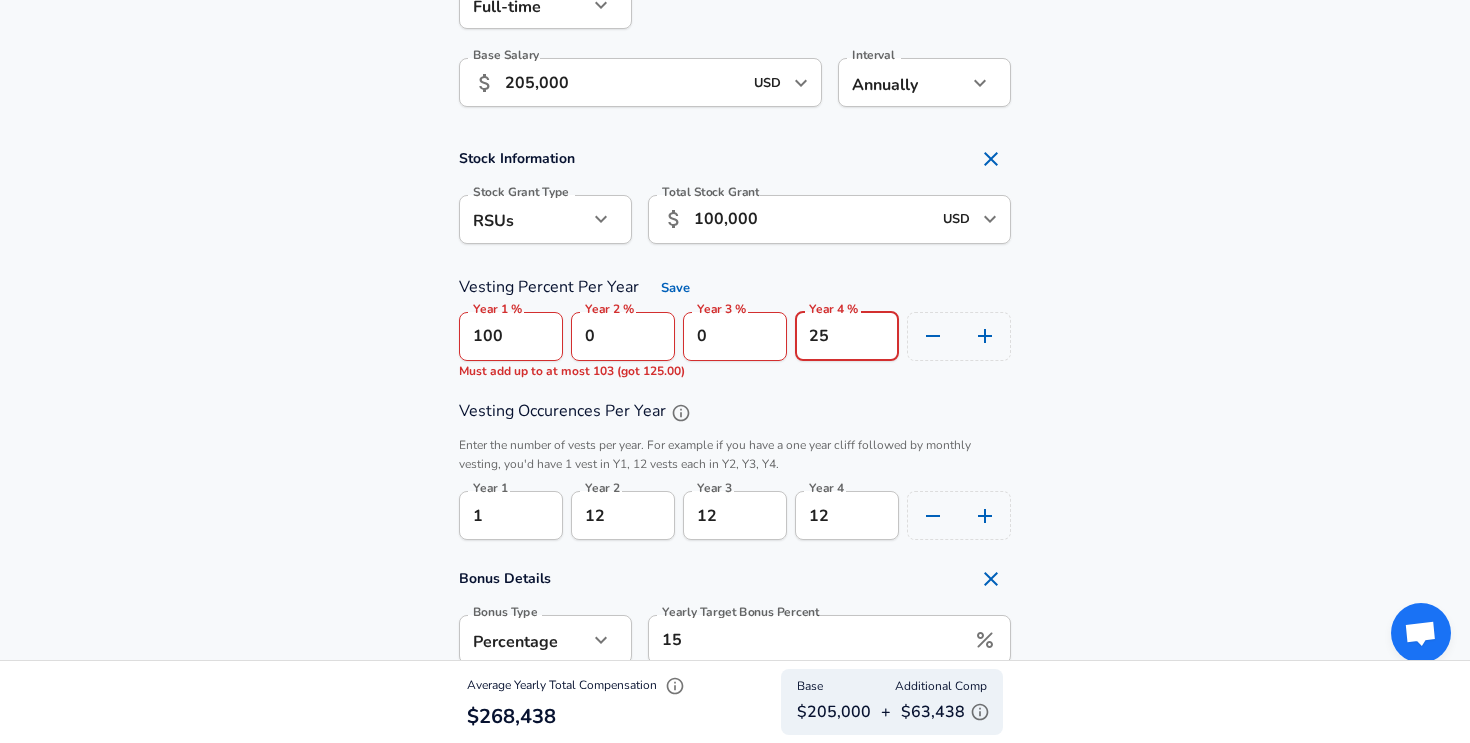 type on "2" 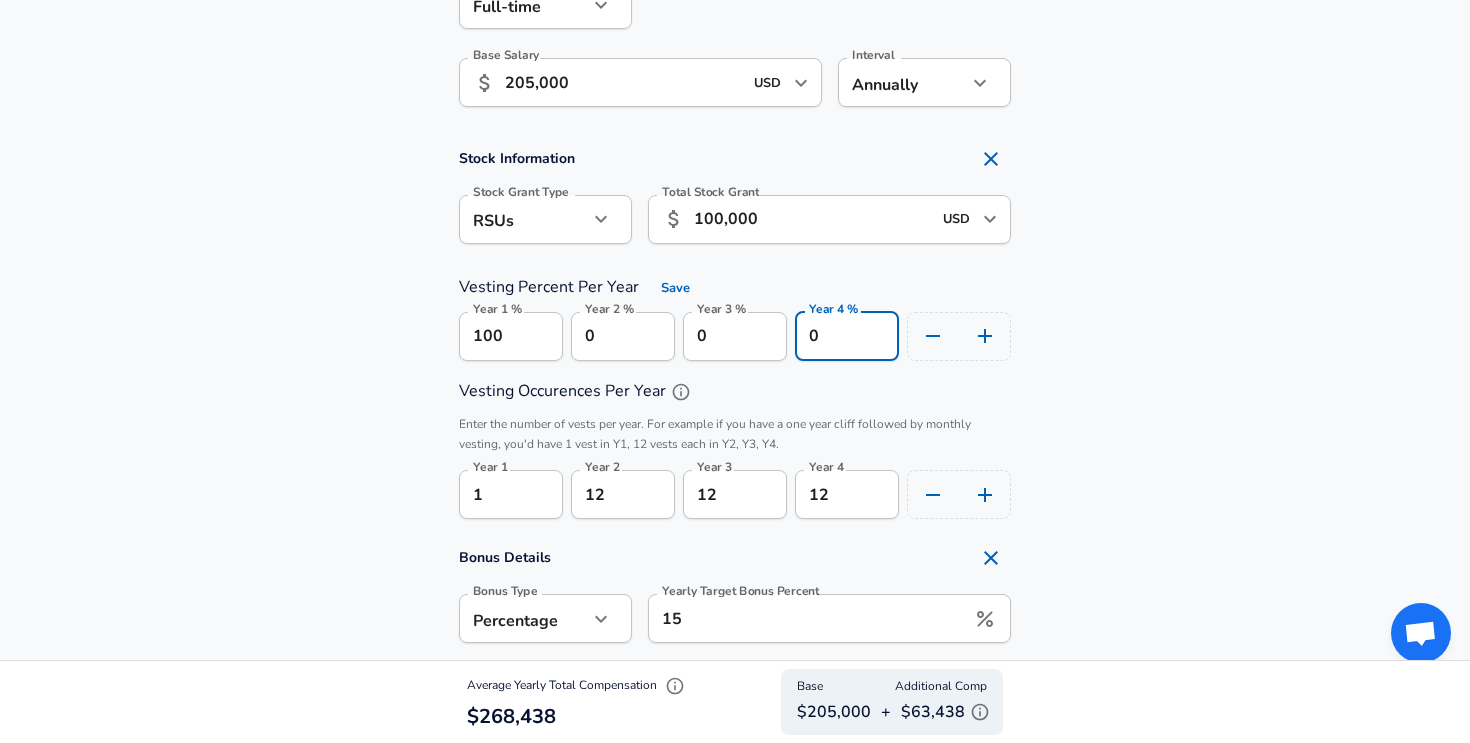 type on "0" 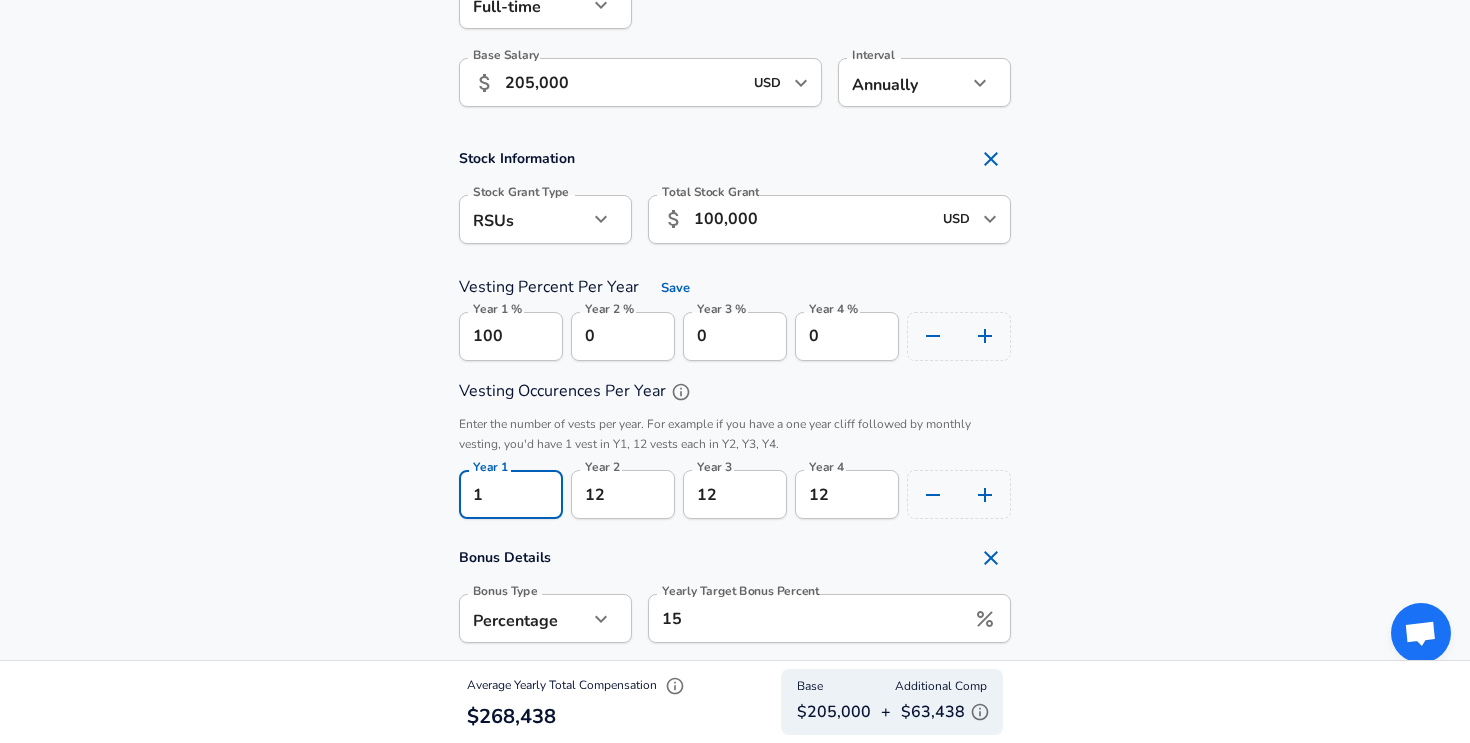 click on "1" at bounding box center (511, 494) 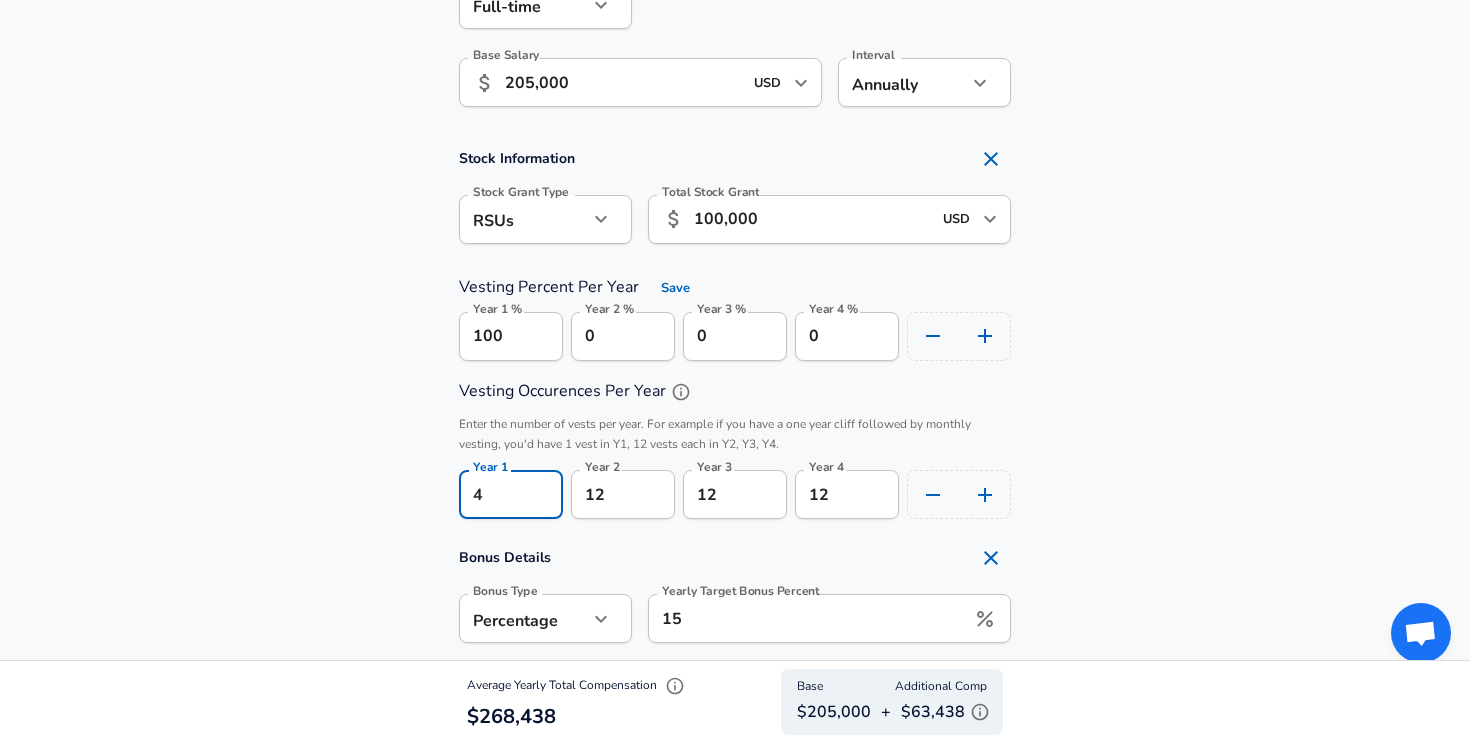 type on "4" 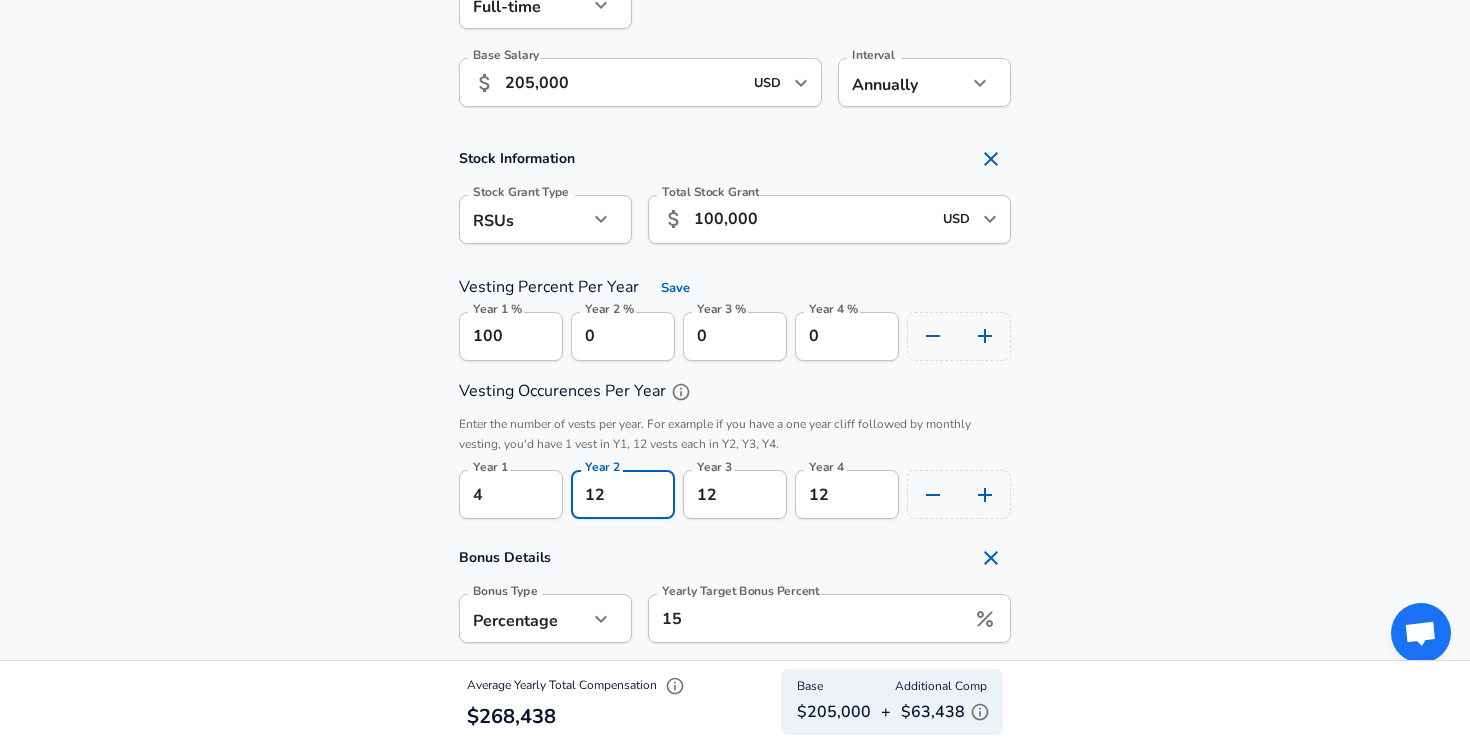 type on "1" 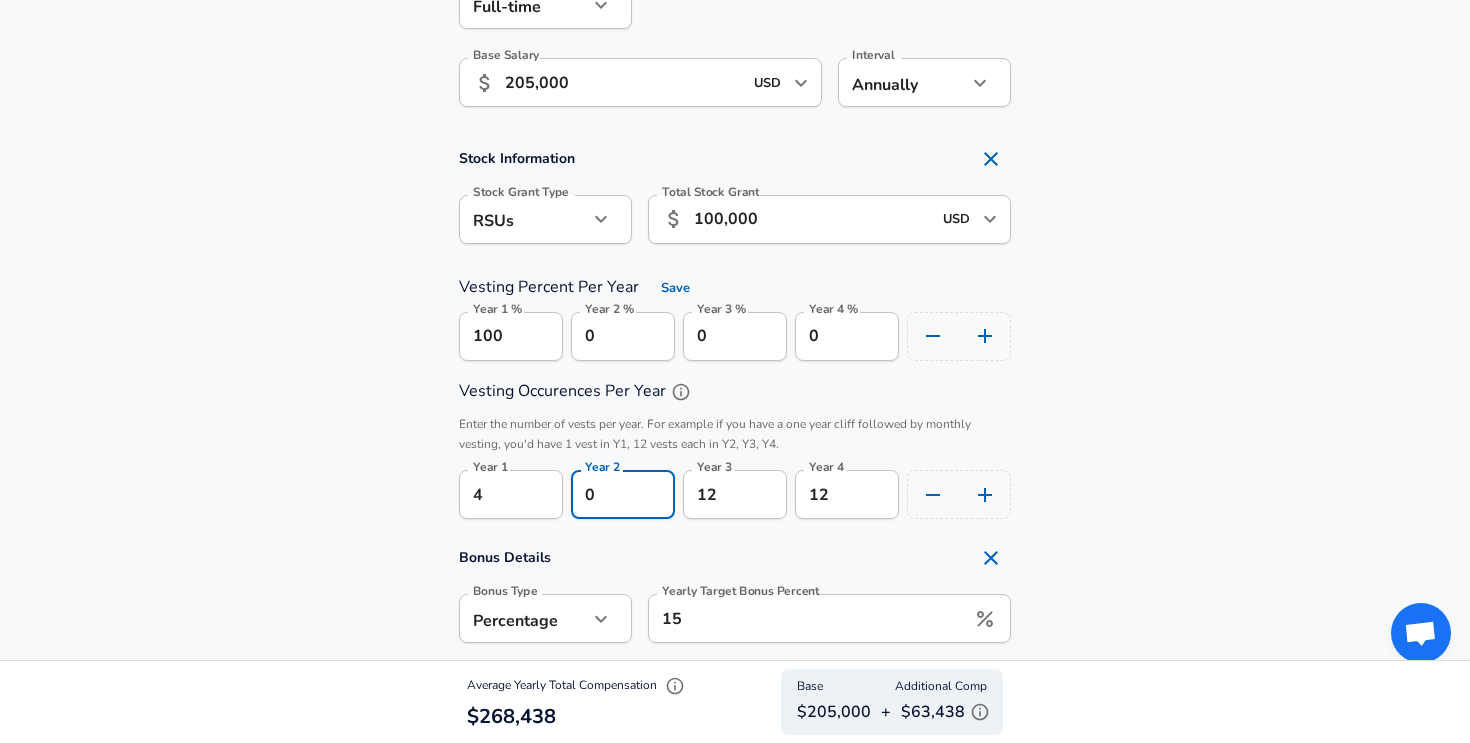 type on "0" 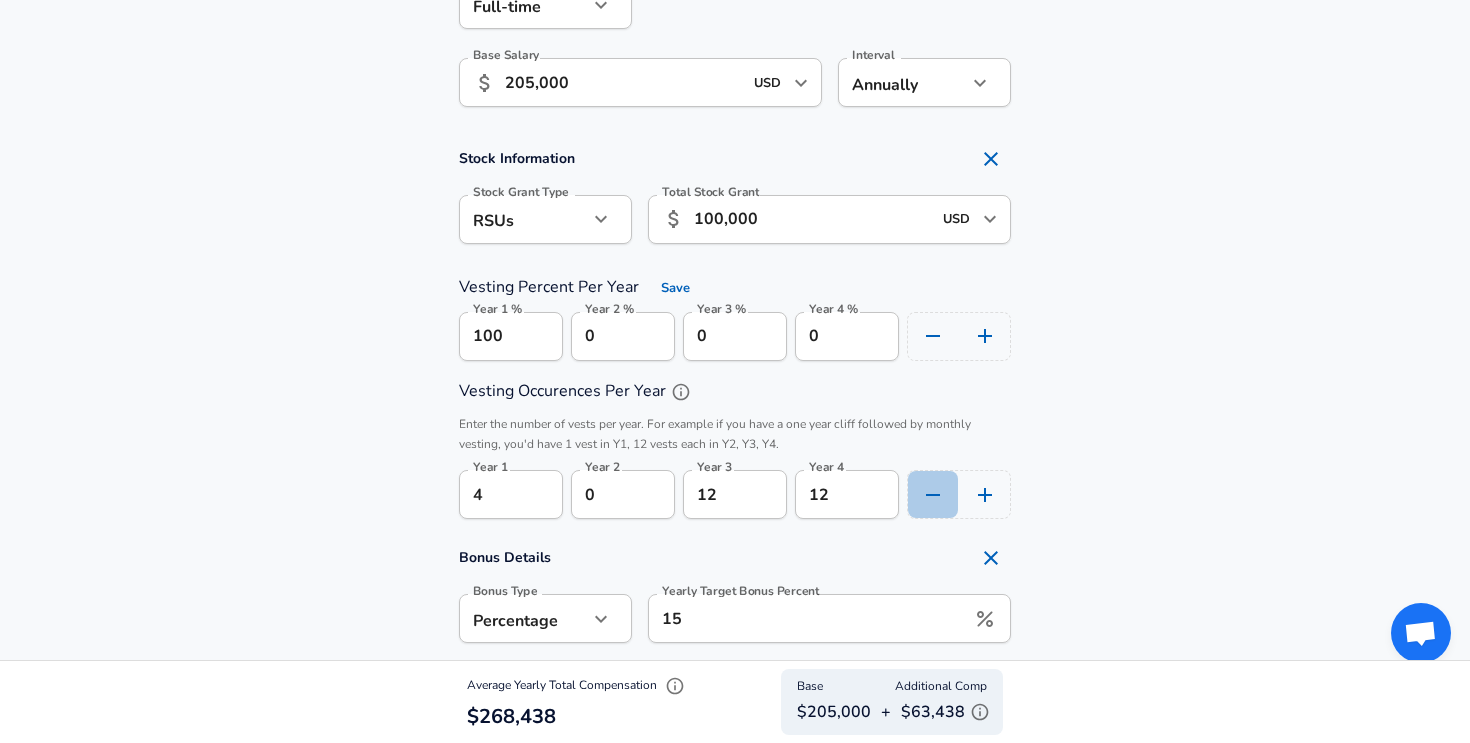 click 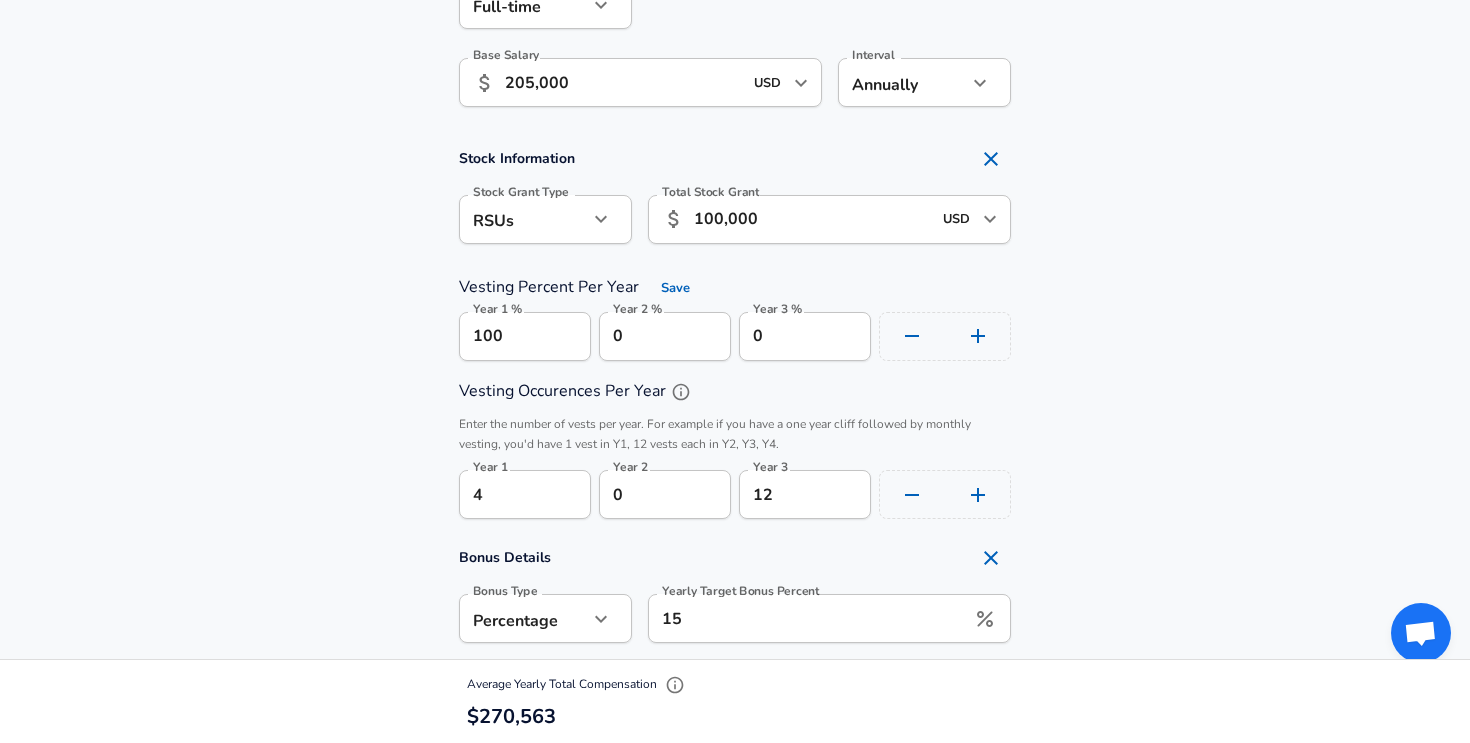 click 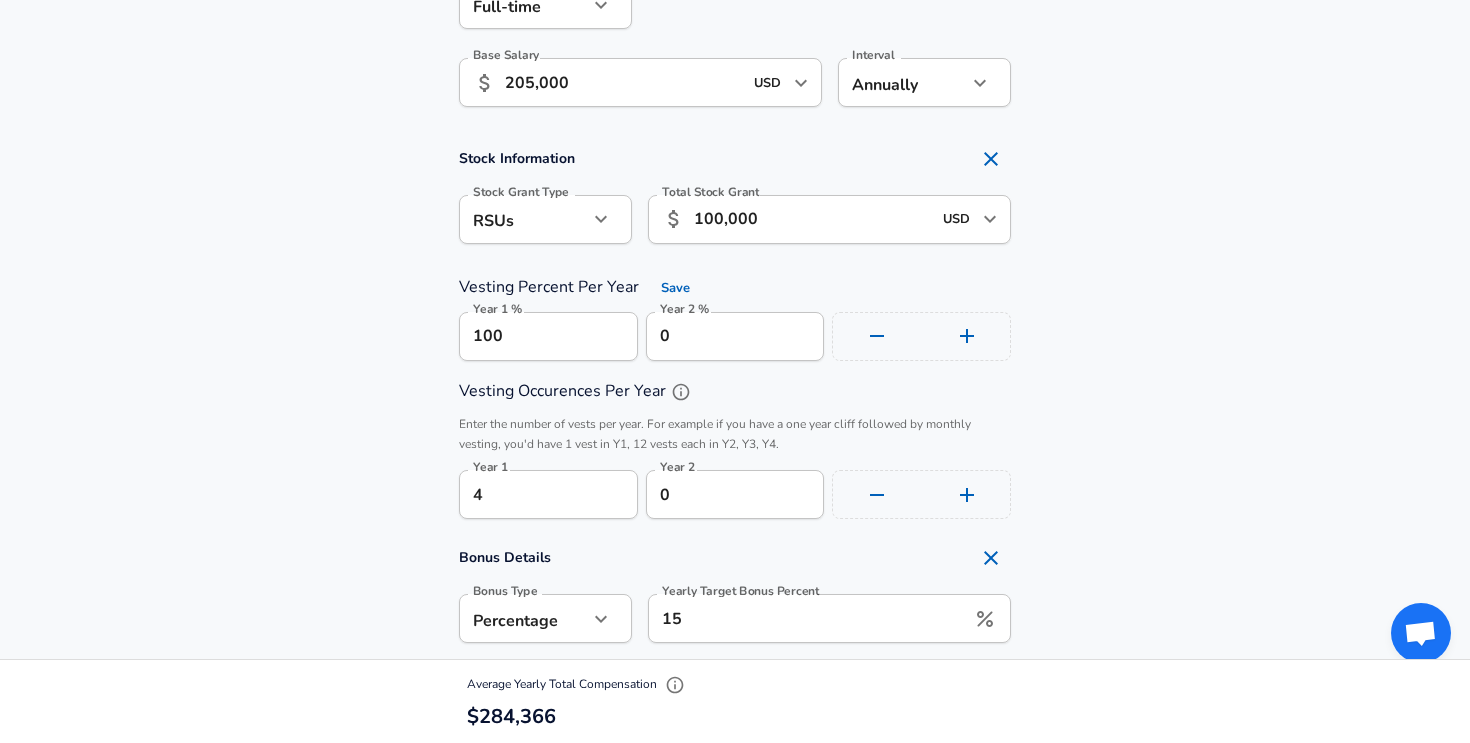 click 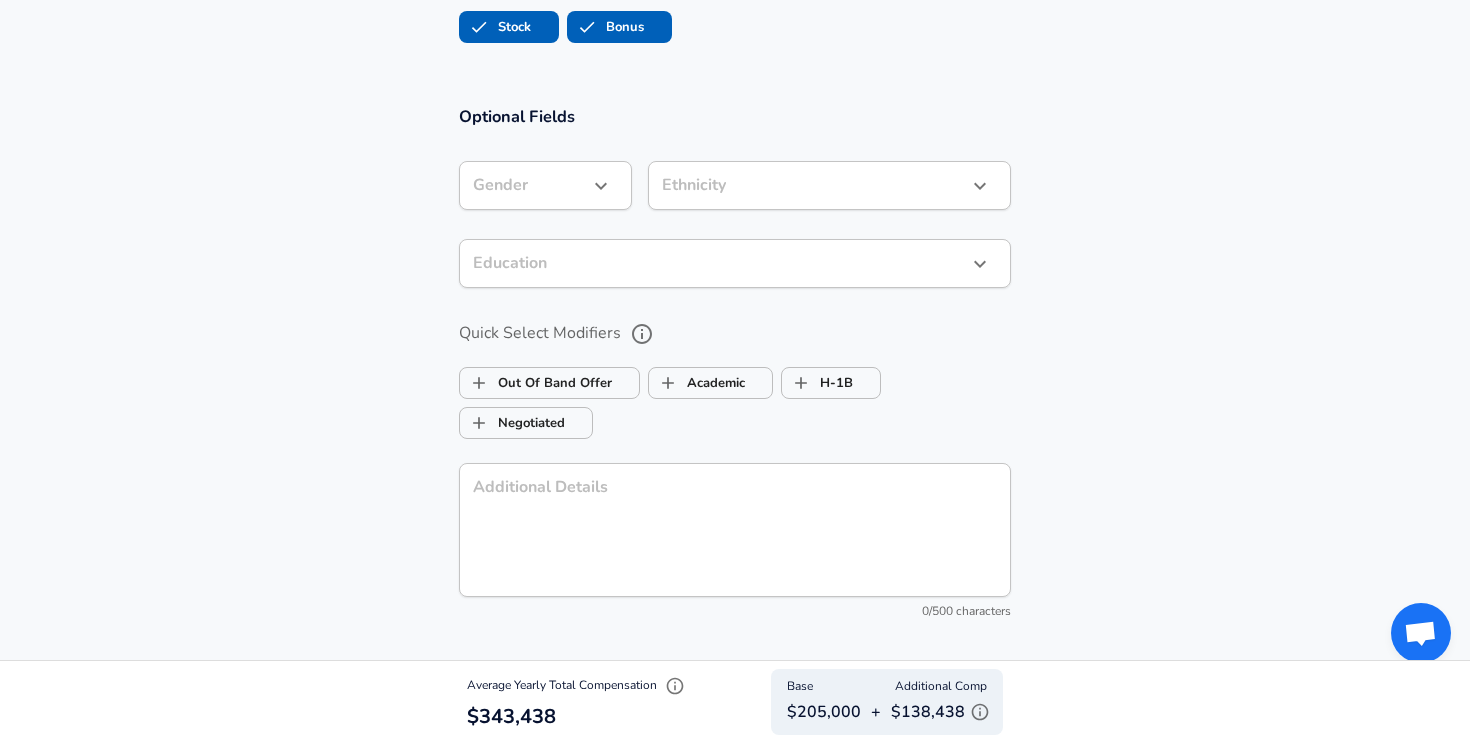 scroll, scrollTop: 2362, scrollLeft: 0, axis: vertical 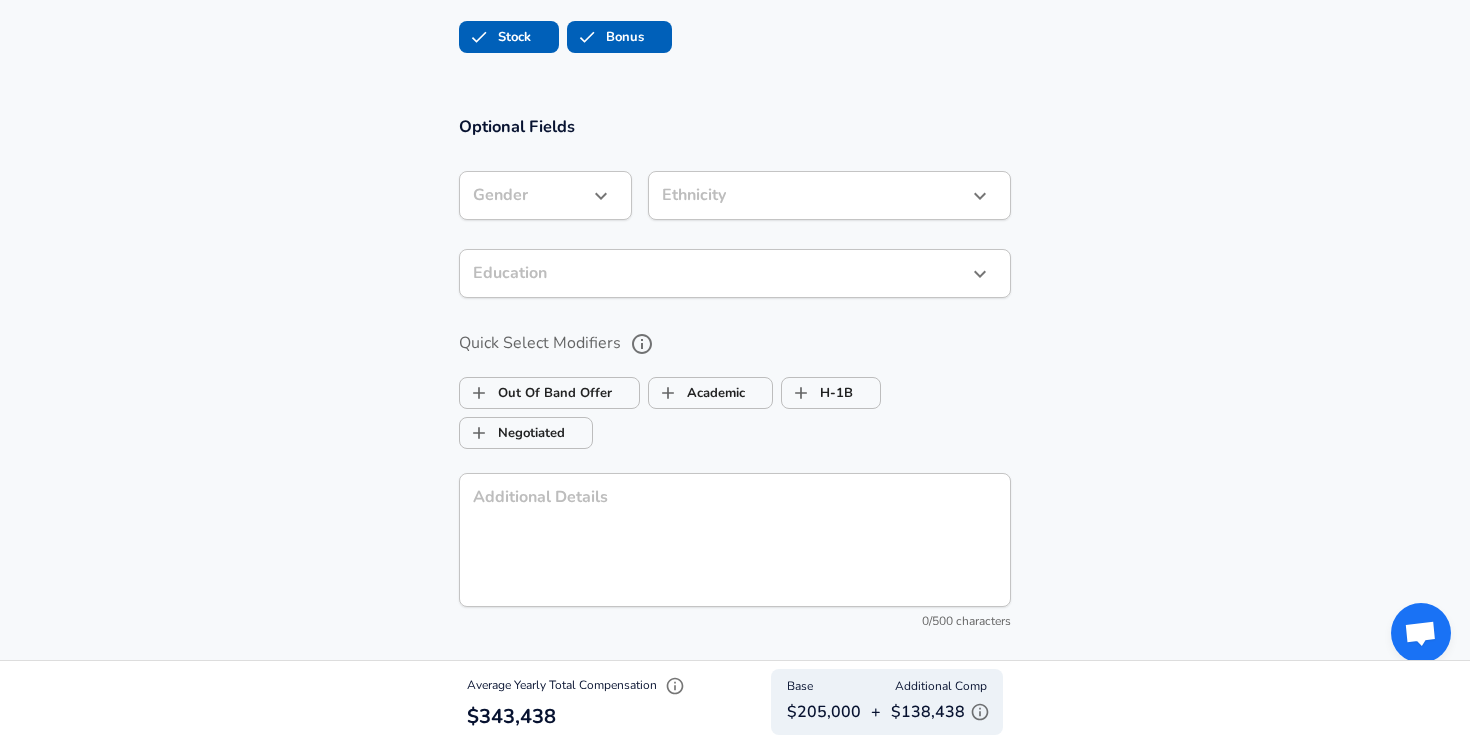 click on "Restart Add Your Salary Back Step 1 of 2 Thank You! File Successfully Submitted! Reset Enhance Privacy and Anonymity Yes Automatically hides specific fields until there are enough submissions to safely display the full details.   More Details Based on your submission and the data points that we have already collected, we will automatically hide and anonymize specific fields if there aren't enough data points to remain sufficiently anonymous. Step 2 of 2 Company & Title Information   Enter the company you received your offer from Company Upstart Company   Select the title that closest resembles your official title. This should be similar to the title that was present on your offer letter. Title Software Engineer Title Job Family Software Engineer Job Family   Select a Specialization that best fits your role. If you can't find one, select 'Other' to enter a custom specialization Select Specialization API Development (Back-End) API Development (Back-End) Select Specialization   Level Level New Offer Employee Mar" at bounding box center (735, -1991) 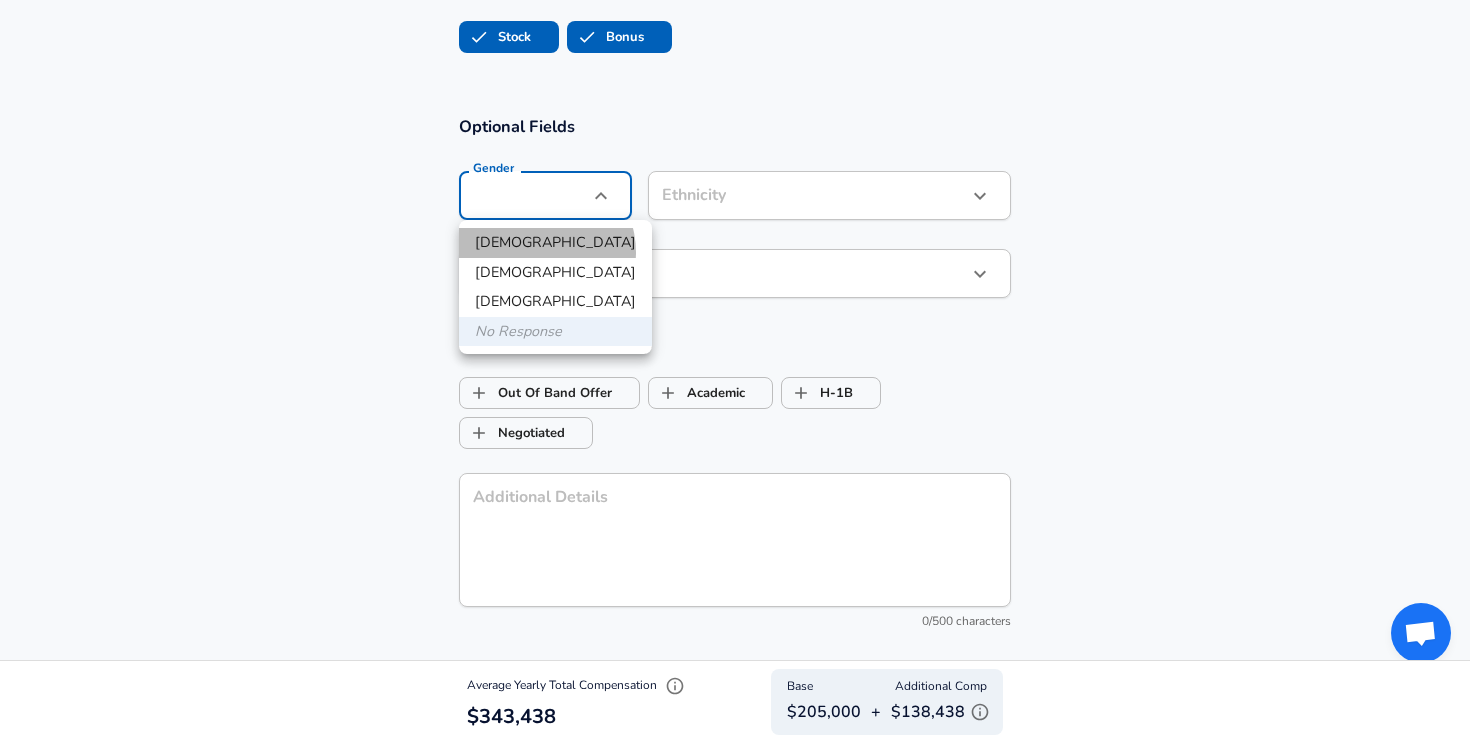 click on "[DEMOGRAPHIC_DATA]" at bounding box center [555, 243] 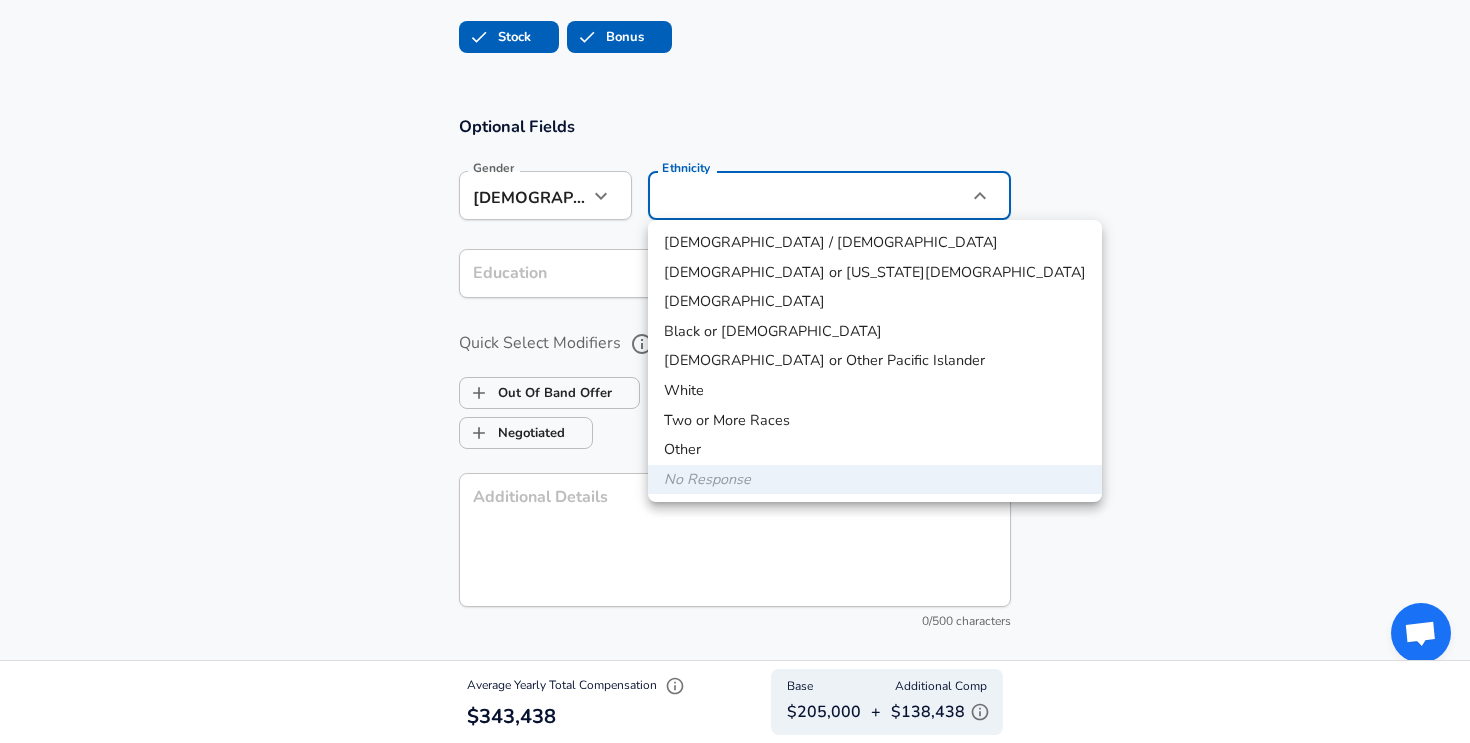 click on "Restart Add Your Salary Back Step 1 of 2 Thank You! File Successfully Submitted! Reset Enhance Privacy and Anonymity Yes Automatically hides specific fields until there are enough submissions to safely display the full details.   More Details Based on your submission and the data points that we have already collected, we will automatically hide and anonymize specific fields if there aren't enough data points to remain sufficiently anonymous. Step 2 of 2 Company & Title Information   Enter the company you received your offer from Company Upstart Company   Select the title that closest resembles your official title. This should be similar to the title that was present on your offer letter. Title Software Engineer Title Job Family Software Engineer Job Family   Select a Specialization that best fits your role. If you can't find one, select 'Other' to enter a custom specialization Select Specialization API Development (Back-End) API Development (Back-End) Select Specialization   Level Level New Offer Employee Mar" at bounding box center [735, -1991] 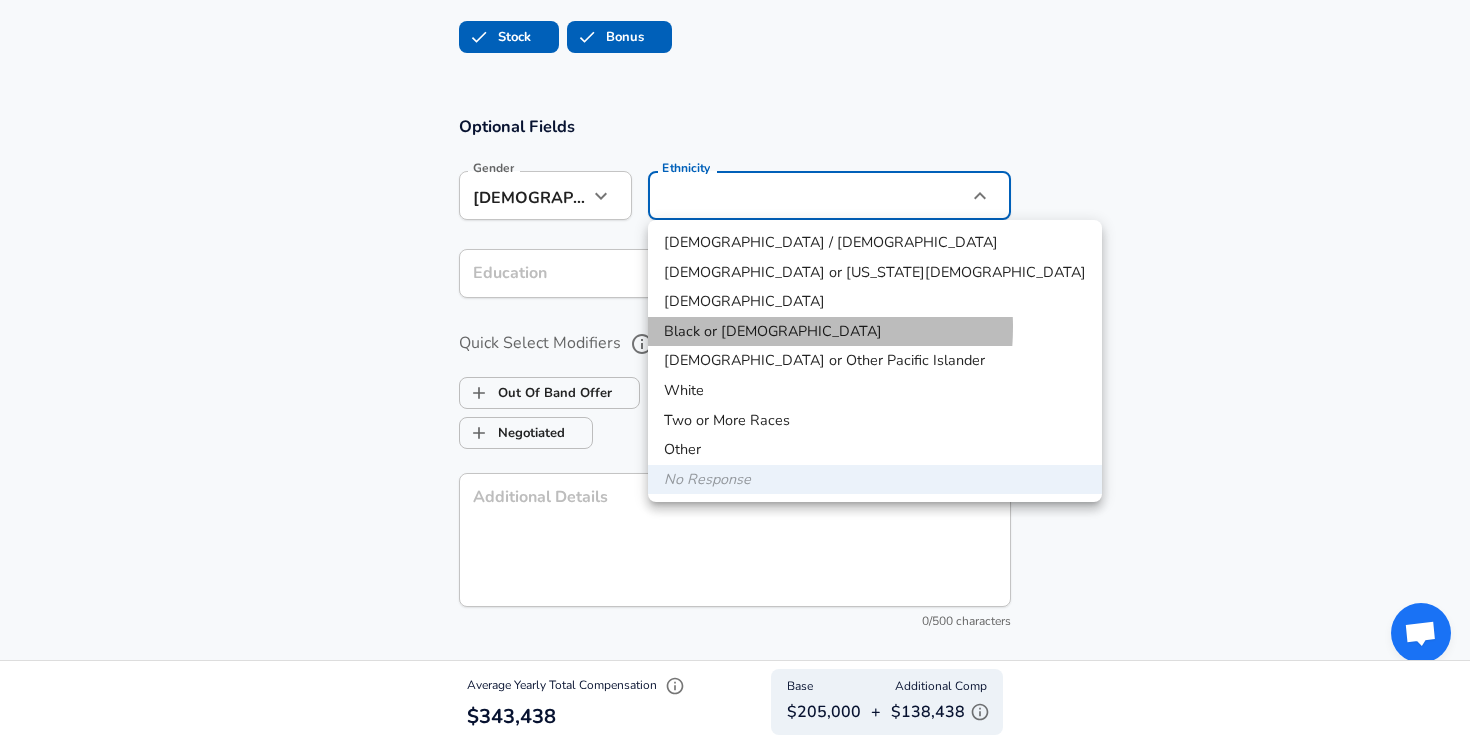 click on "Black or [DEMOGRAPHIC_DATA]" at bounding box center (875, 332) 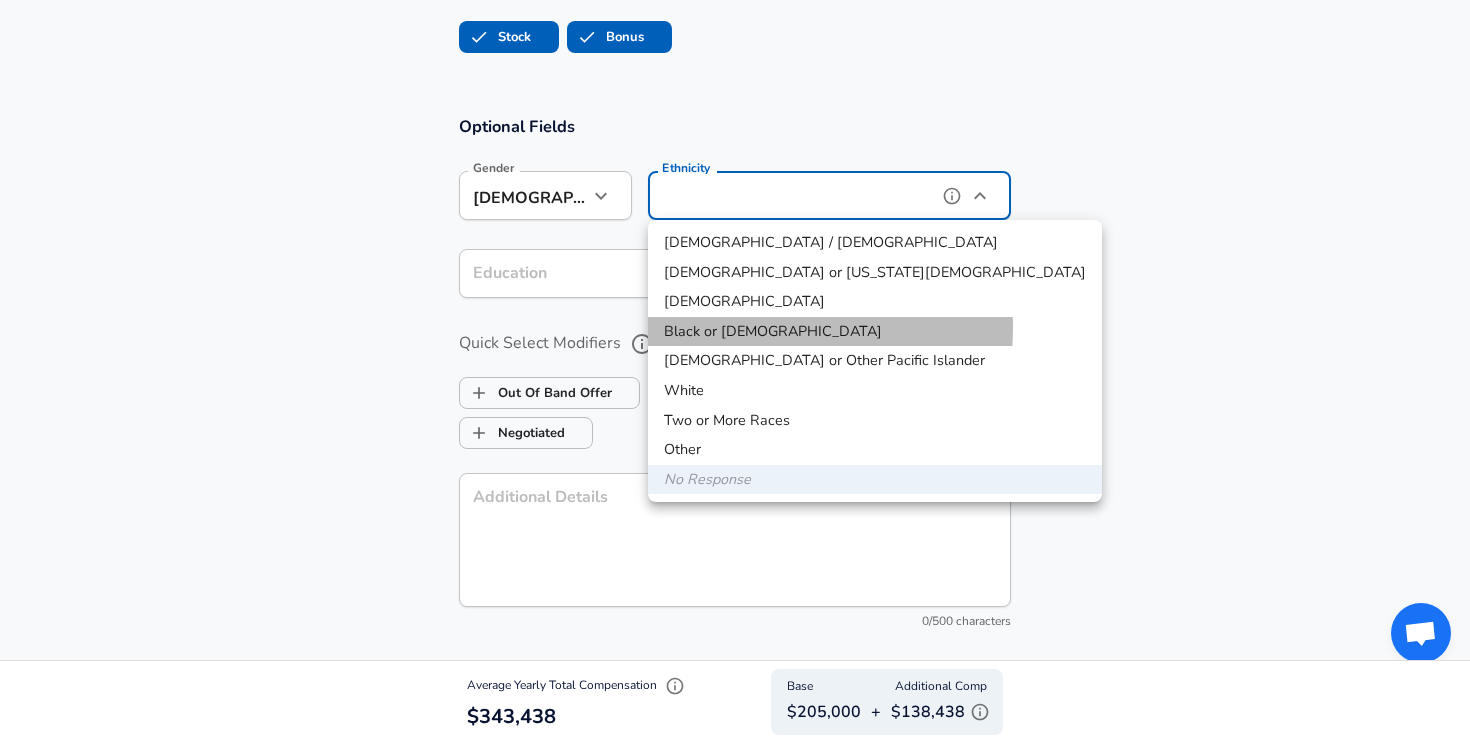 type on "Black or [DEMOGRAPHIC_DATA]" 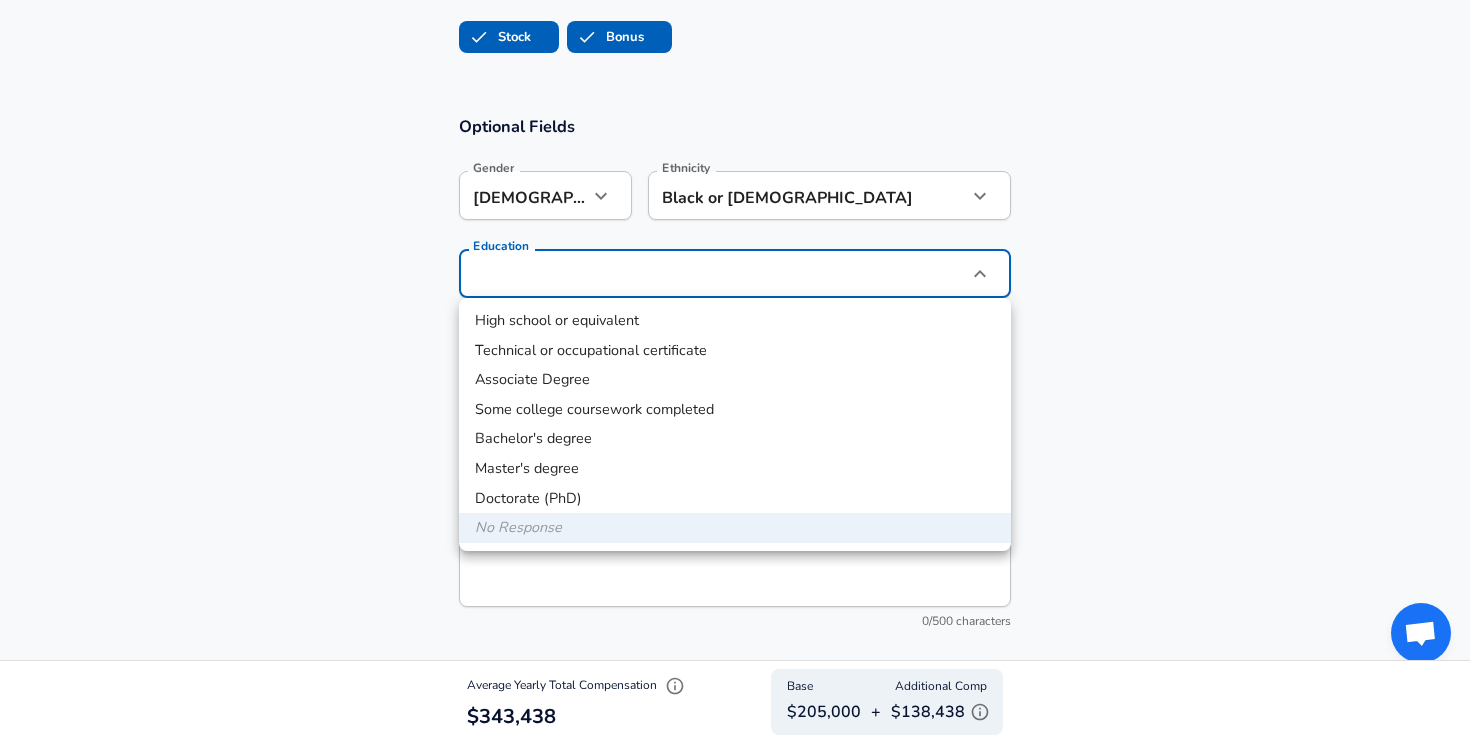 click on "Restart Add Your Salary Back Step 1 of 2 Thank You! File Successfully Submitted! Reset Enhance Privacy and Anonymity Yes Automatically hides specific fields until there are enough submissions to safely display the full details.   More Details Based on your submission and the data points that we have already collected, we will automatically hide and anonymize specific fields if there aren't enough data points to remain sufficiently anonymous. Step 2 of 2 Company & Title Information   Enter the company you received your offer from Company Upstart Company   Select the title that closest resembles your official title. This should be similar to the title that was present on your offer letter. Title Software Engineer Title Job Family Software Engineer Job Family   Select a Specialization that best fits your role. If you can't find one, select 'Other' to enter a custom specialization Select Specialization API Development (Back-End) API Development (Back-End) Select Specialization   Level Level New Offer Employee Mar" at bounding box center [735, -1991] 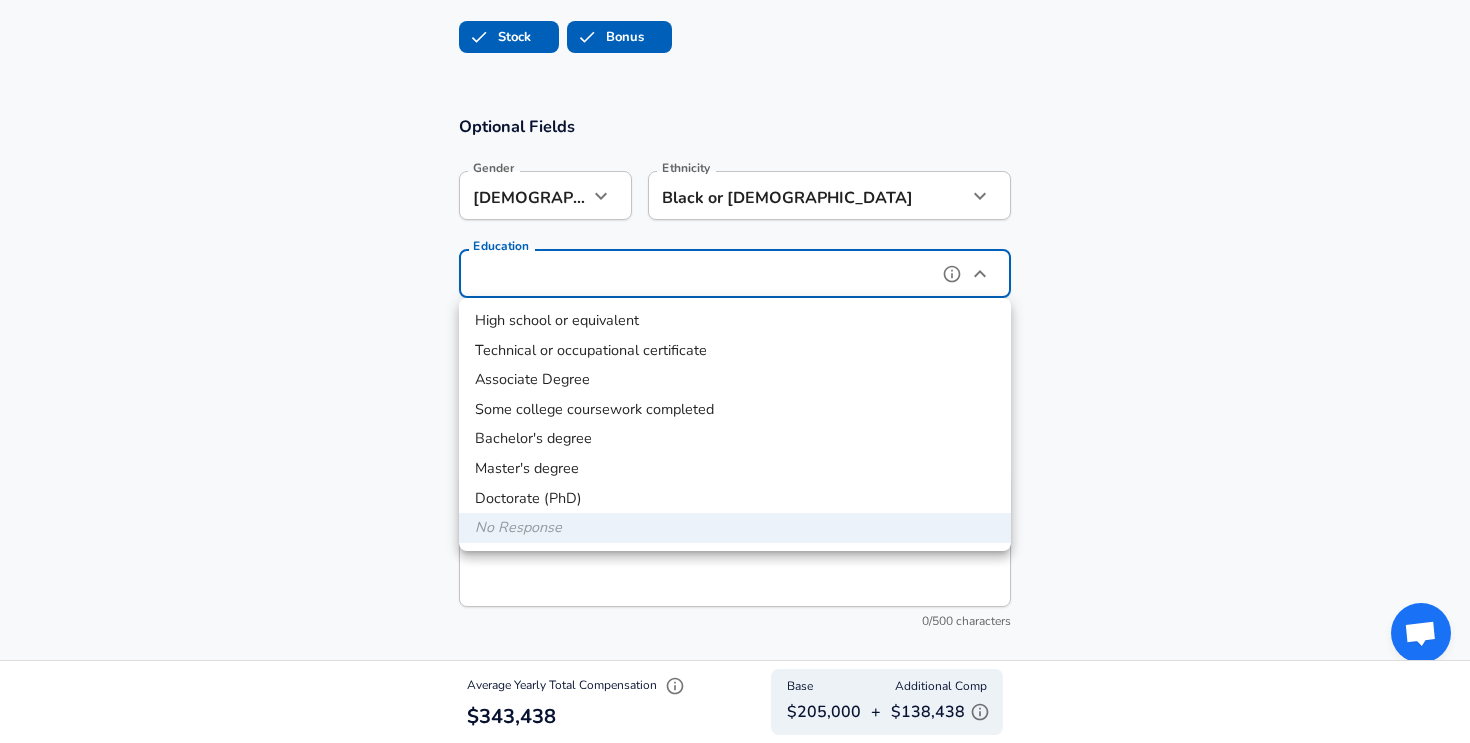 type on "Bachelors degree" 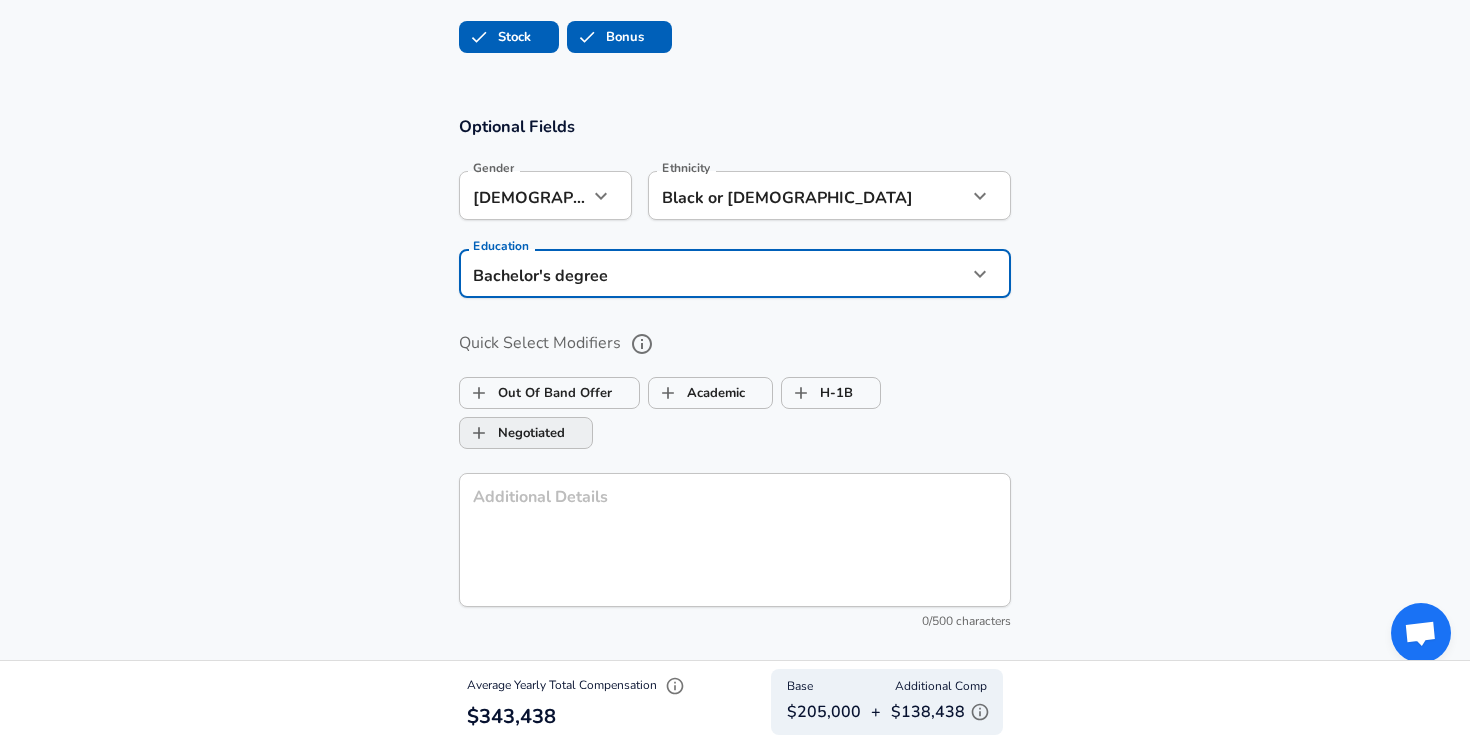 click on "Negotiated" at bounding box center (512, 433) 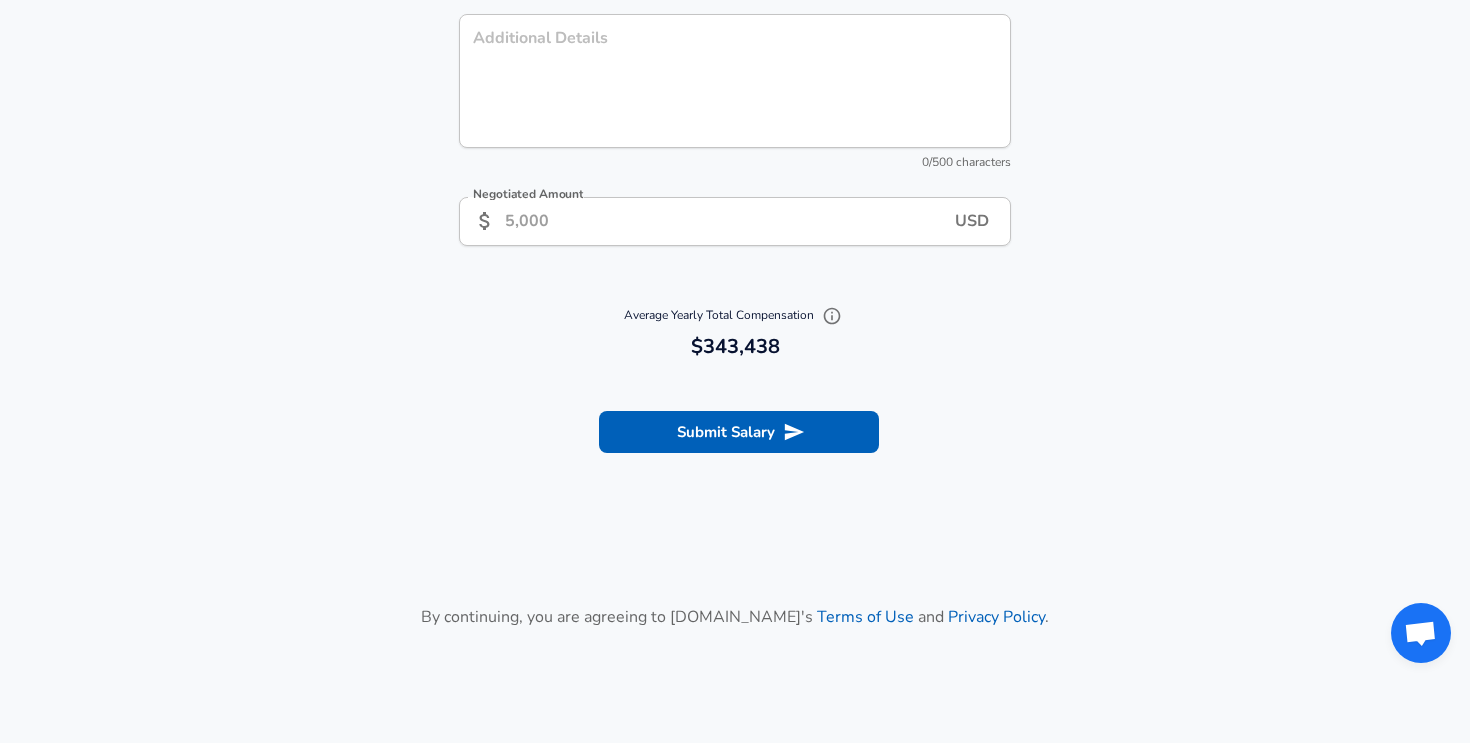 scroll, scrollTop: 2803, scrollLeft: 0, axis: vertical 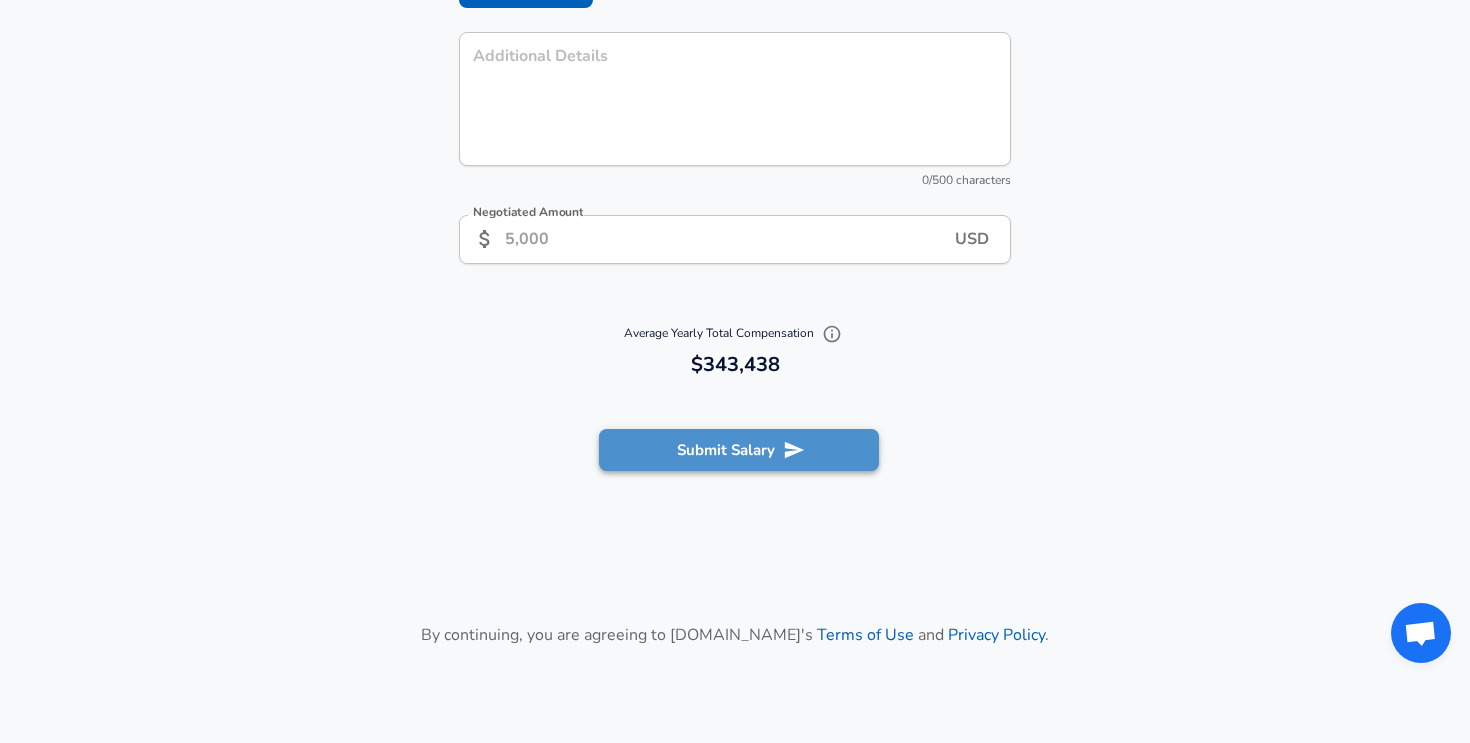 click 